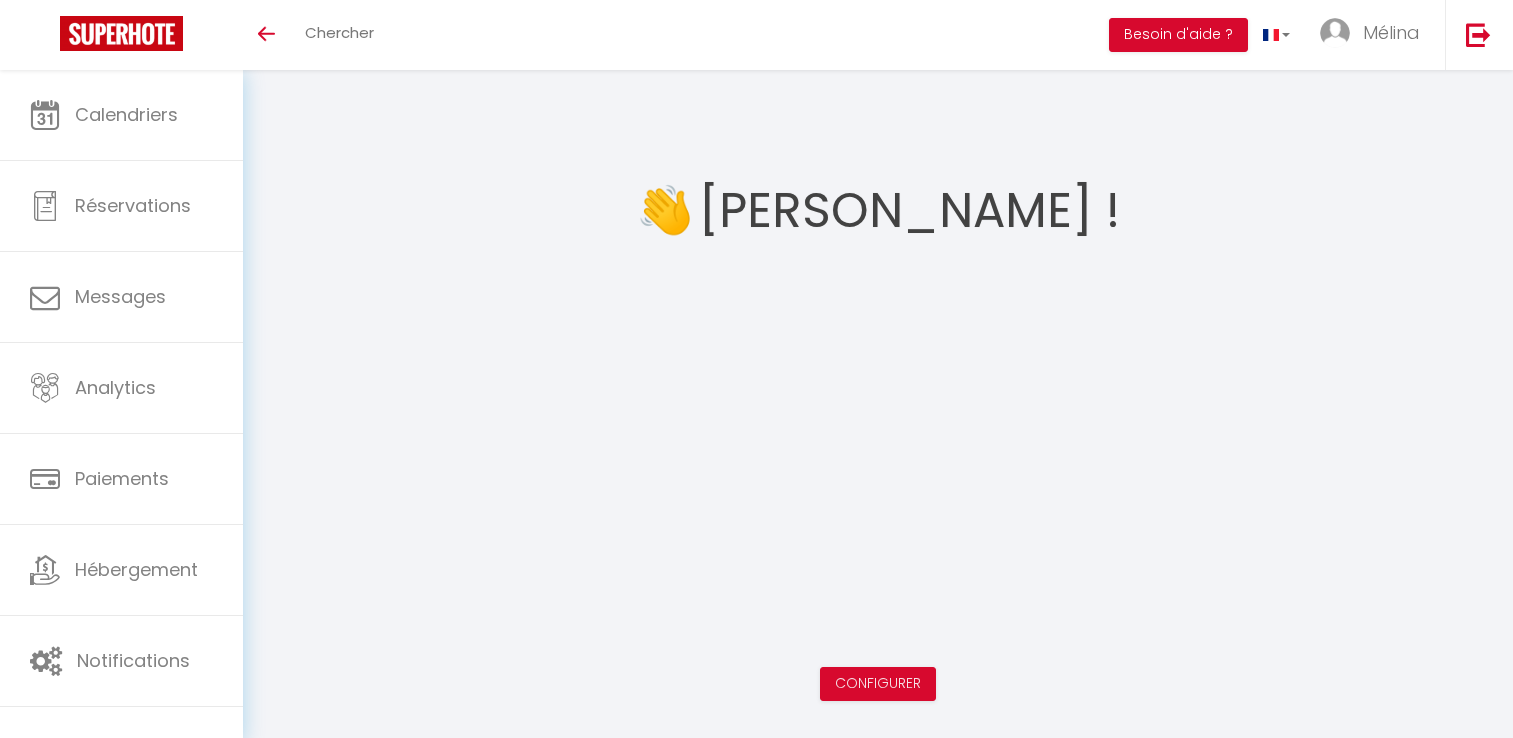 scroll, scrollTop: 0, scrollLeft: 0, axis: both 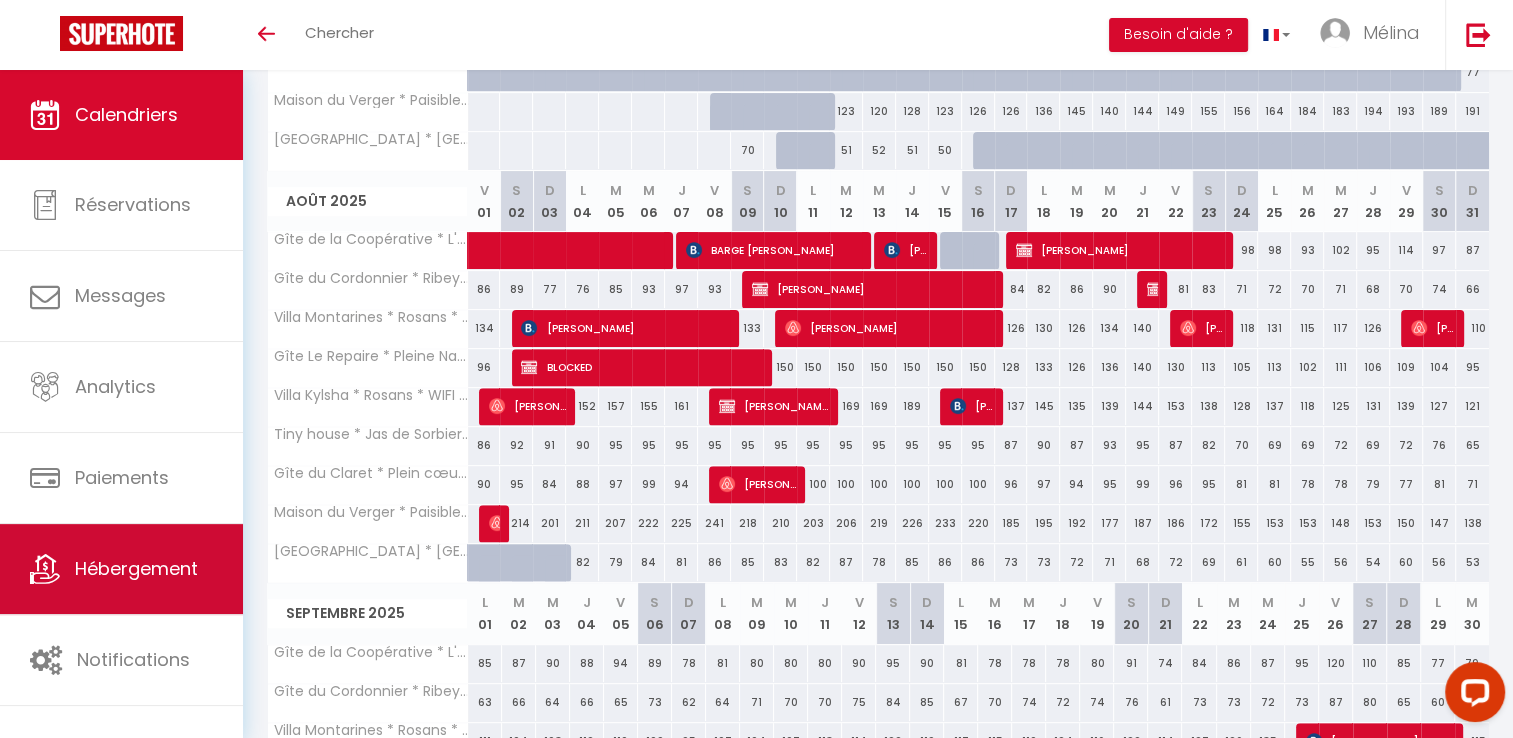 click on "Hébergement" at bounding box center [136, 568] 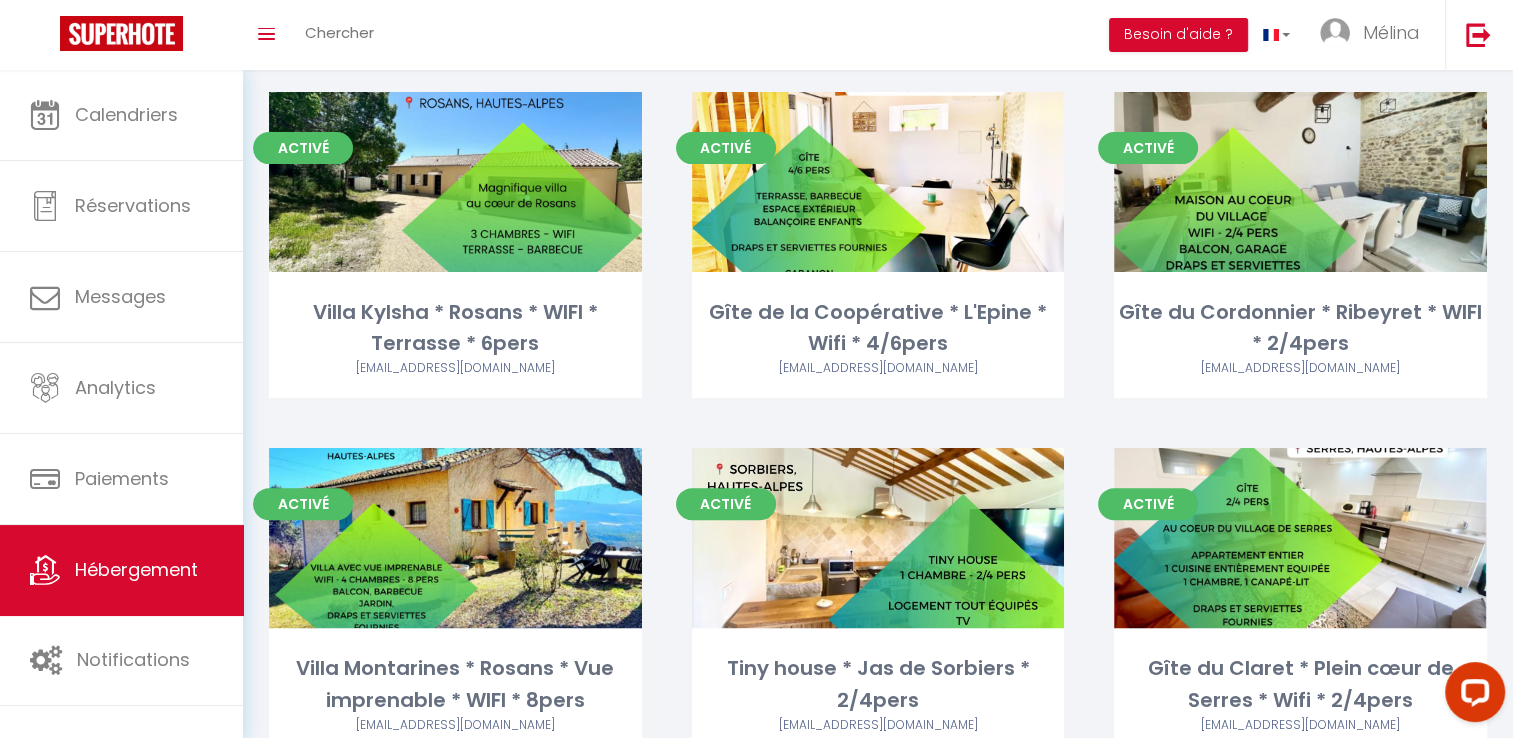 scroll, scrollTop: 573, scrollLeft: 0, axis: vertical 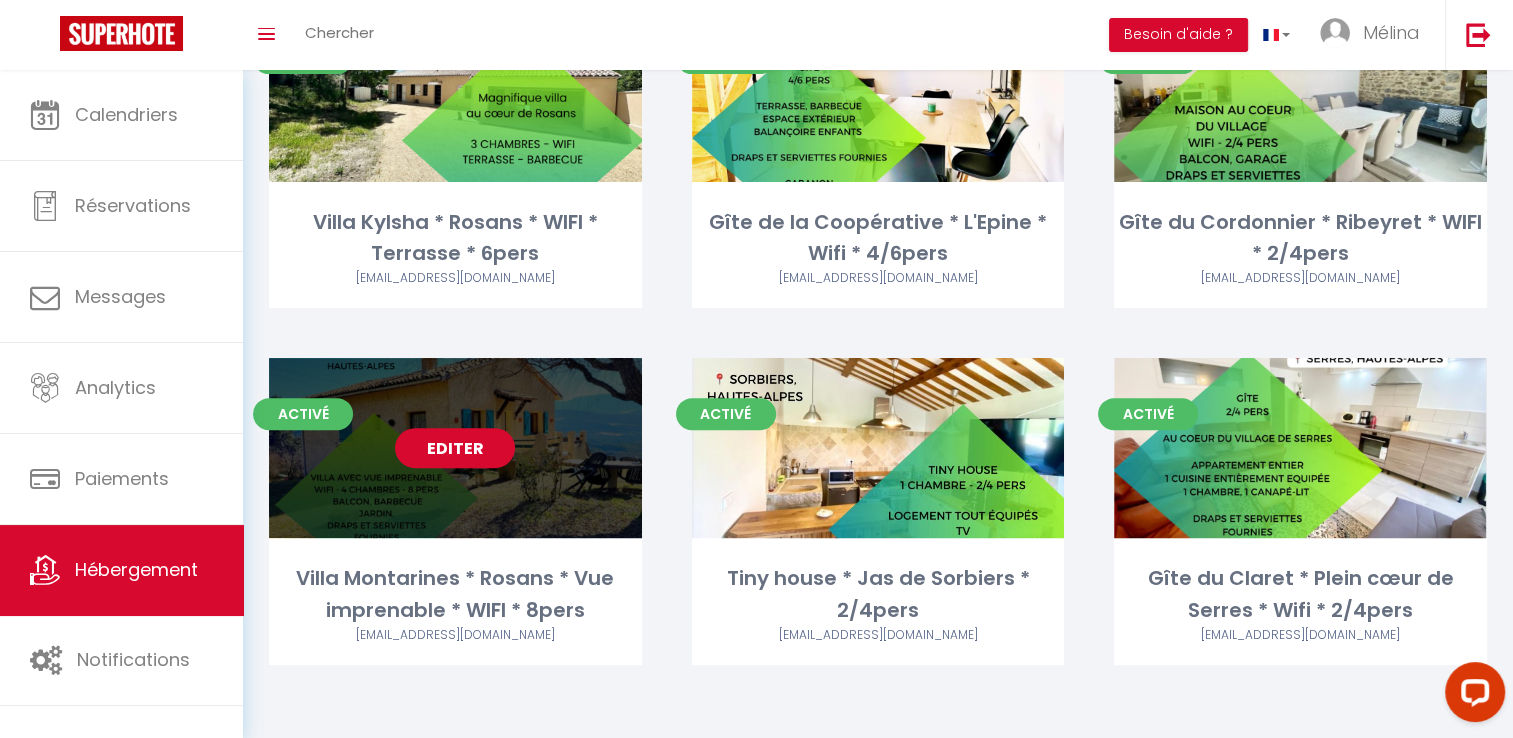 click on "Editer" at bounding box center [455, 448] 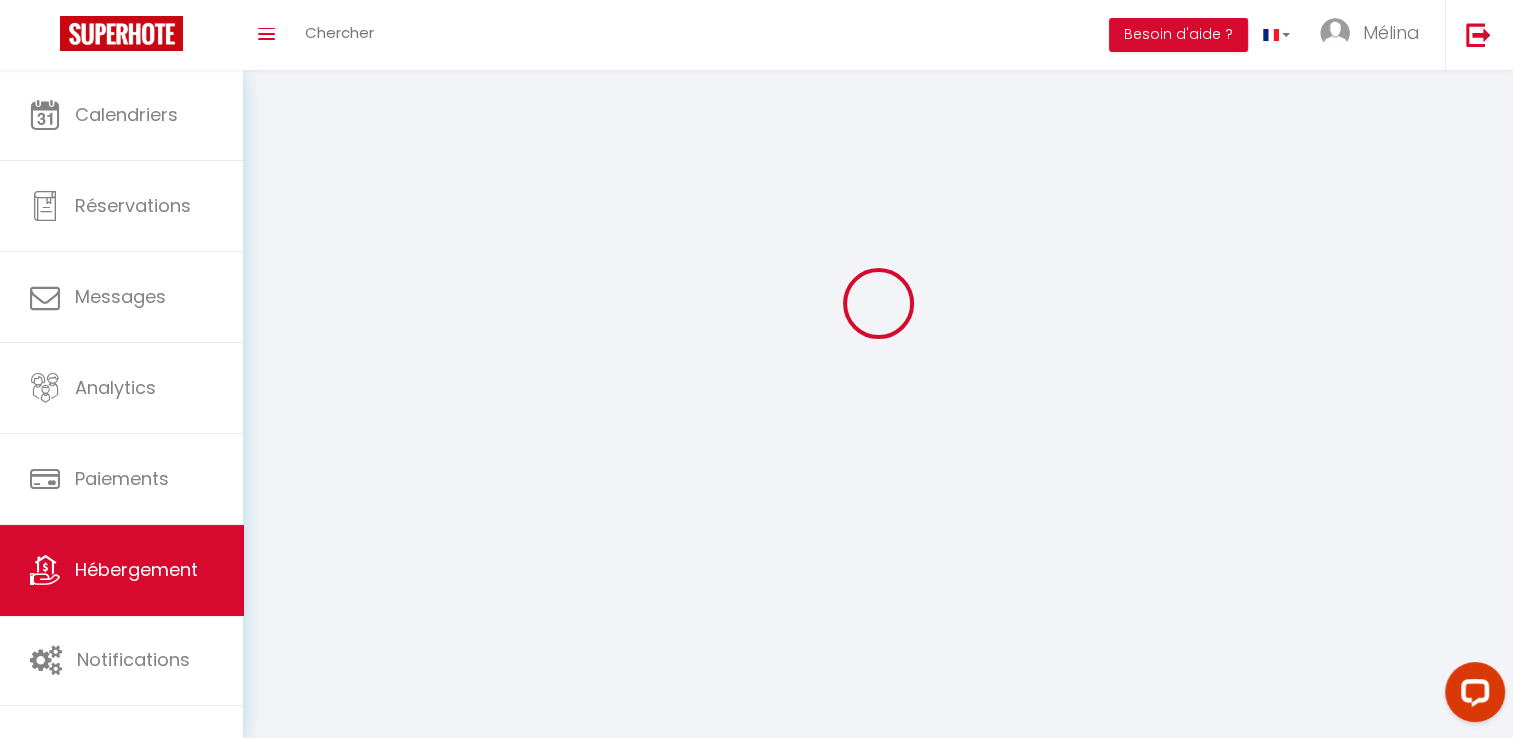 scroll, scrollTop: 0, scrollLeft: 0, axis: both 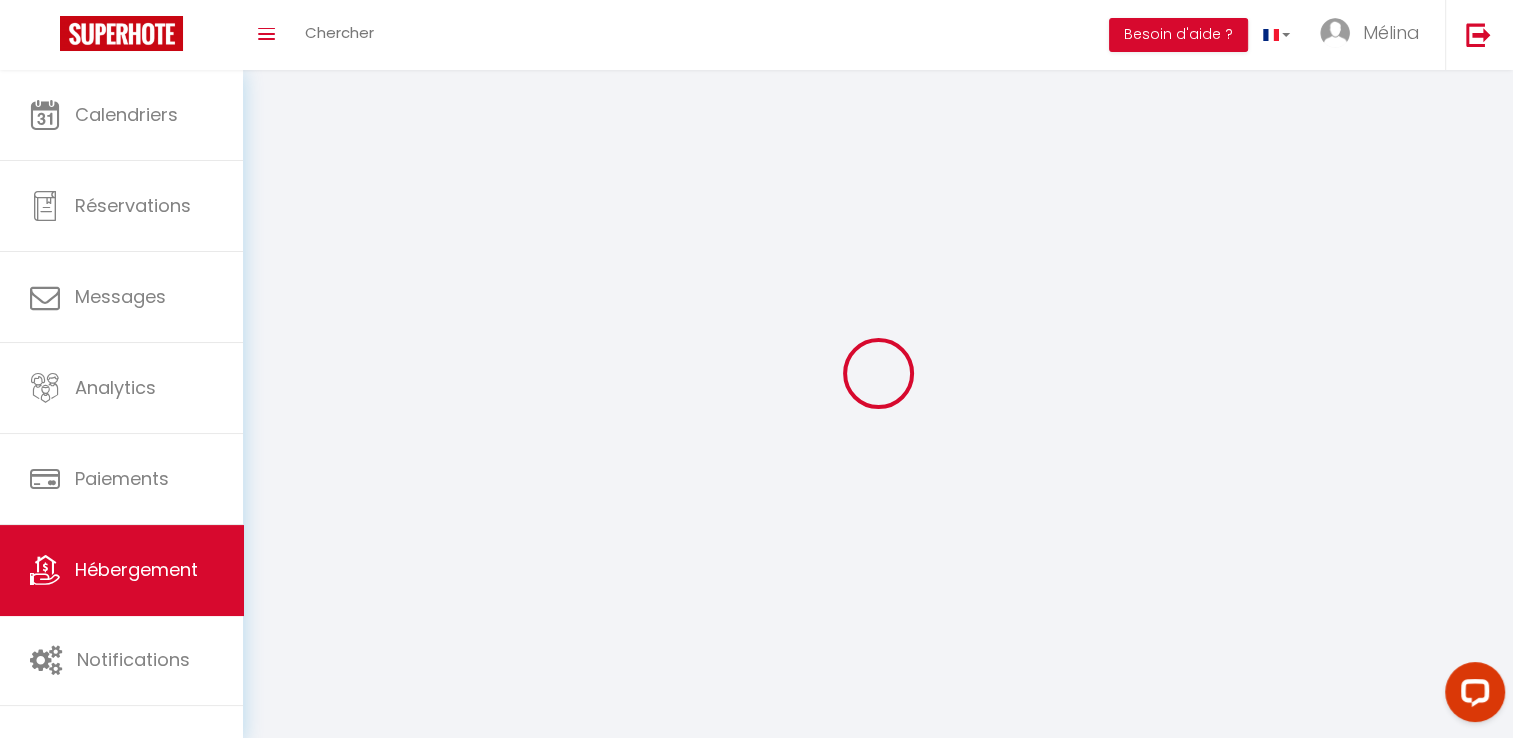select 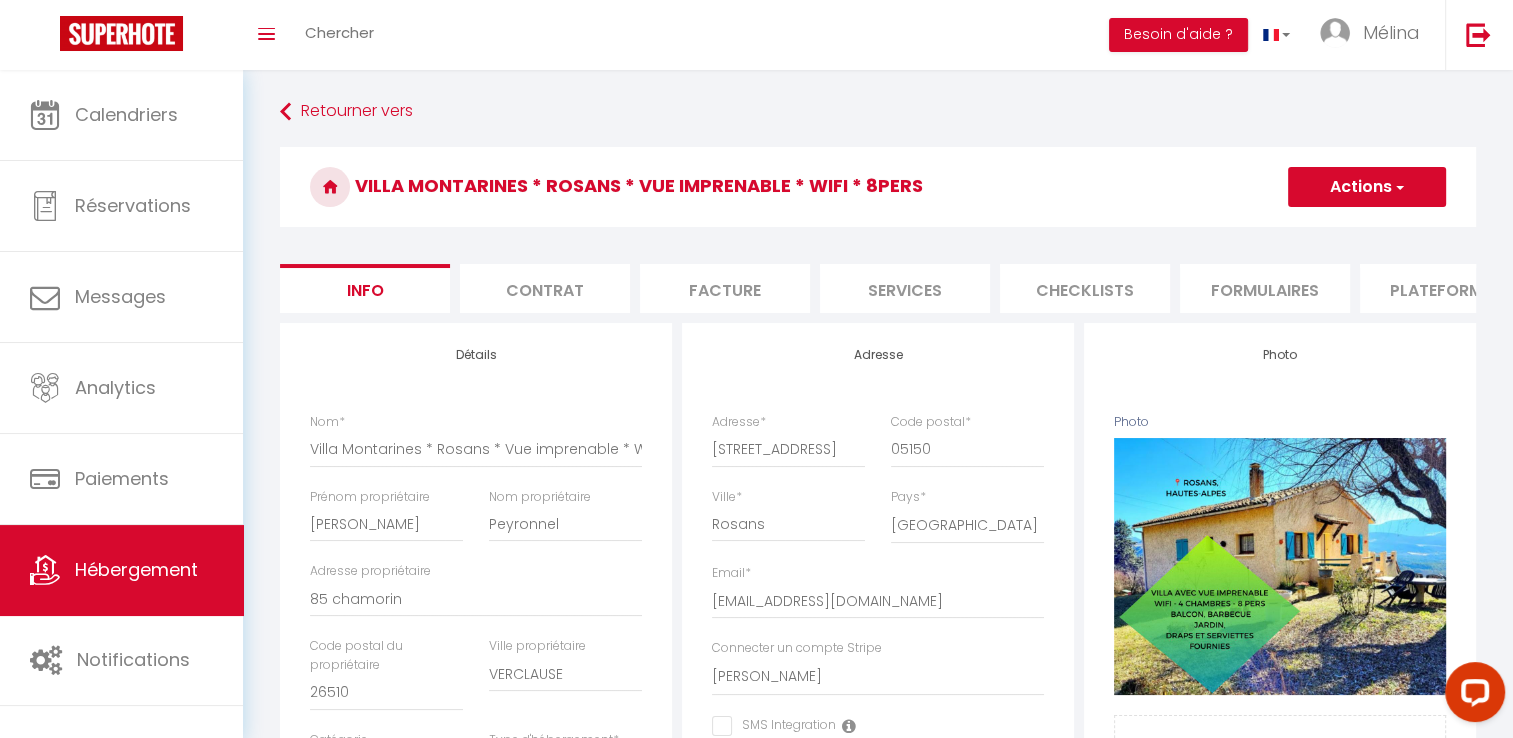 select 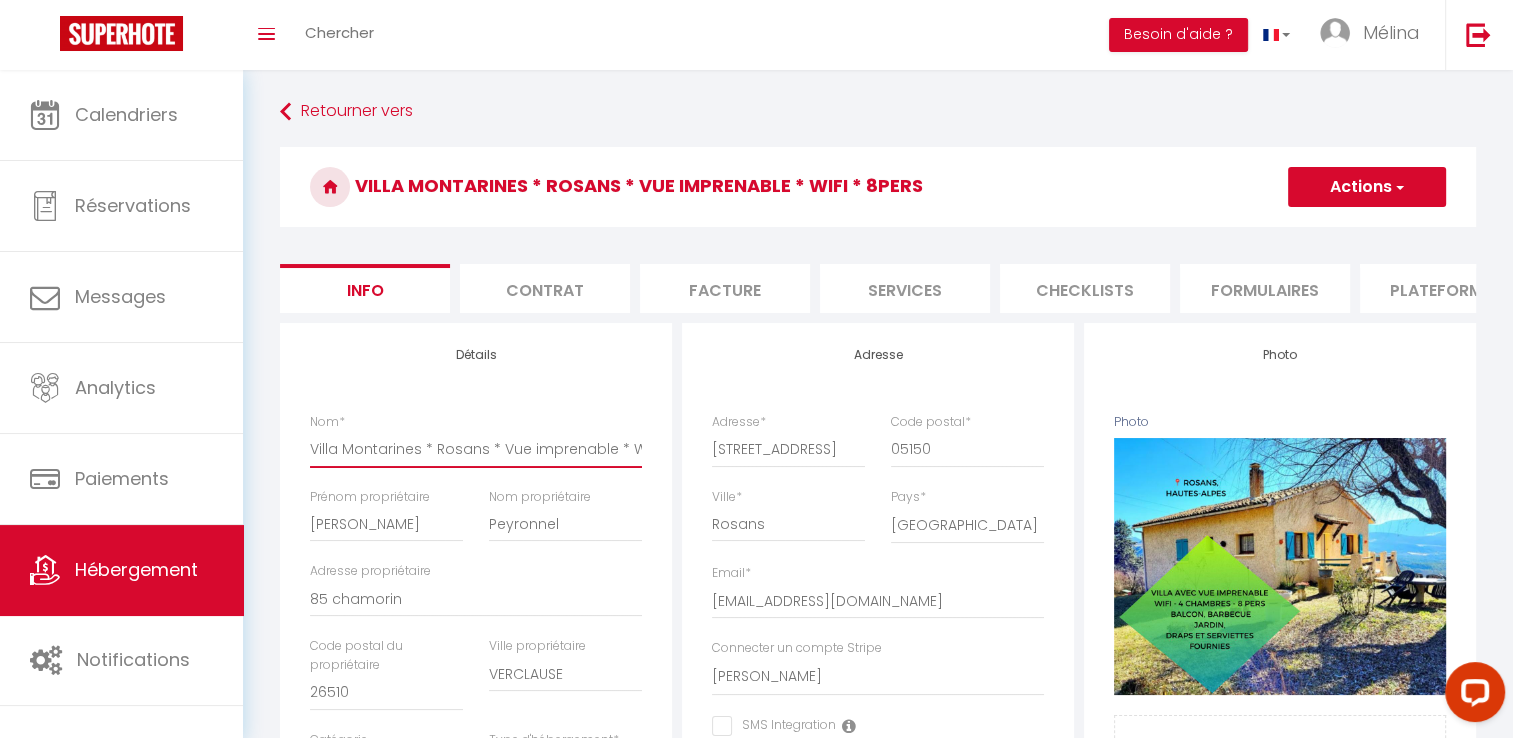 click on "Villa Montarines * Rosans * Vue imprenable * WIFI * 8pers" at bounding box center (476, 449) 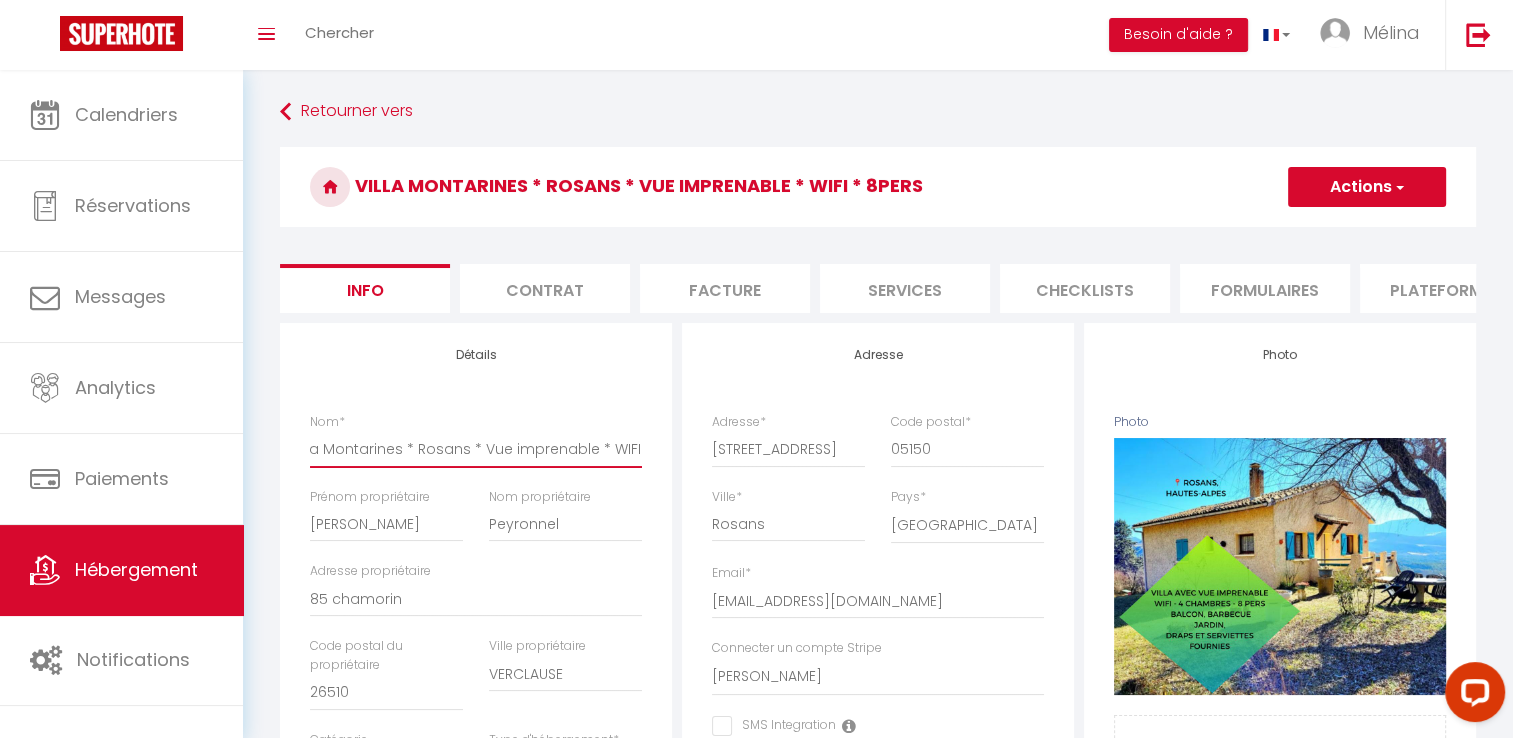 scroll, scrollTop: 0, scrollLeft: 22, axis: horizontal 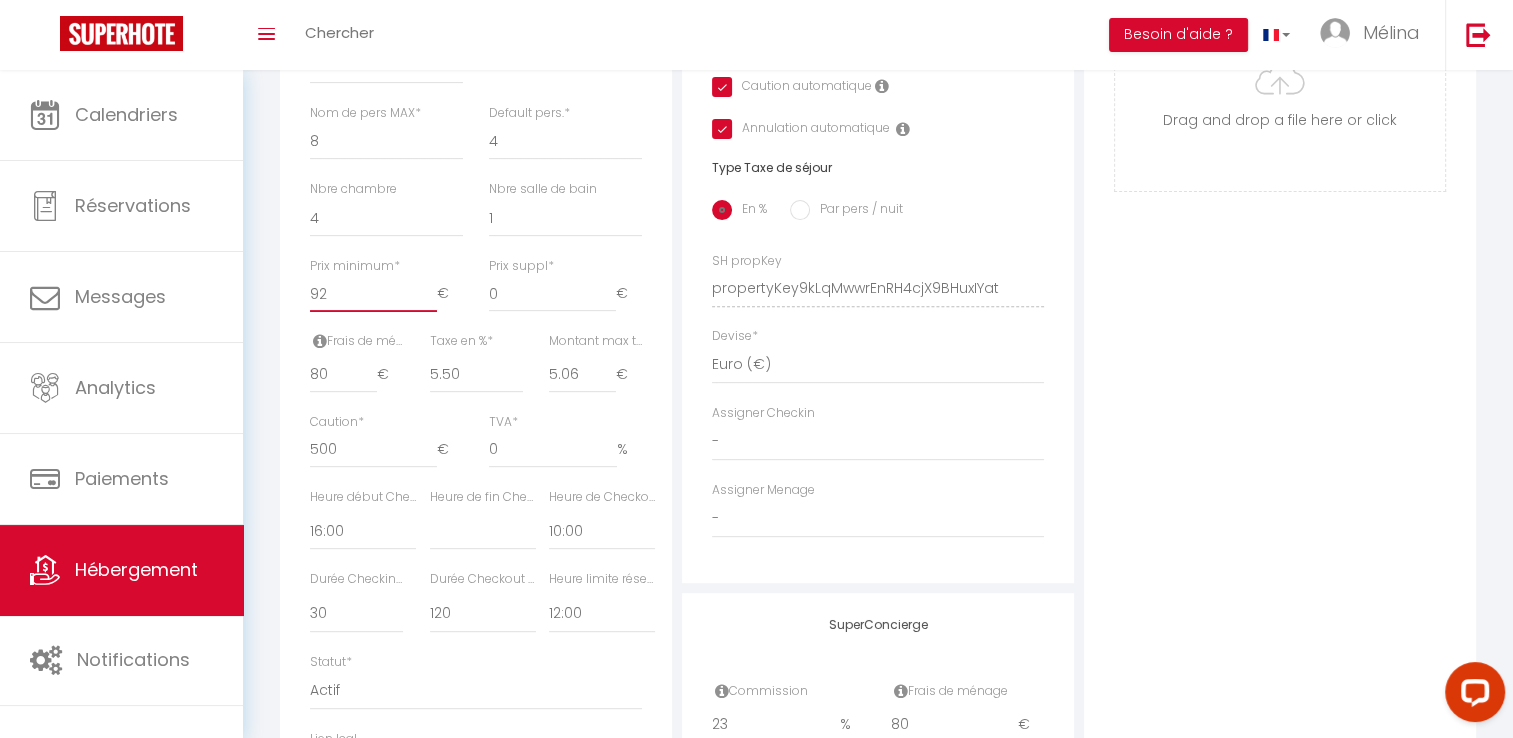 click on "92" at bounding box center (373, 294) 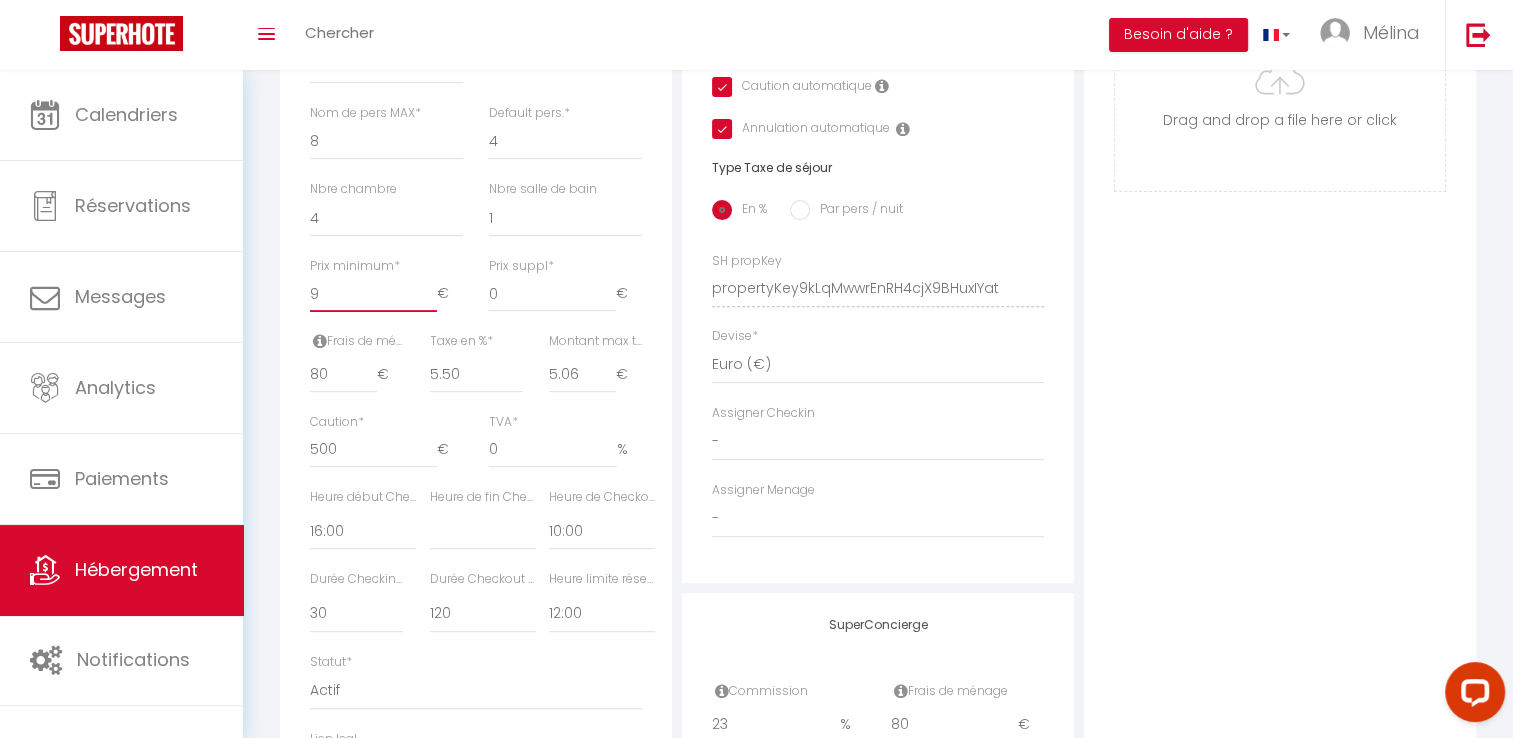 select 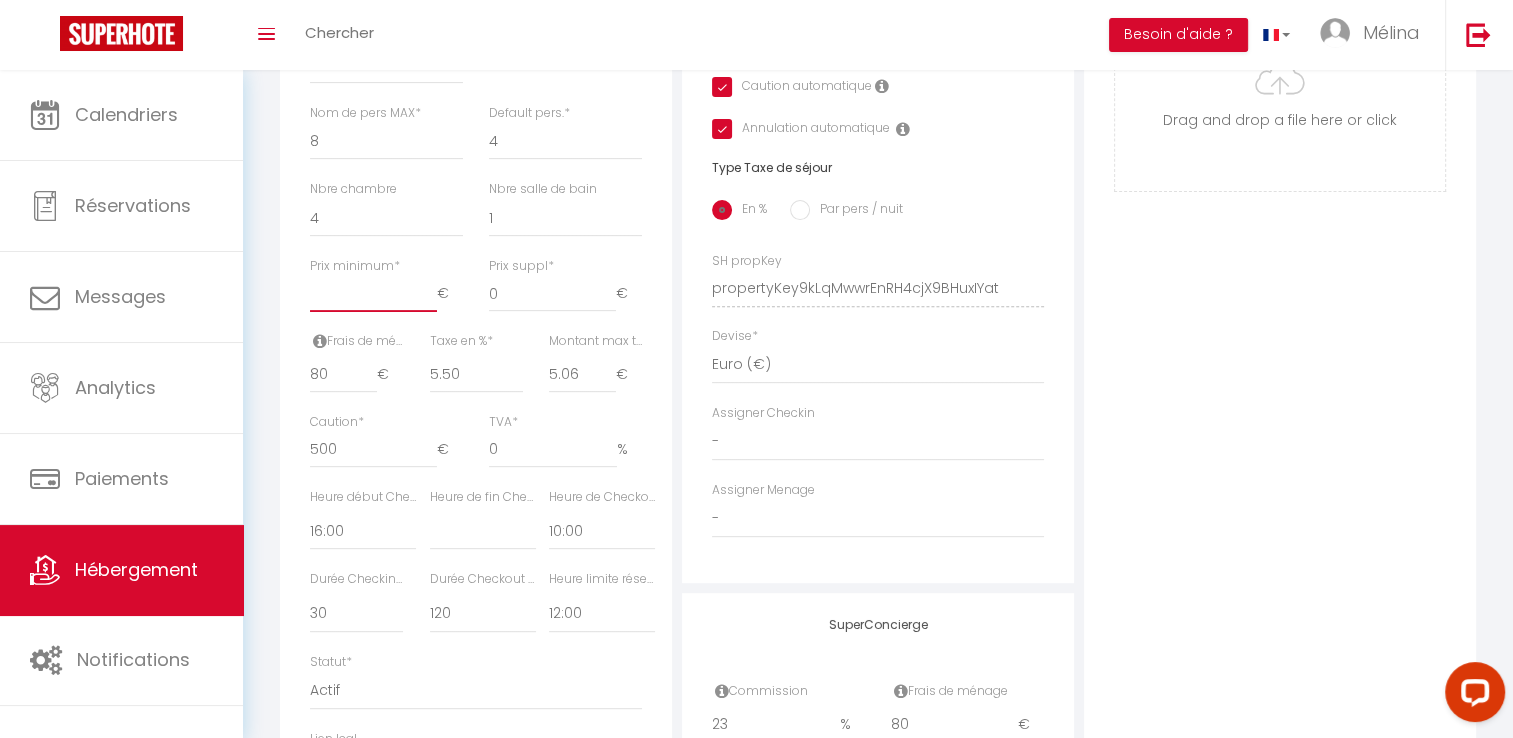 select 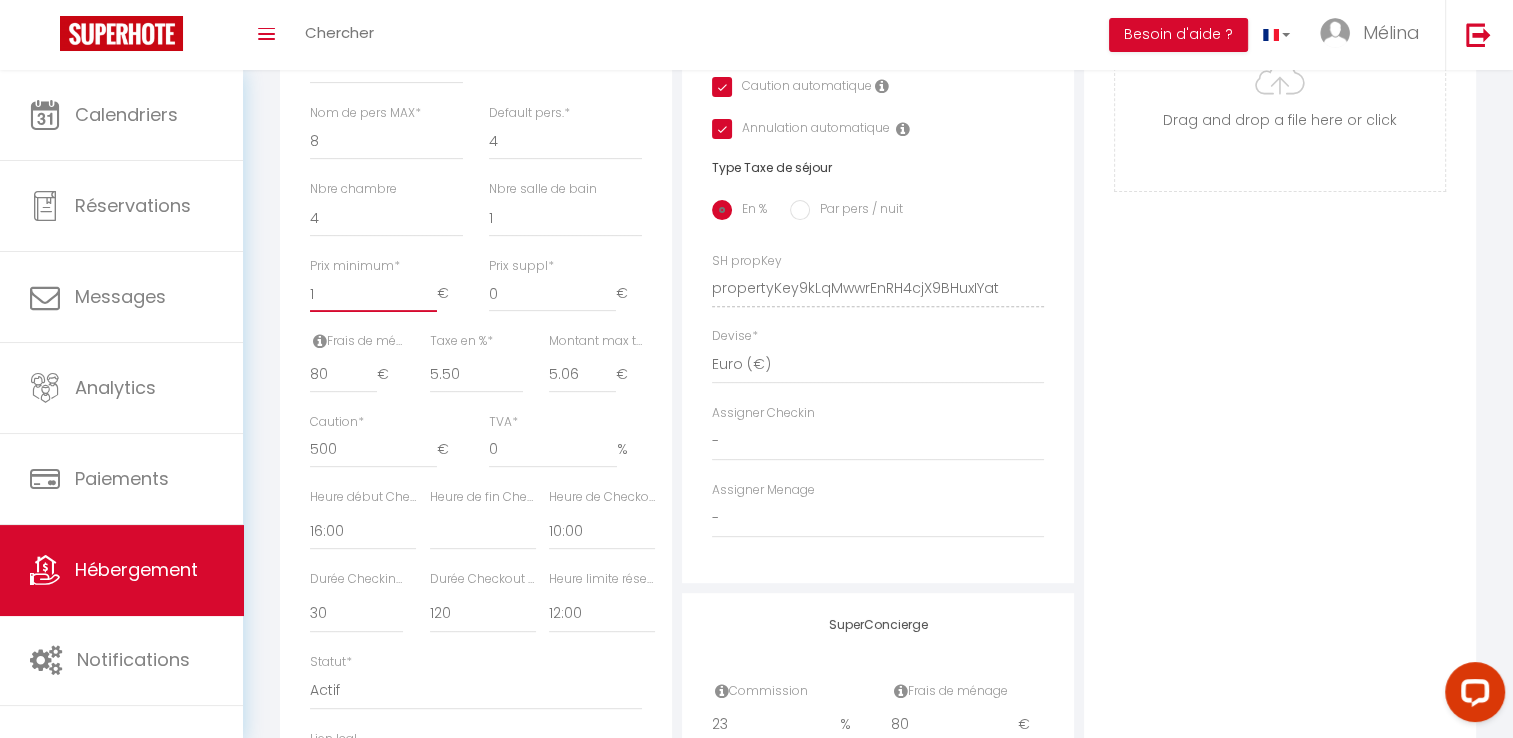 select 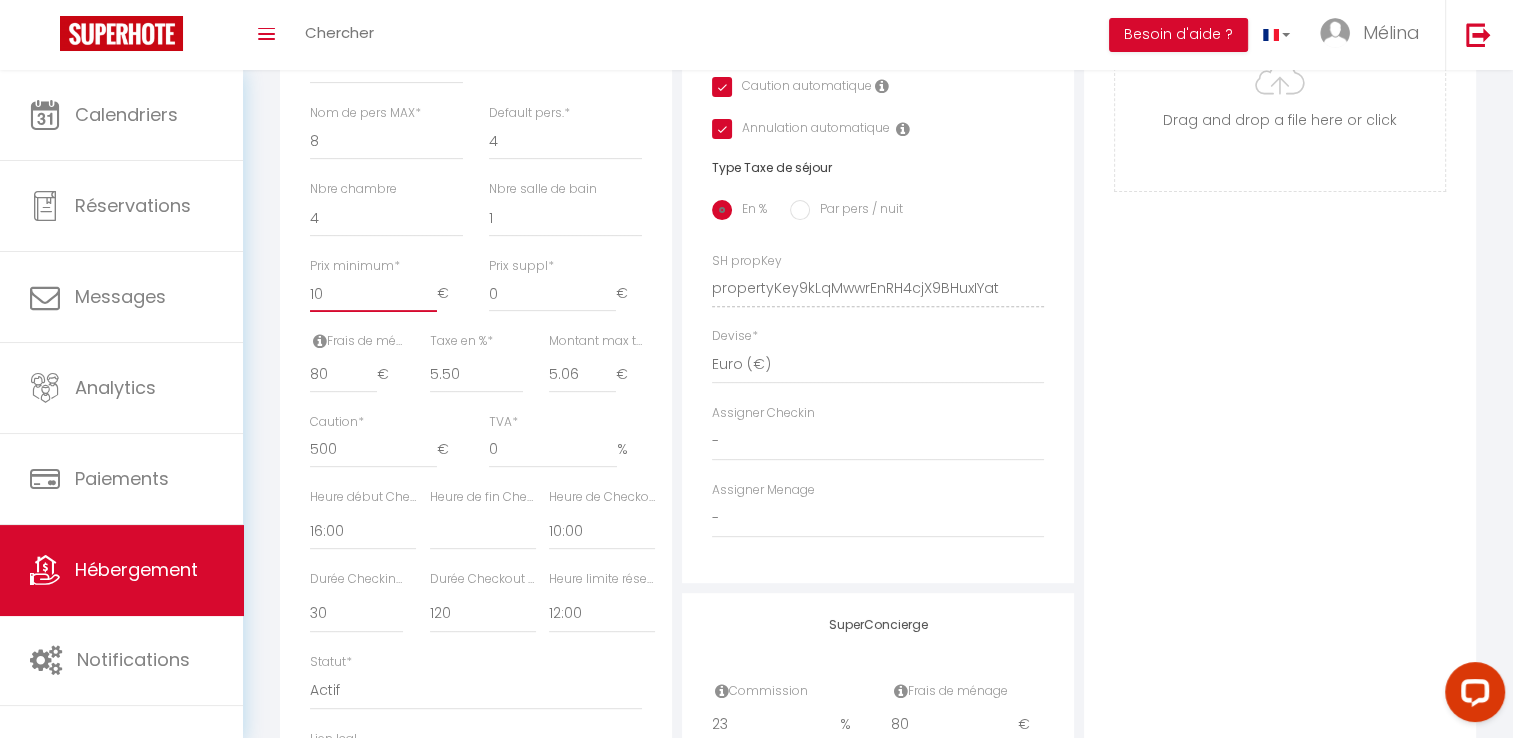 select 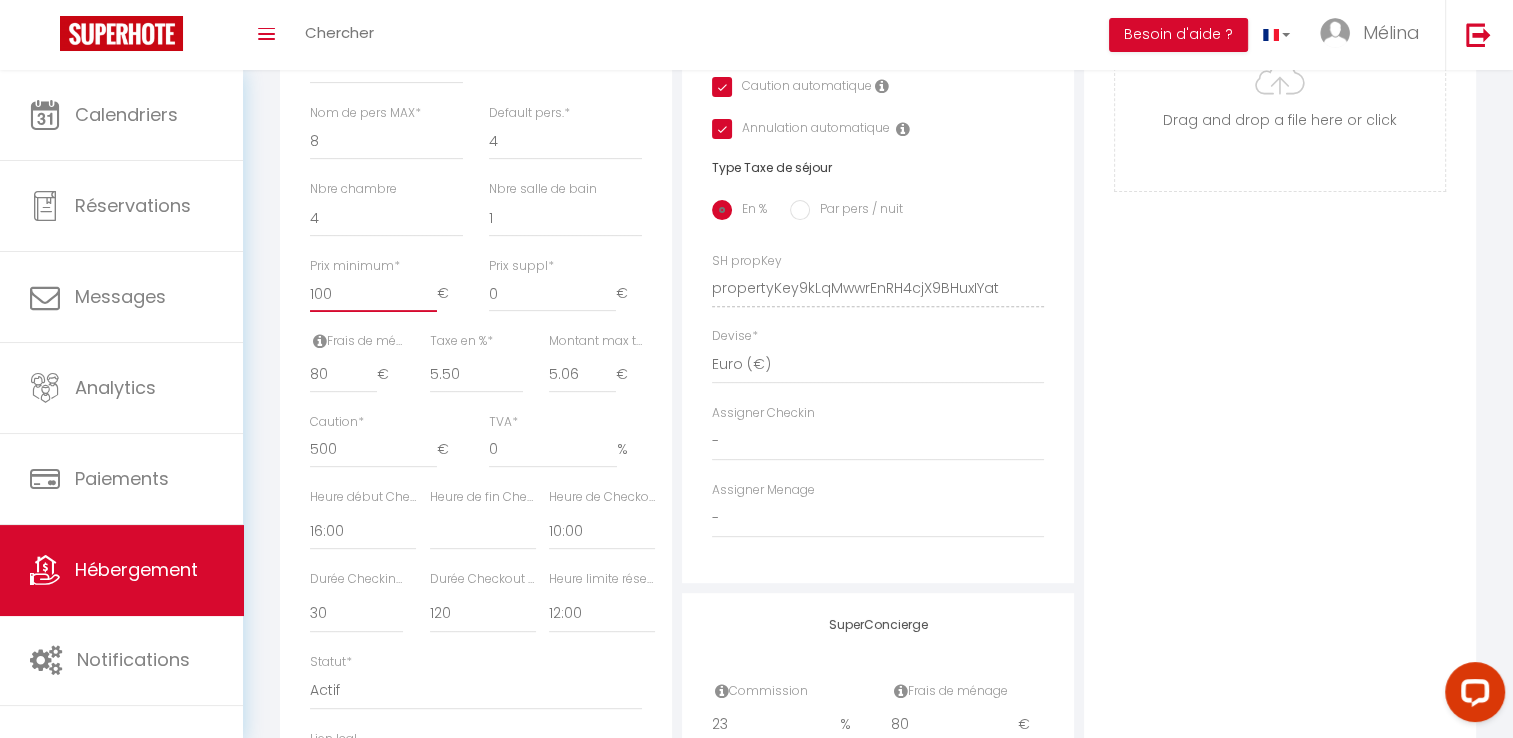 select 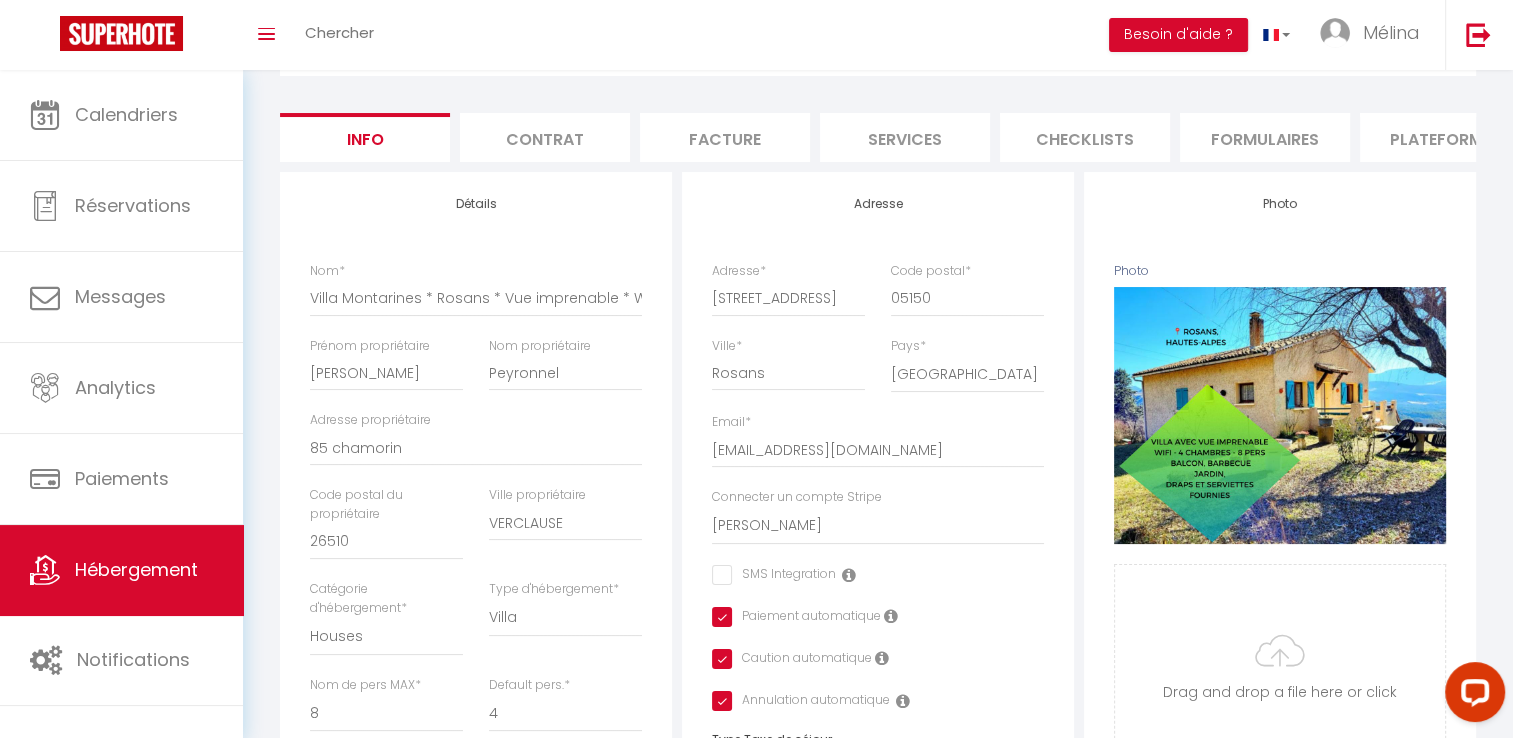 scroll, scrollTop: 0, scrollLeft: 0, axis: both 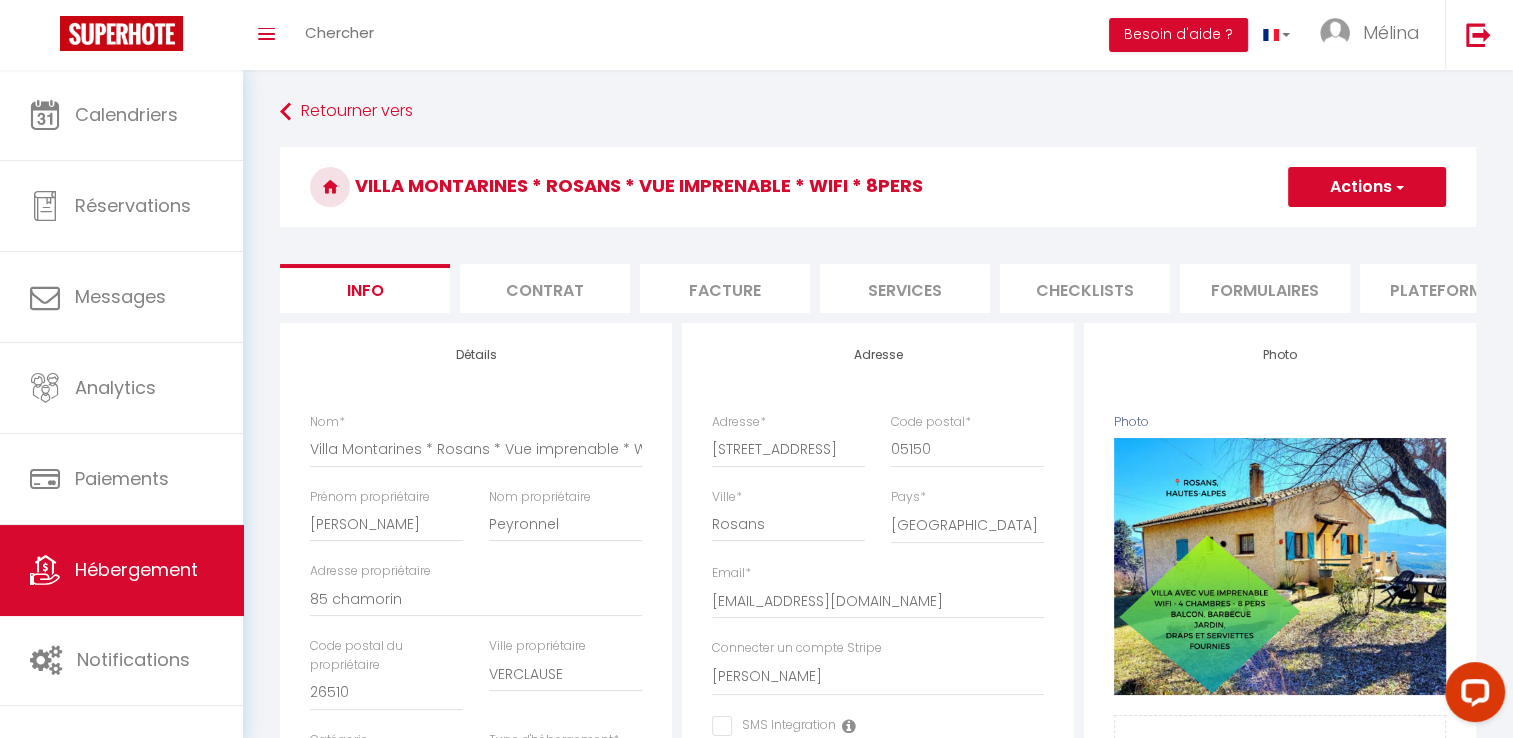 type on "100" 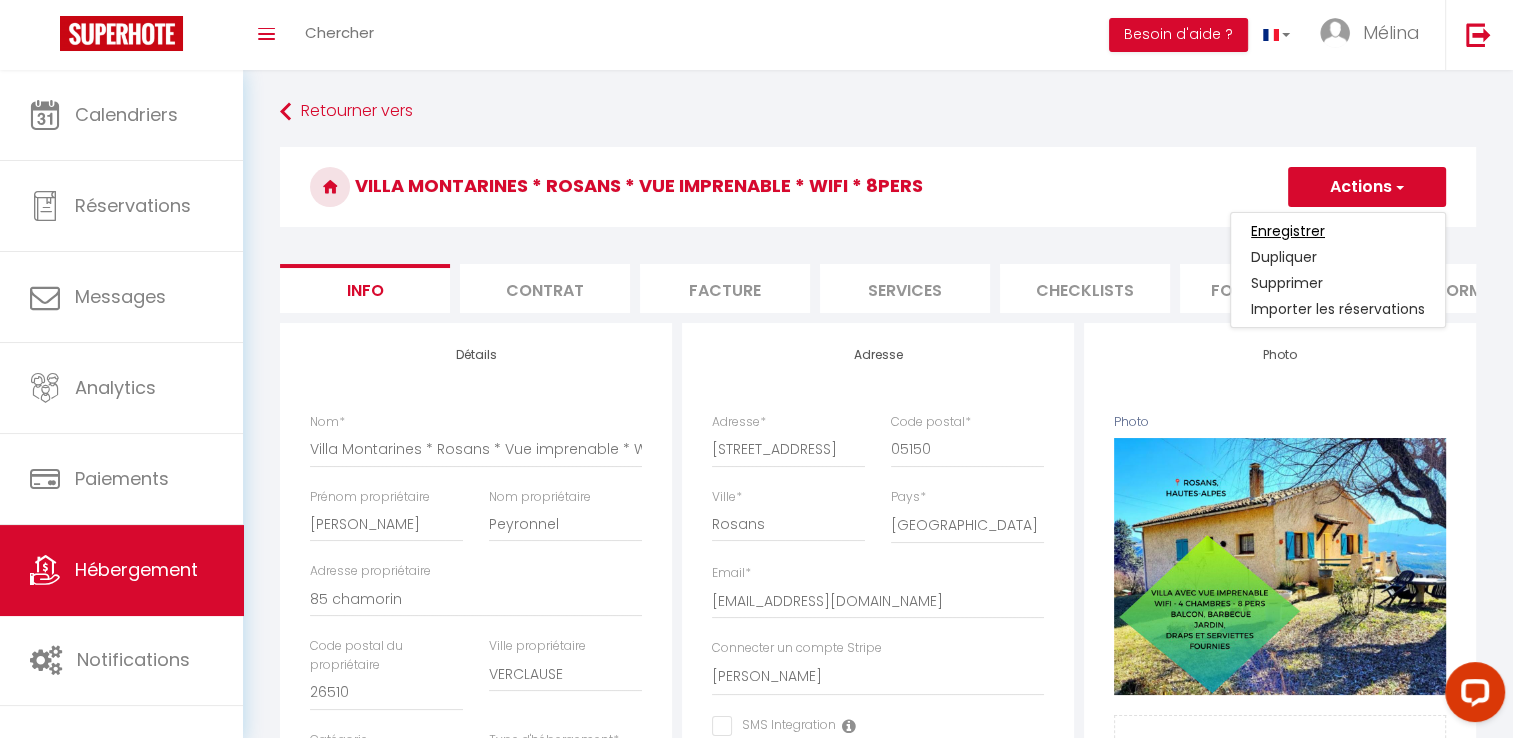 click on "Enregistrer" at bounding box center (1288, 231) 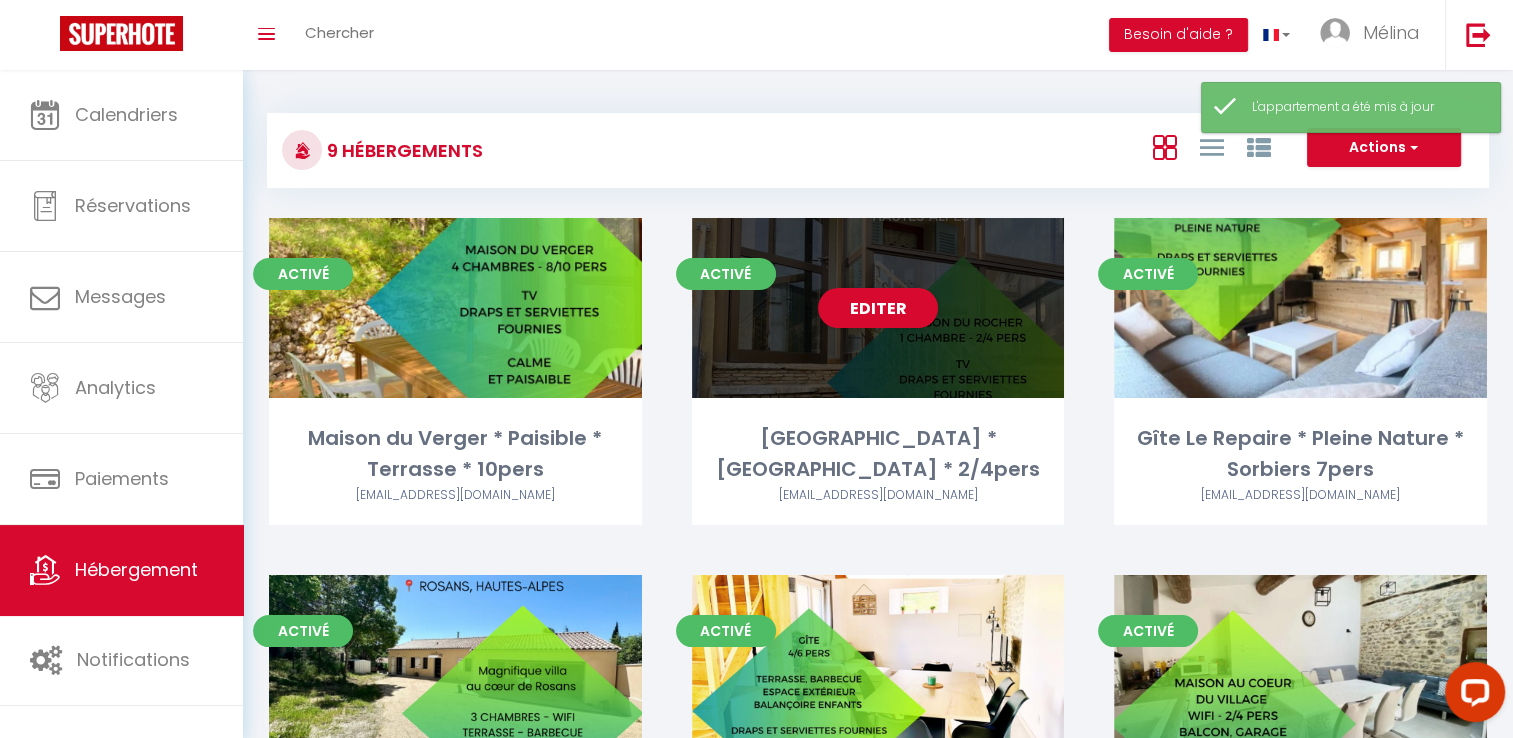 scroll, scrollTop: 573, scrollLeft: 0, axis: vertical 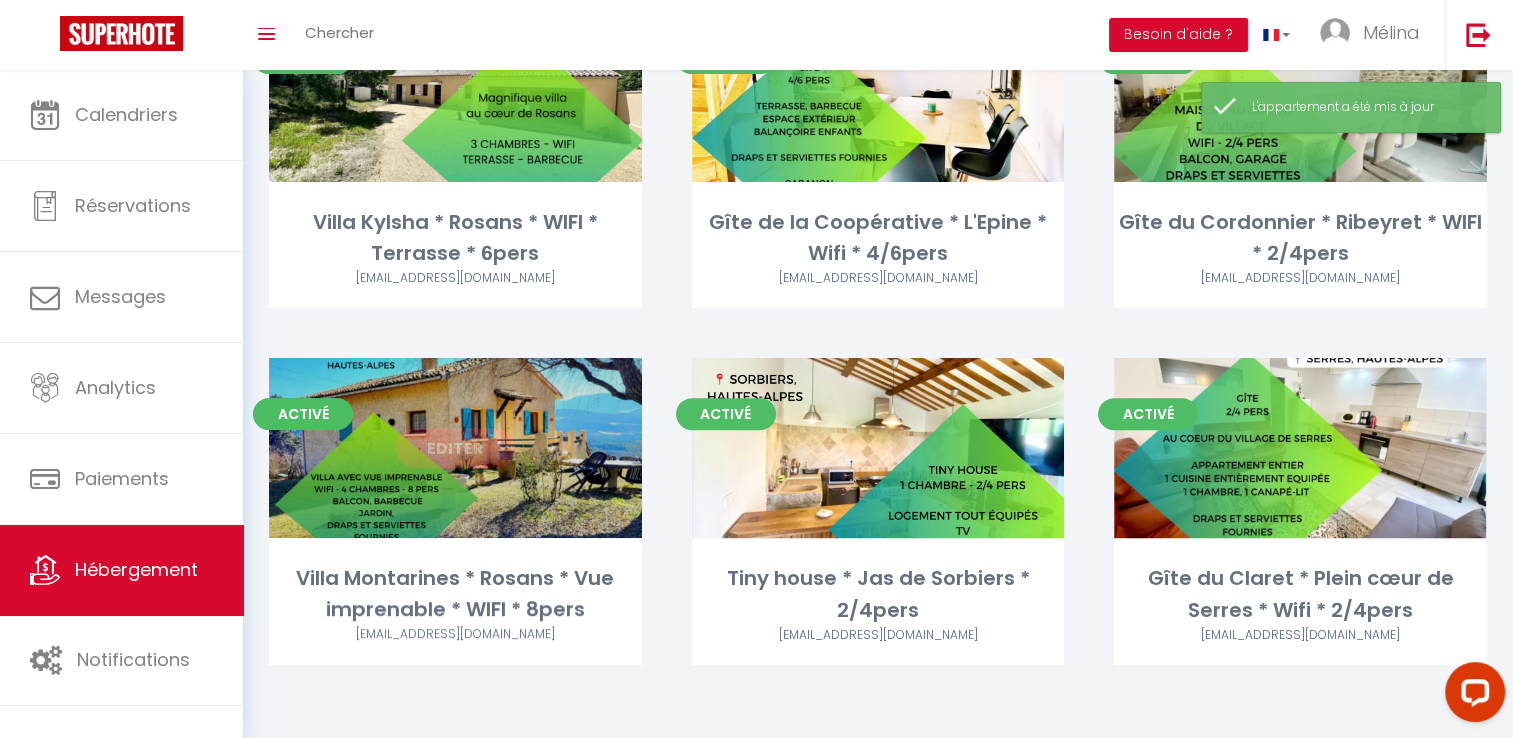 click on "Editer" at bounding box center [455, 448] 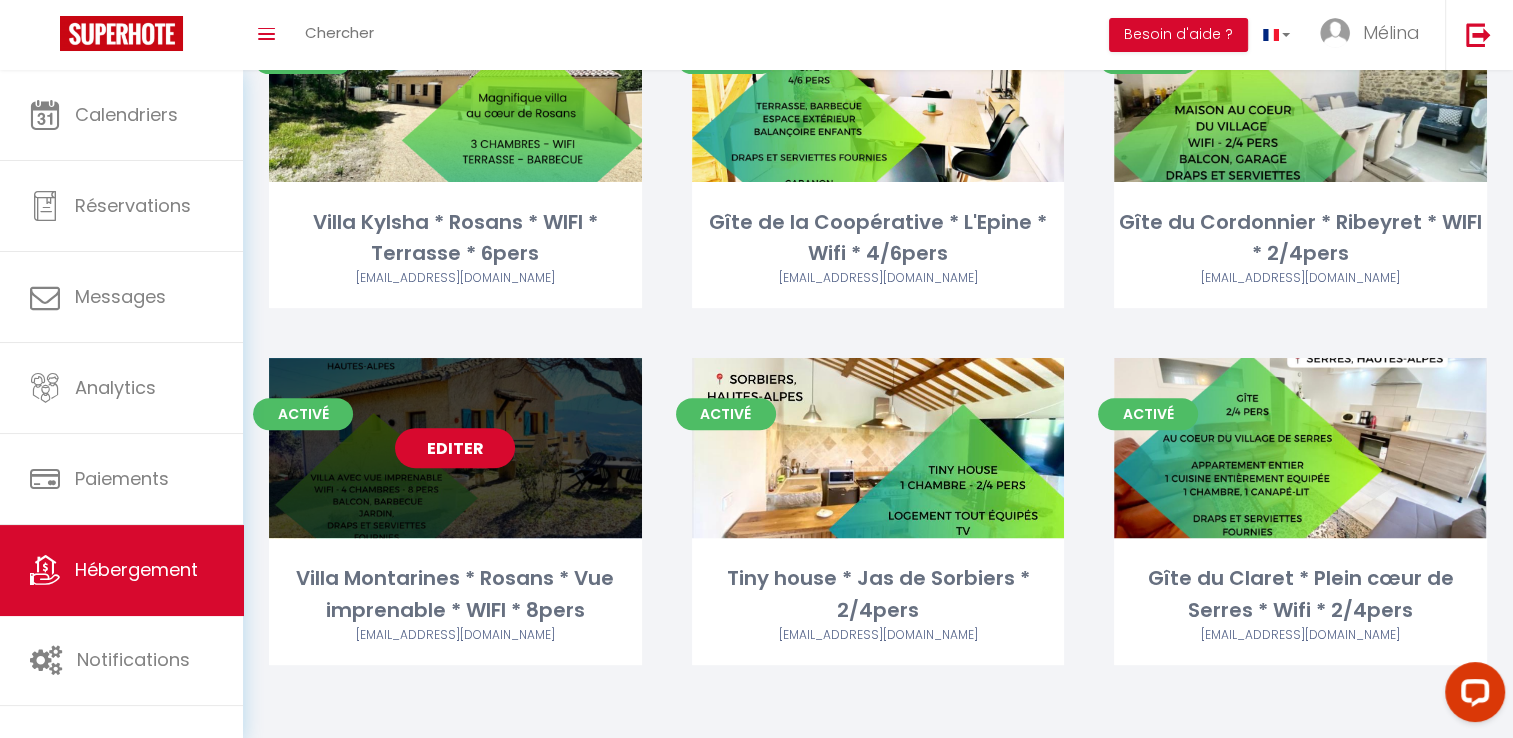 click on "Editer" at bounding box center [455, 448] 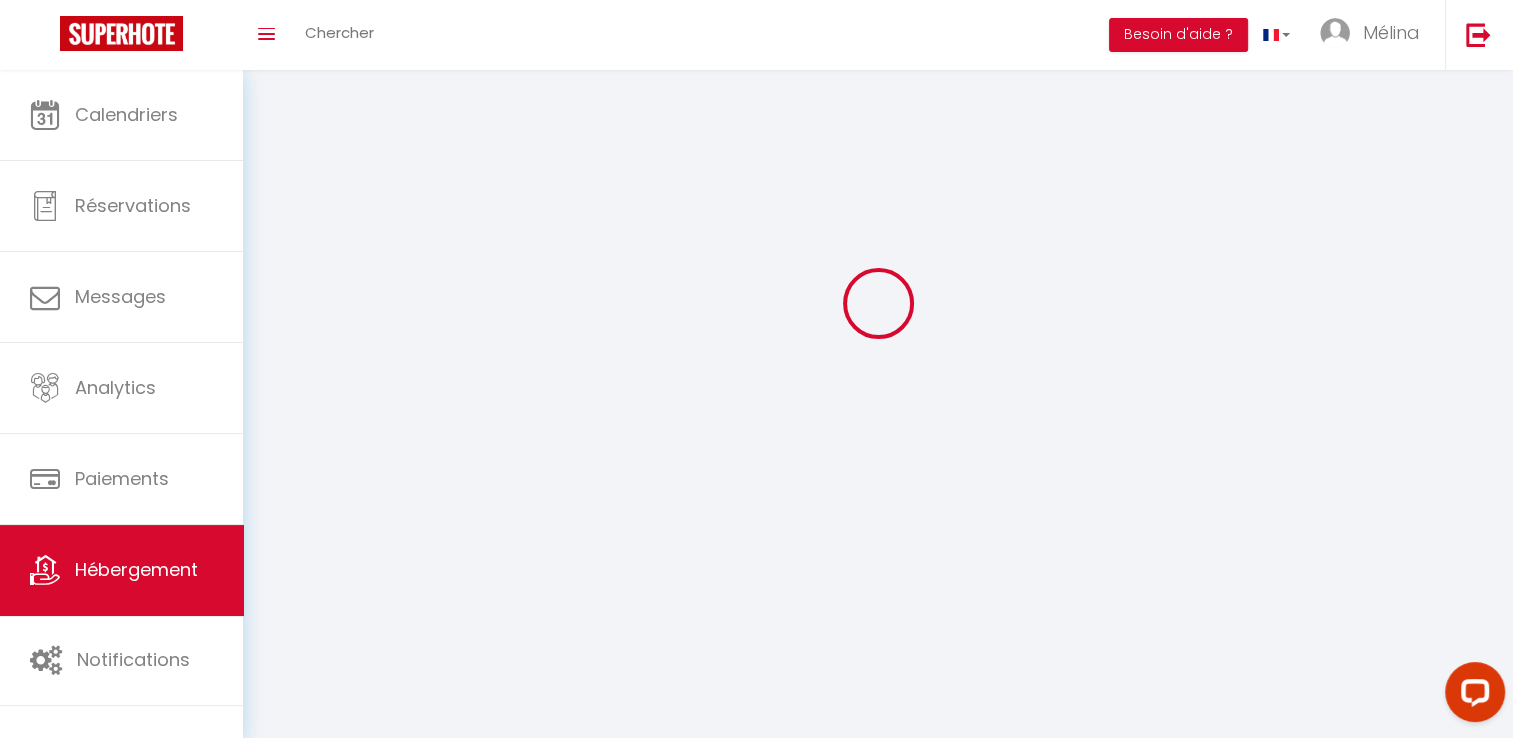 scroll, scrollTop: 0, scrollLeft: 0, axis: both 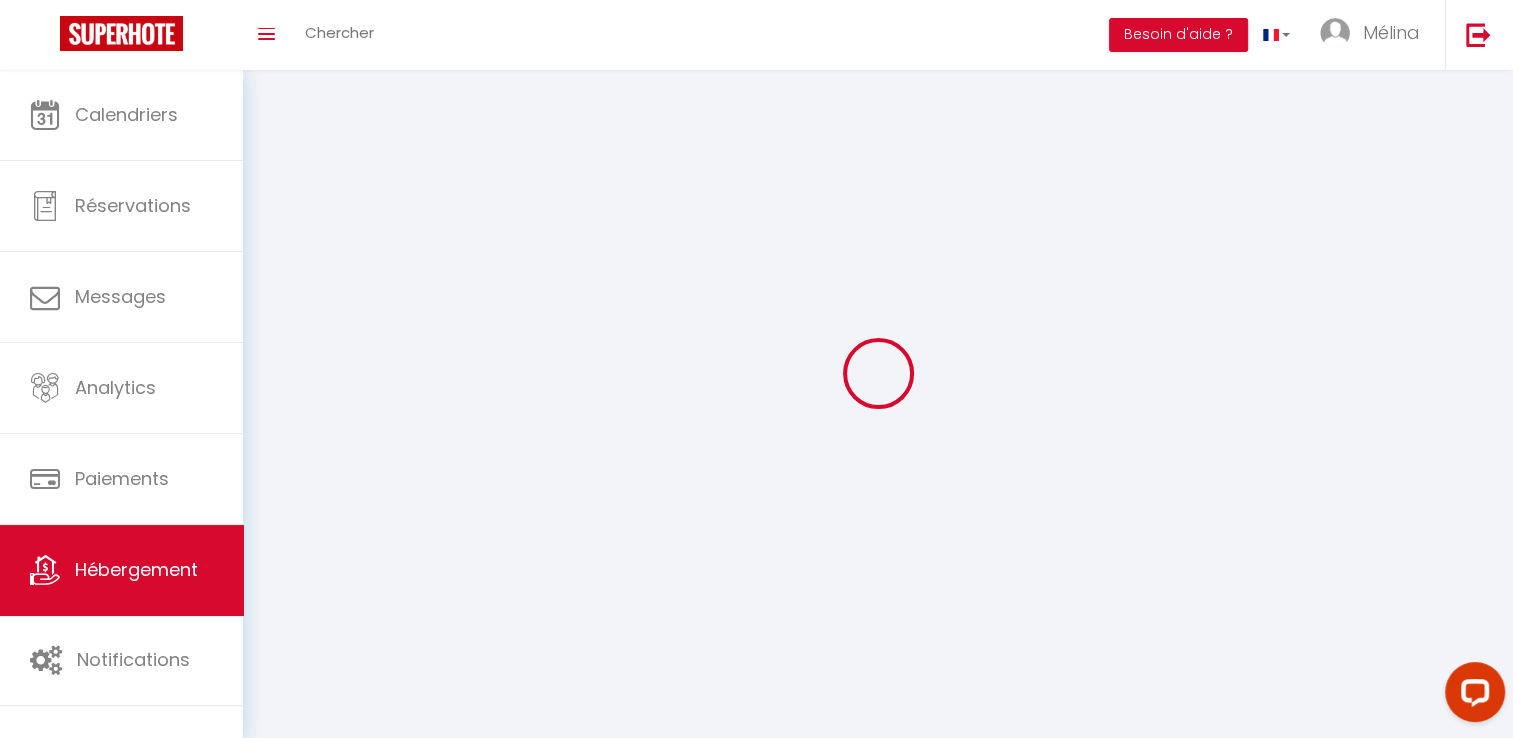 select 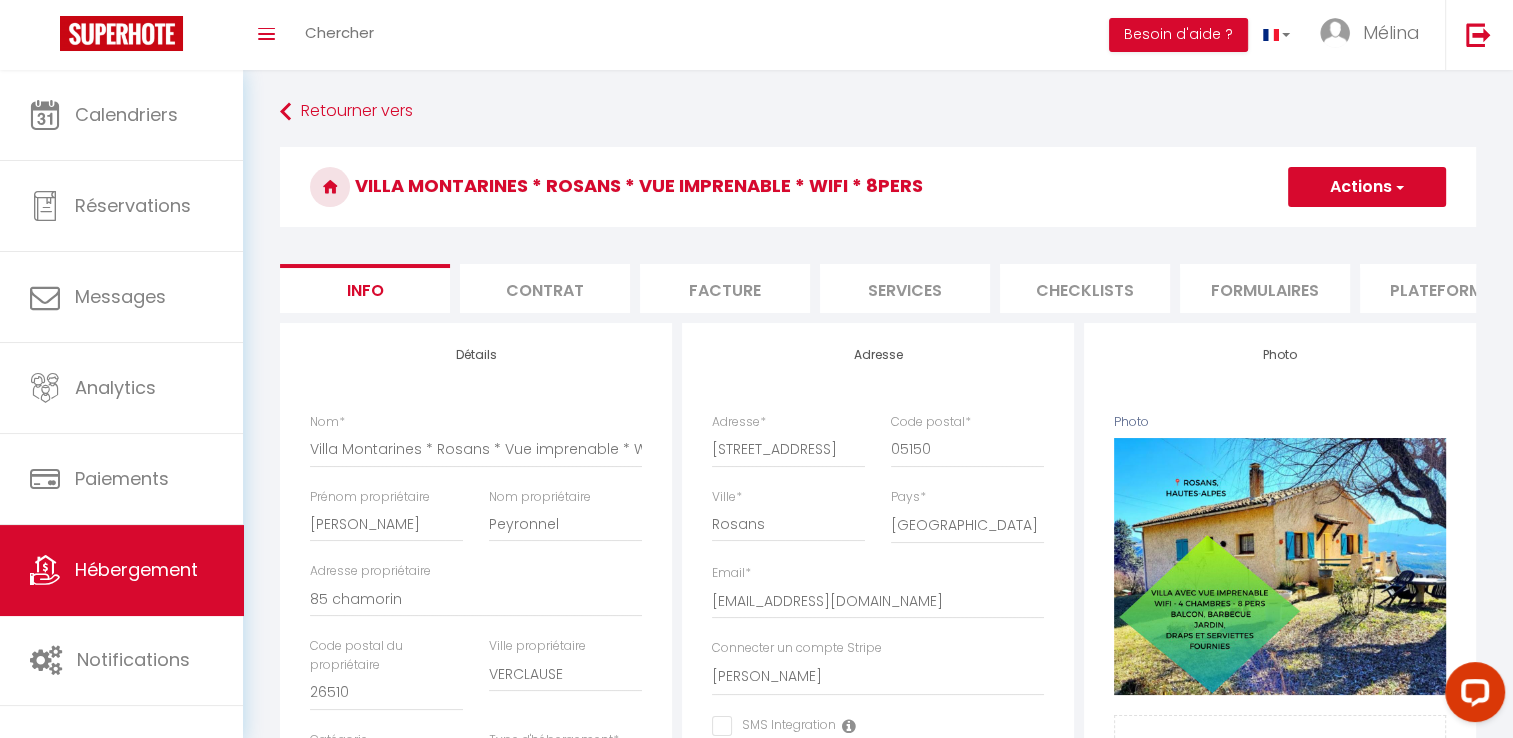 scroll, scrollTop: 12, scrollLeft: 0, axis: vertical 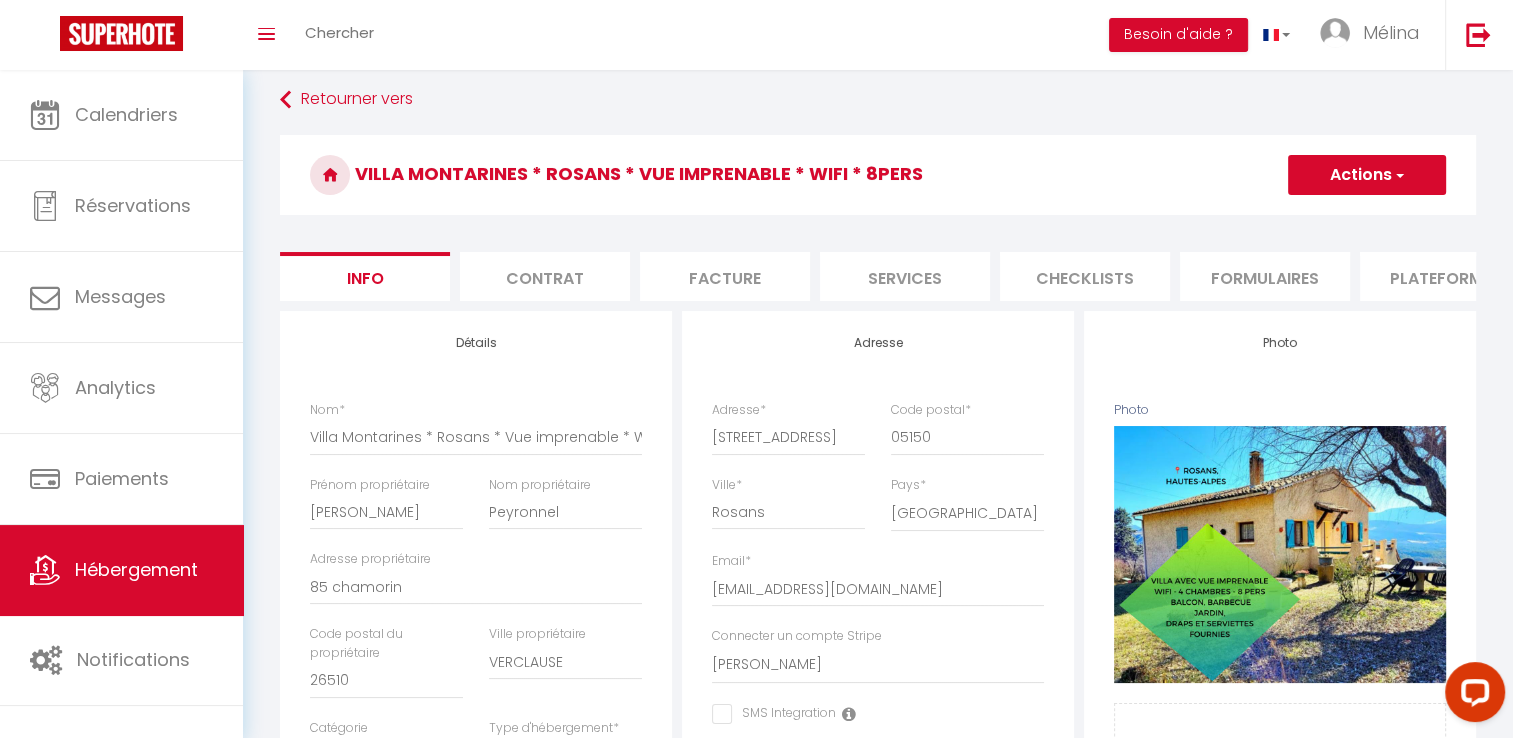 click on "Services" at bounding box center (905, 276) 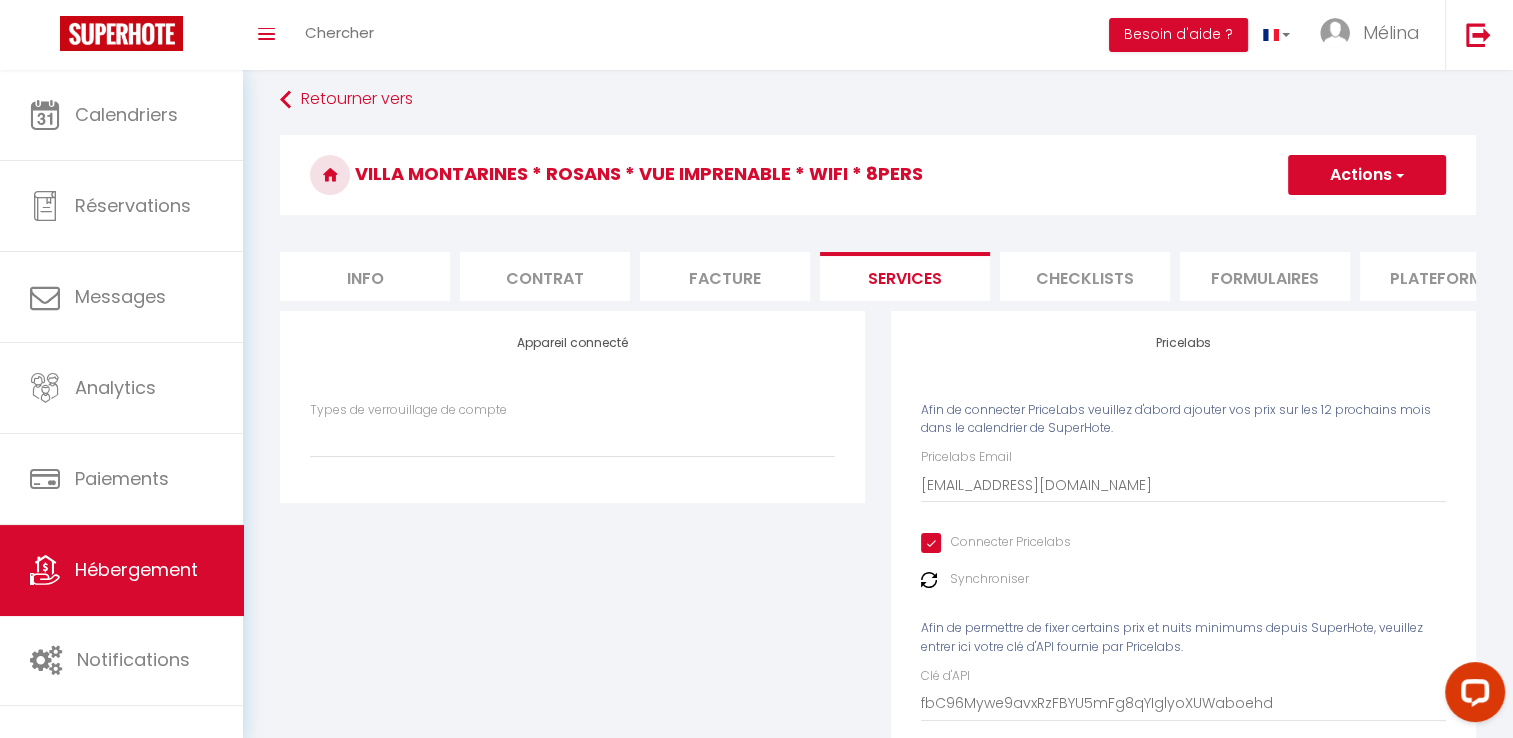 scroll, scrollTop: 115, scrollLeft: 0, axis: vertical 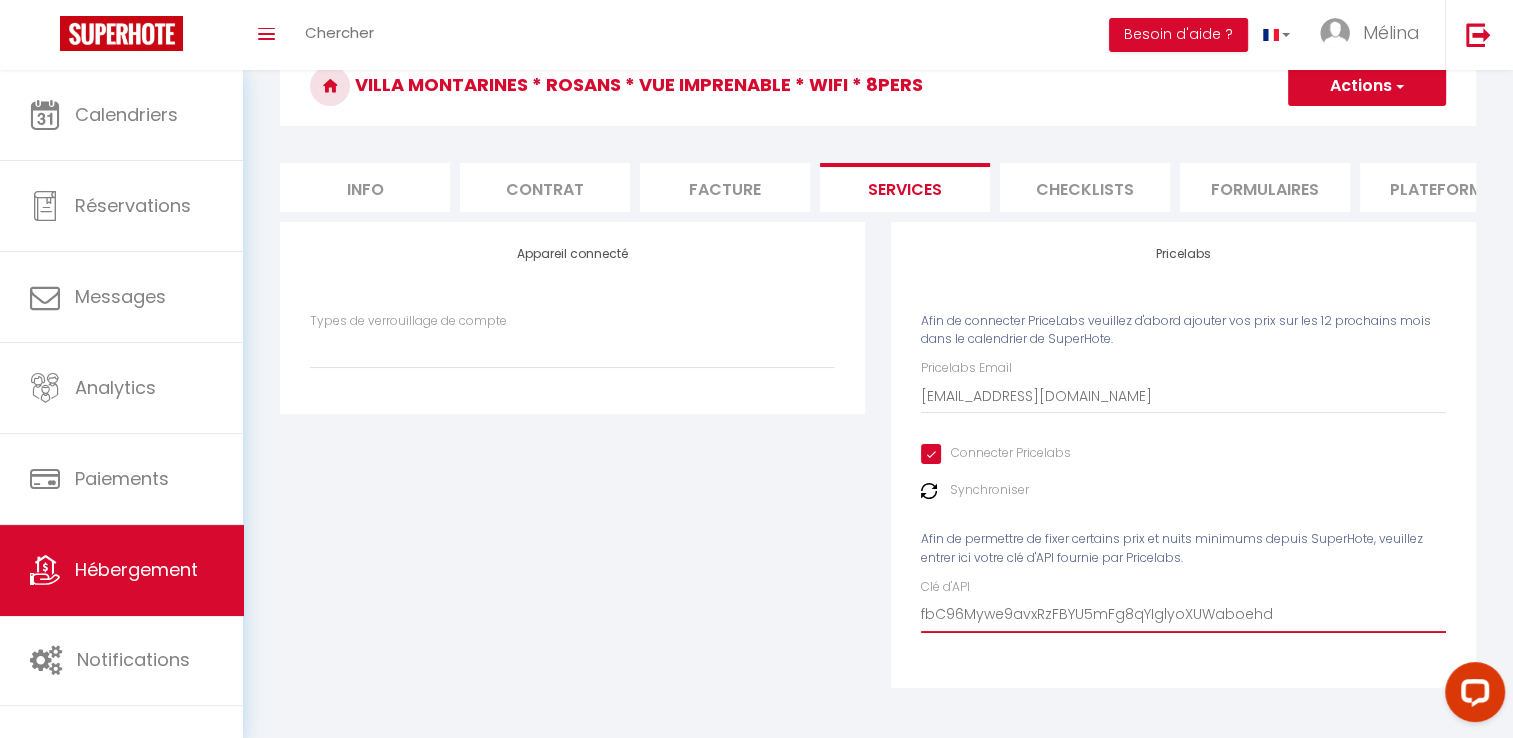 click on "fbC96Mywe9avxRzFBYU5mFg8qYIglyoXUWaboehd" at bounding box center [1183, 615] 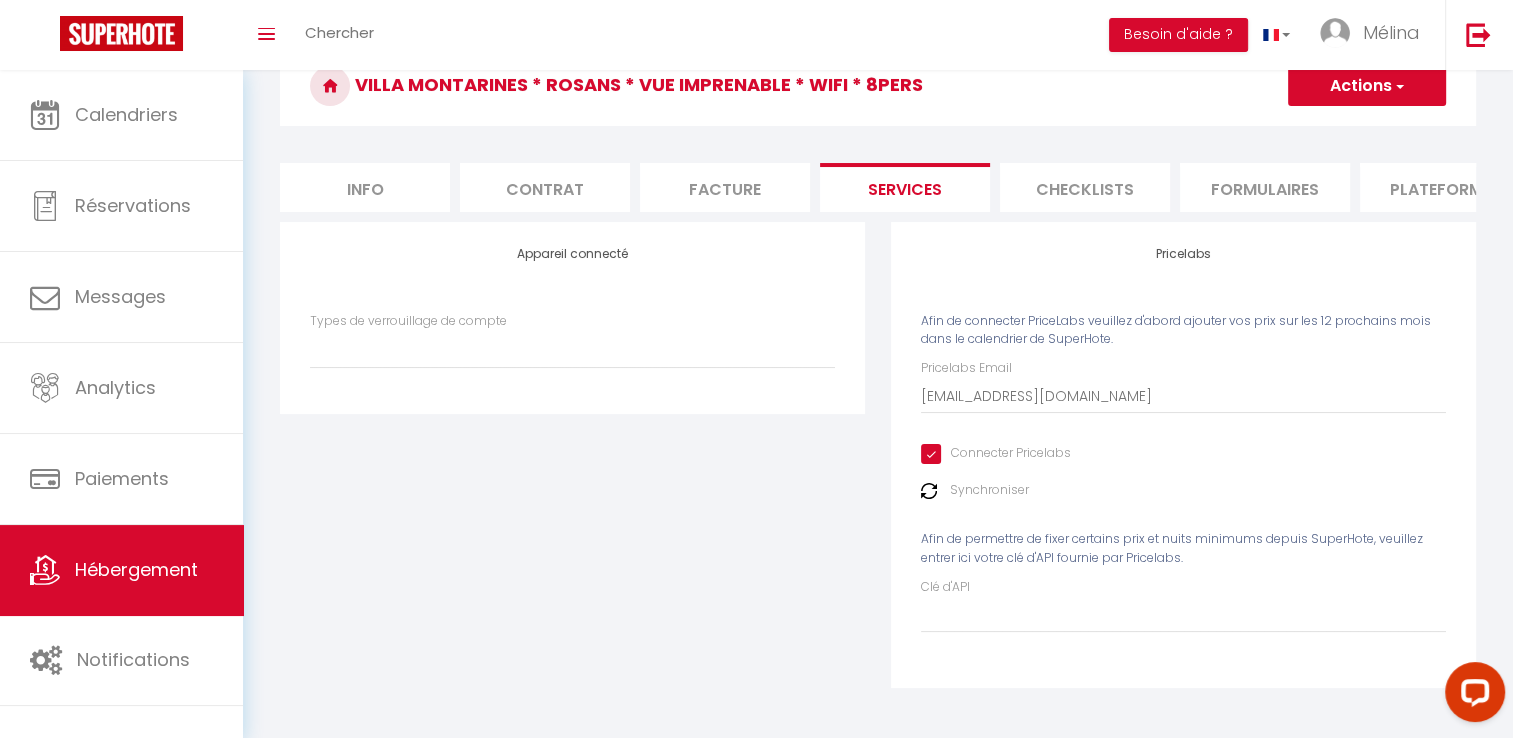 click on "Actions" at bounding box center [1367, 86] 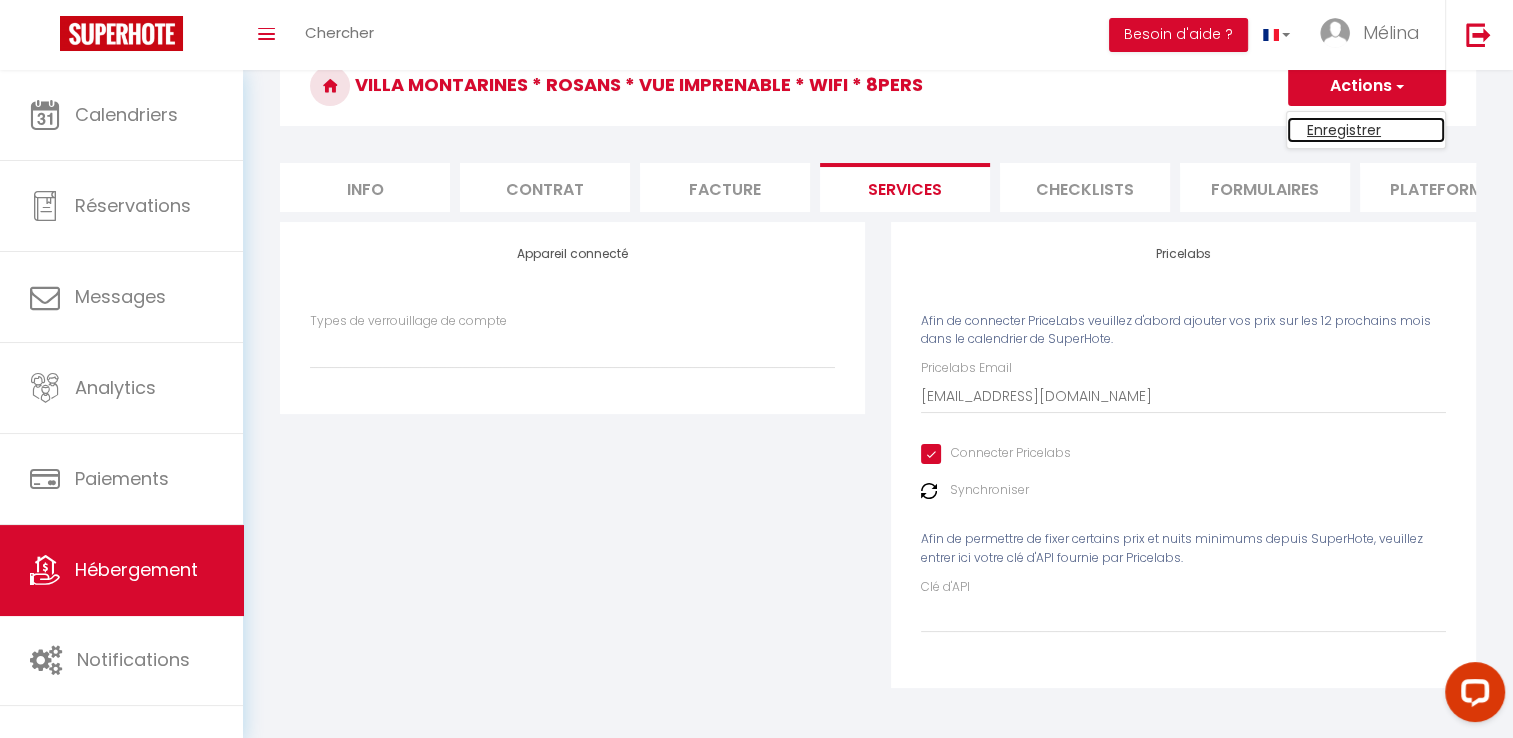 click on "Enregistrer" at bounding box center (1366, 130) 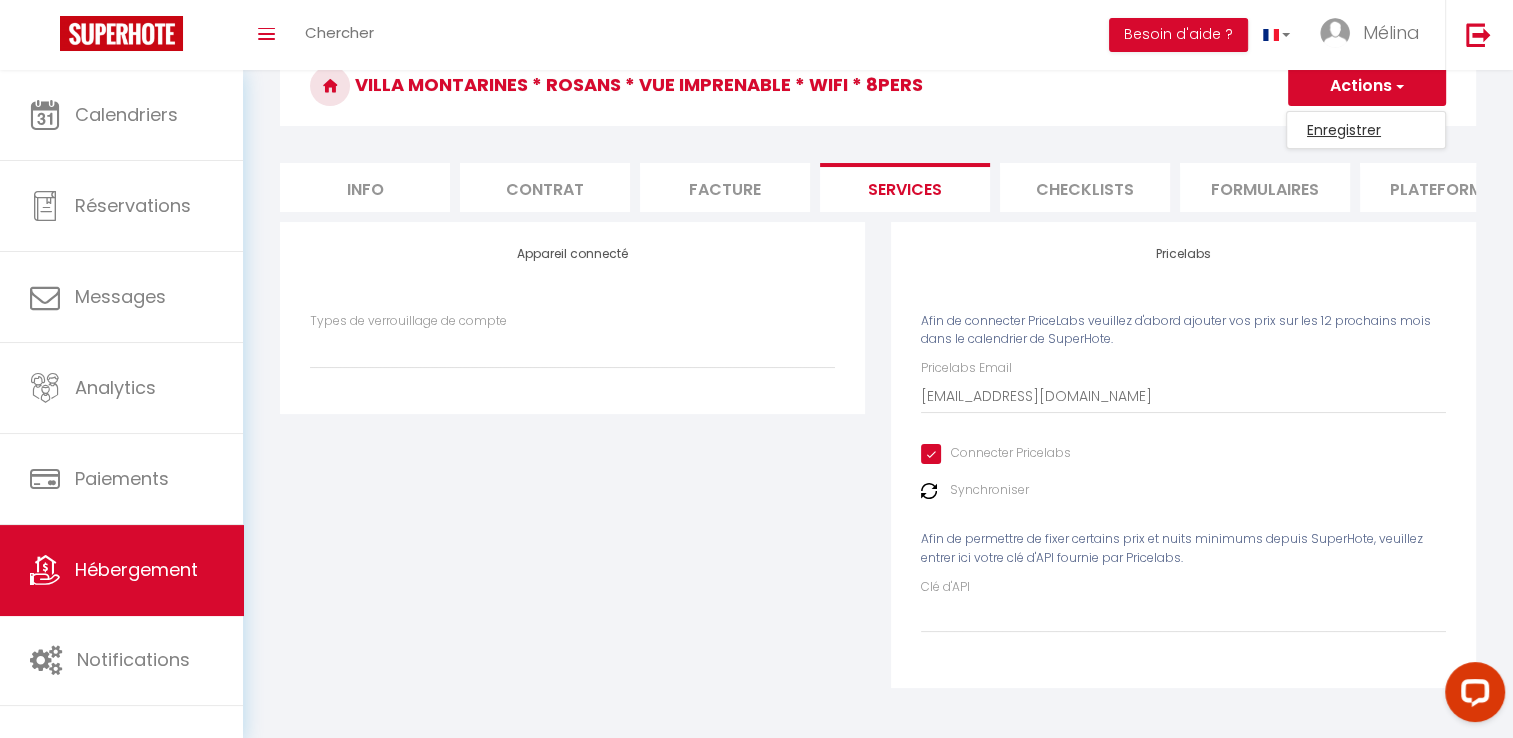 scroll, scrollTop: 0, scrollLeft: 0, axis: both 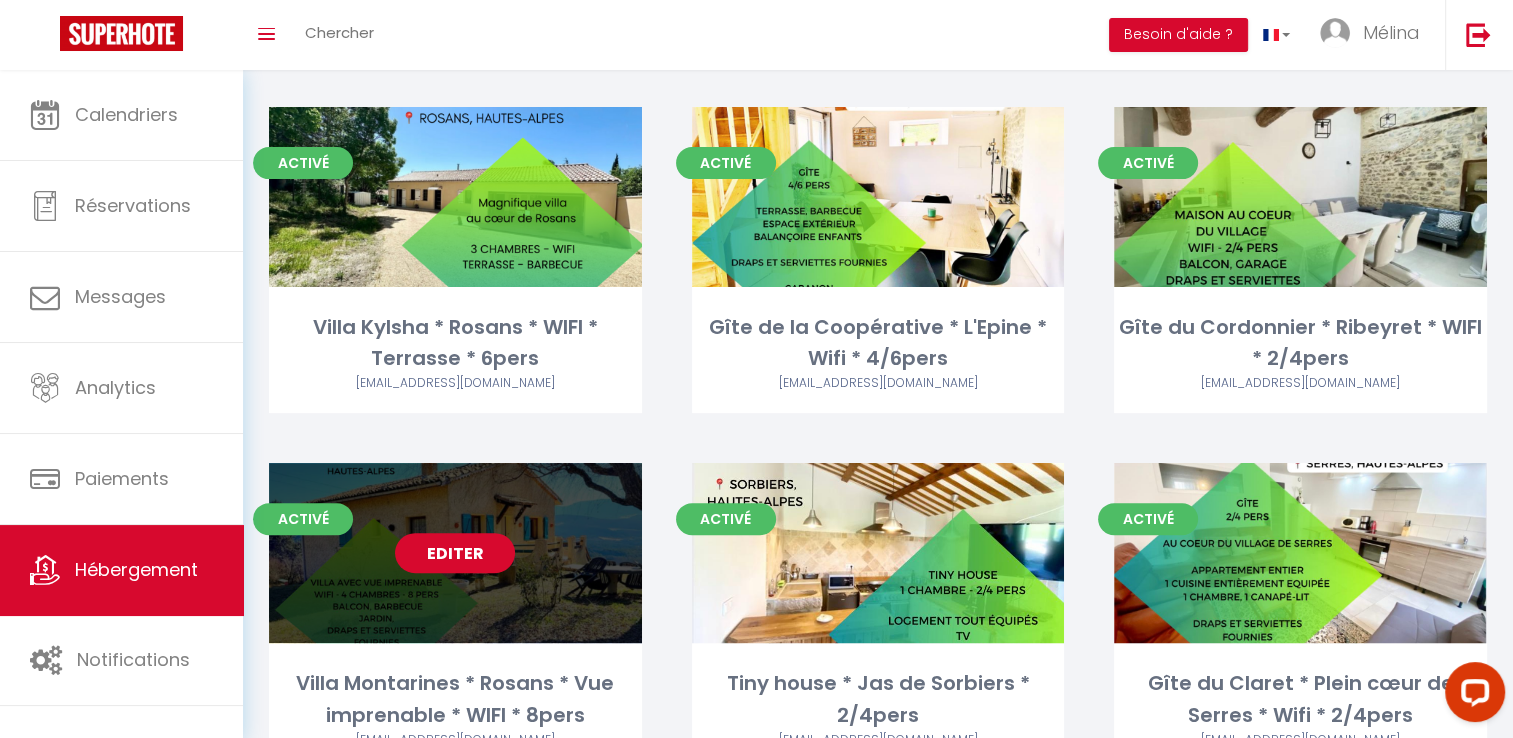 click on "Editer" at bounding box center (455, 553) 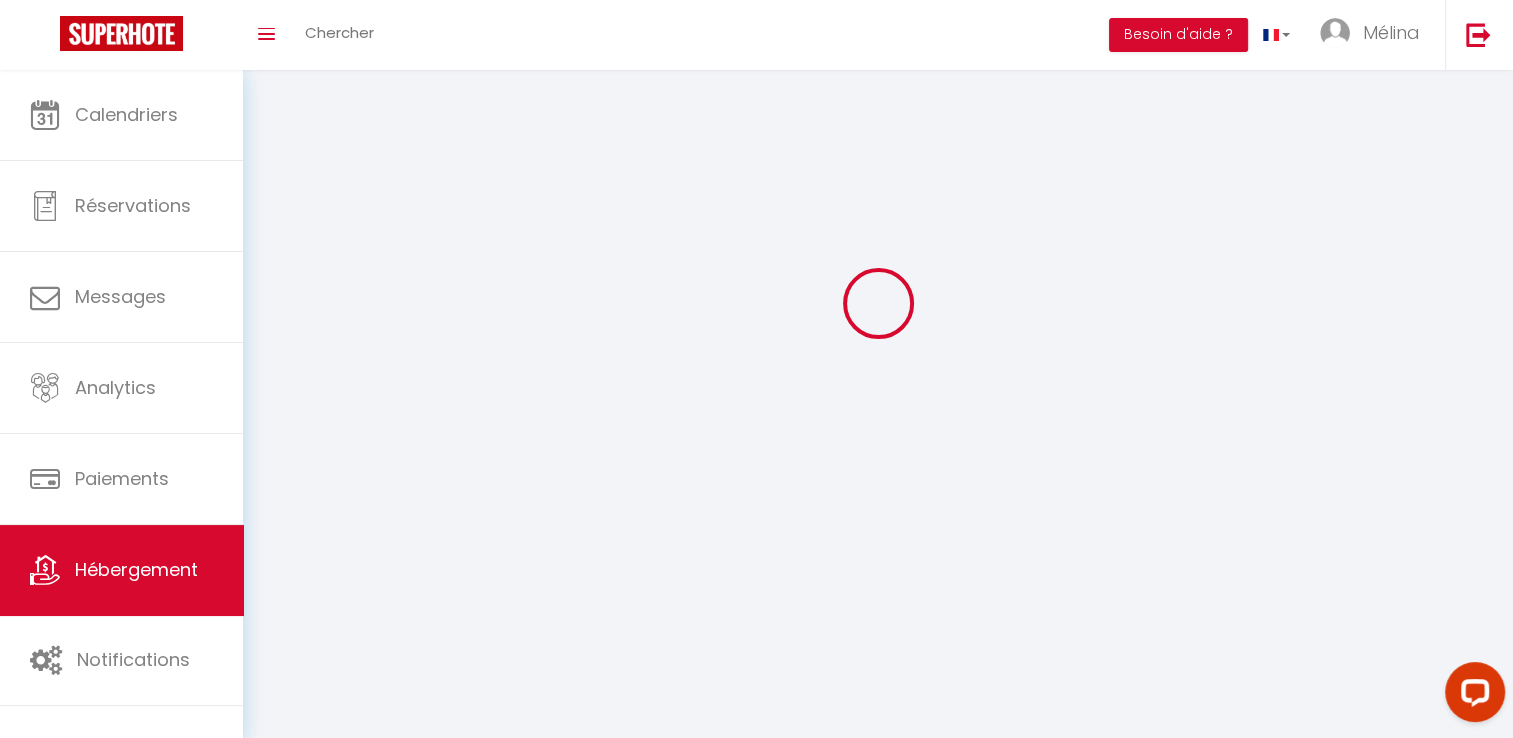 scroll, scrollTop: 0, scrollLeft: 0, axis: both 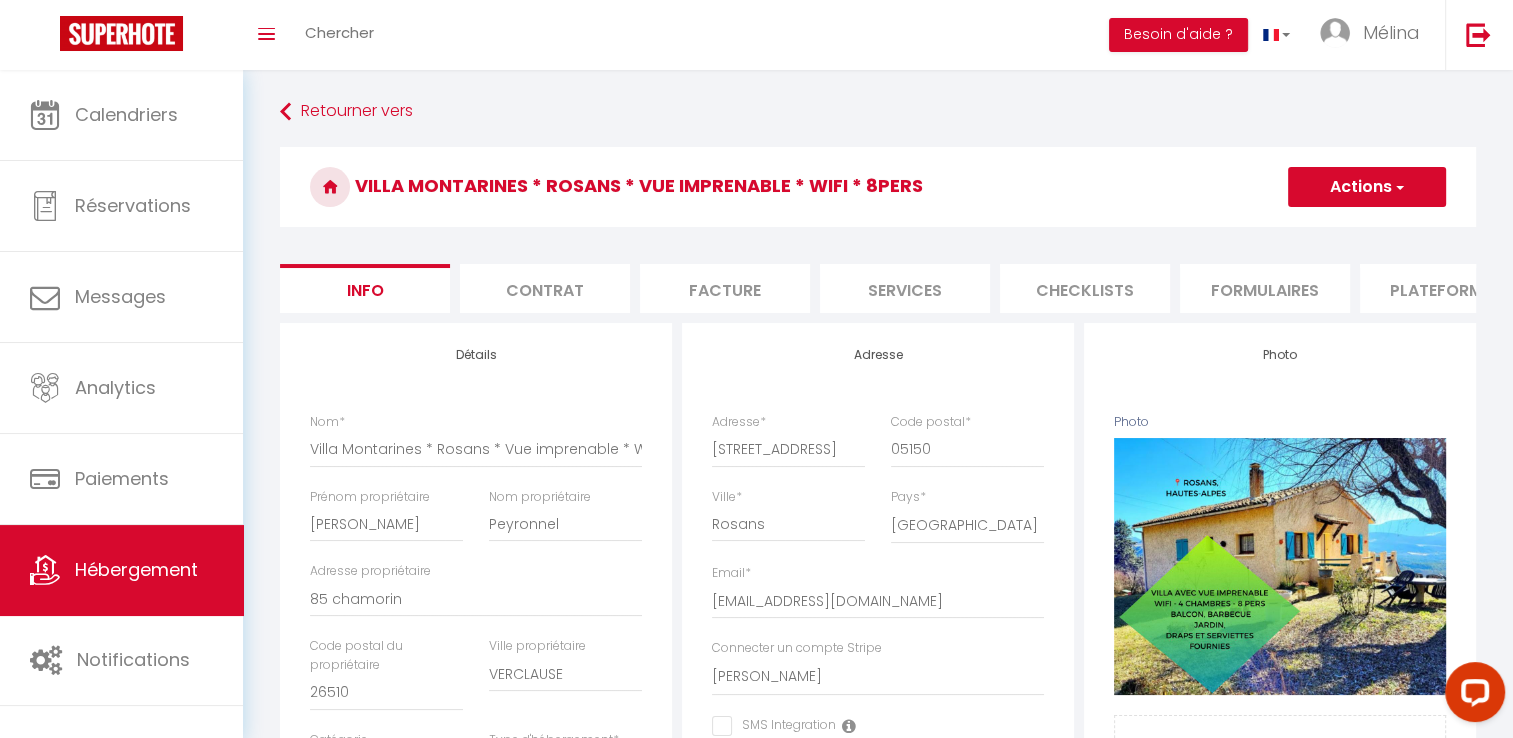 click on "Formulaires" at bounding box center [1265, 288] 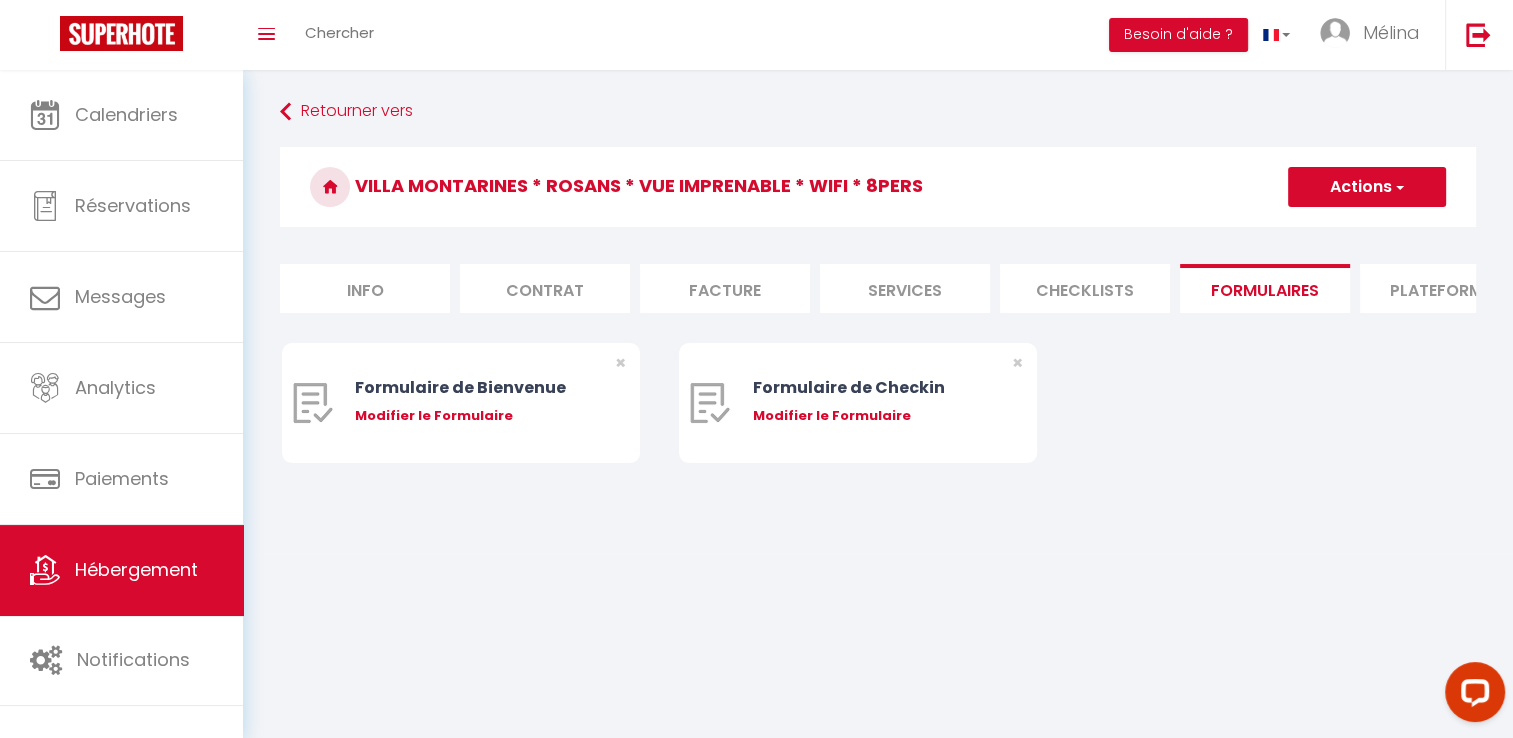 click on "Plateformes" at bounding box center (1445, 288) 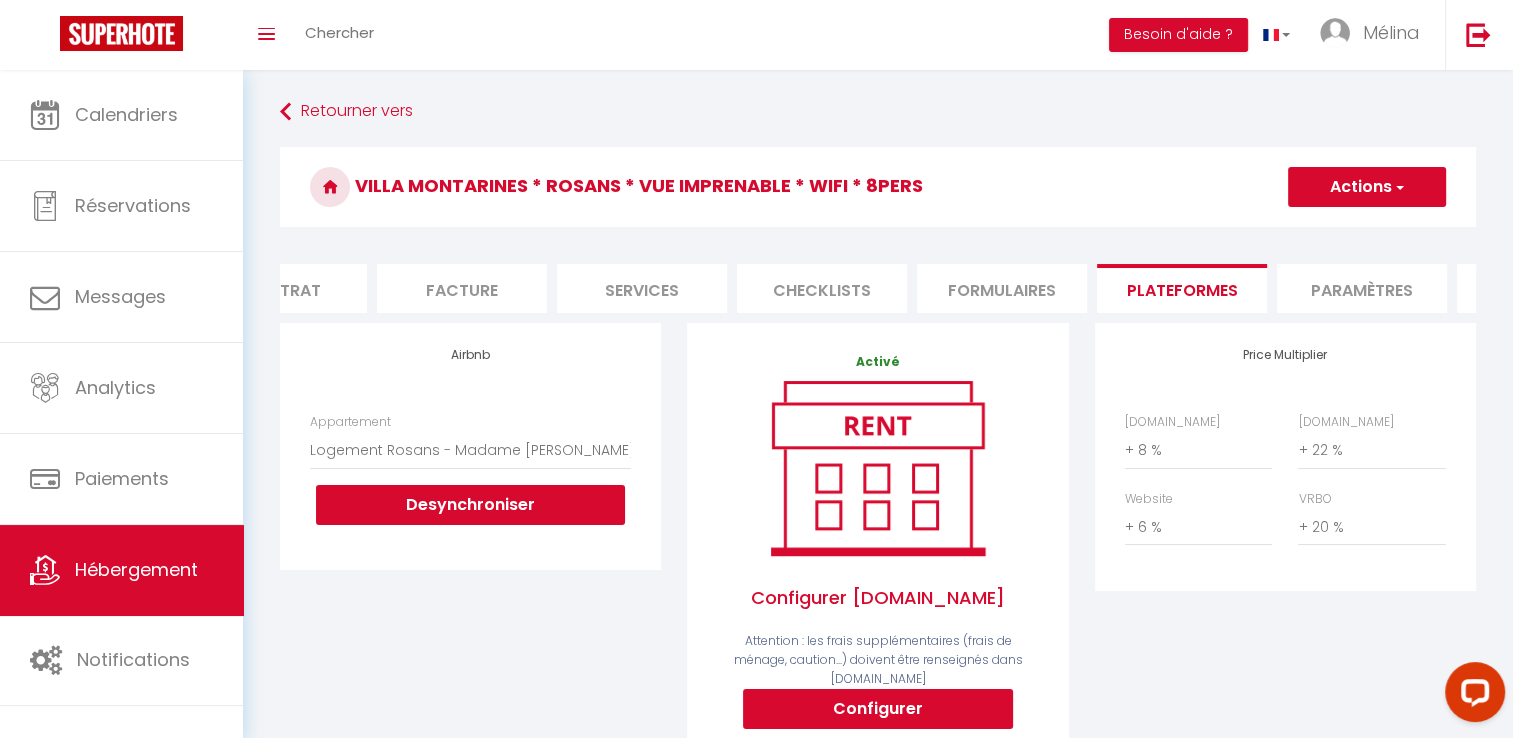 scroll, scrollTop: 0, scrollLeft: 264, axis: horizontal 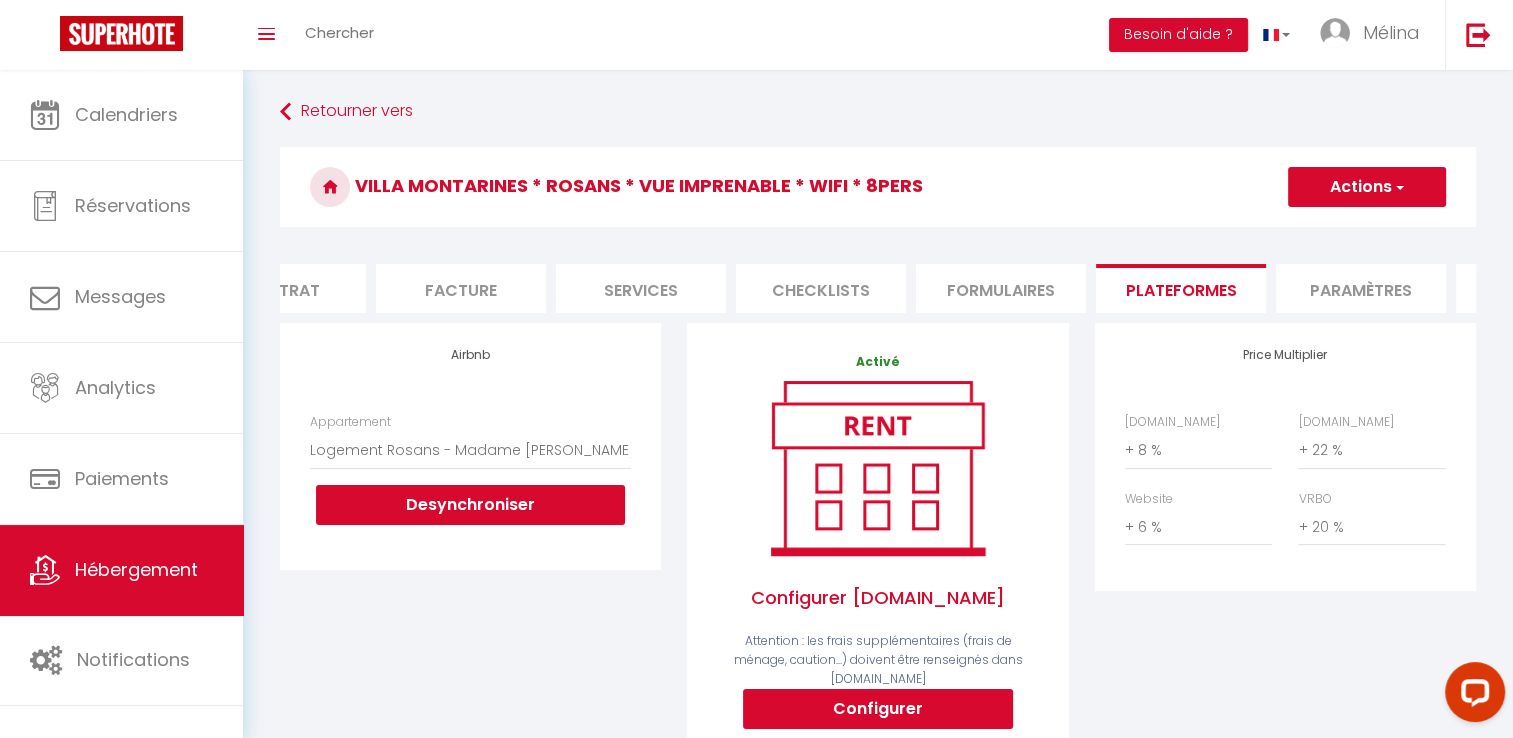 click on "Paramètres" at bounding box center [1361, 288] 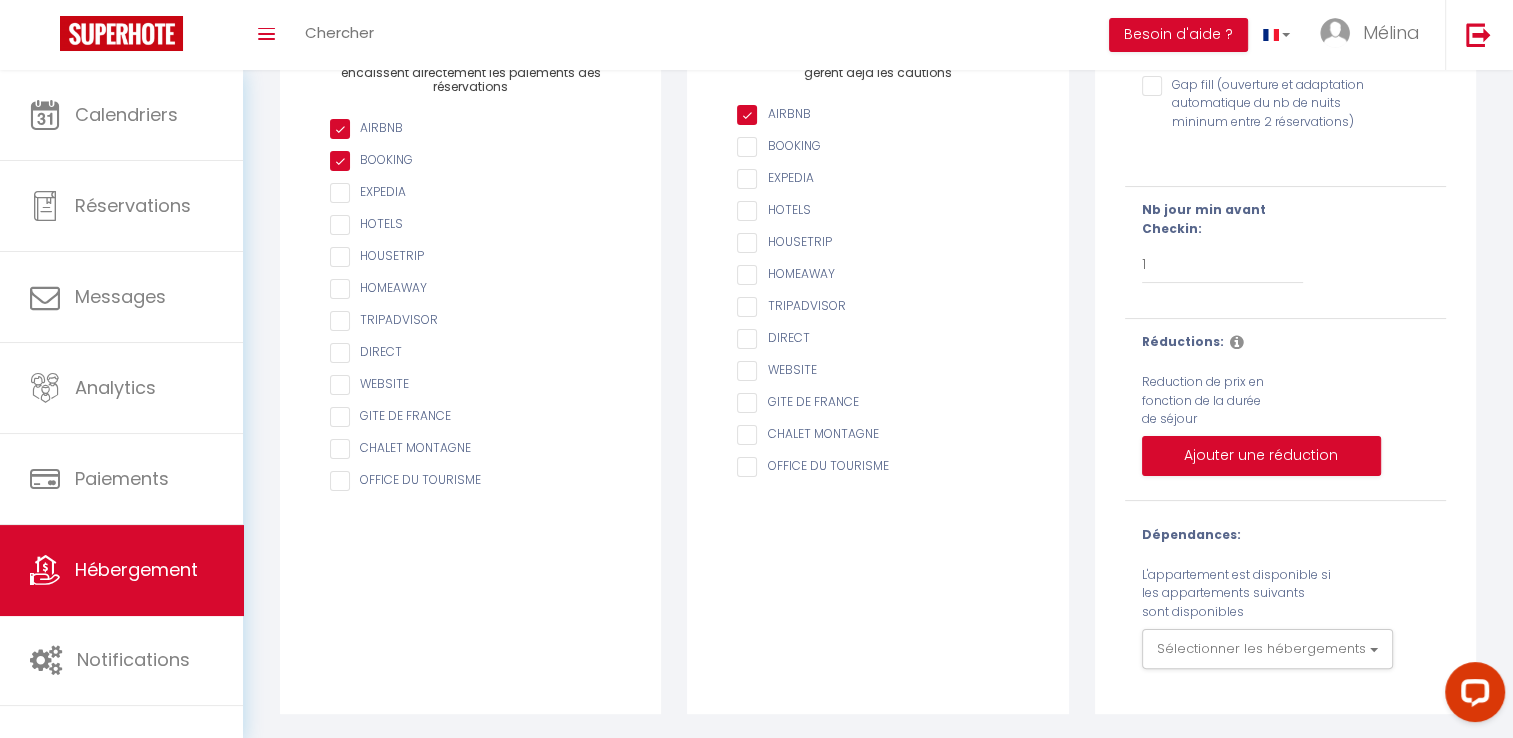 scroll, scrollTop: 0, scrollLeft: 0, axis: both 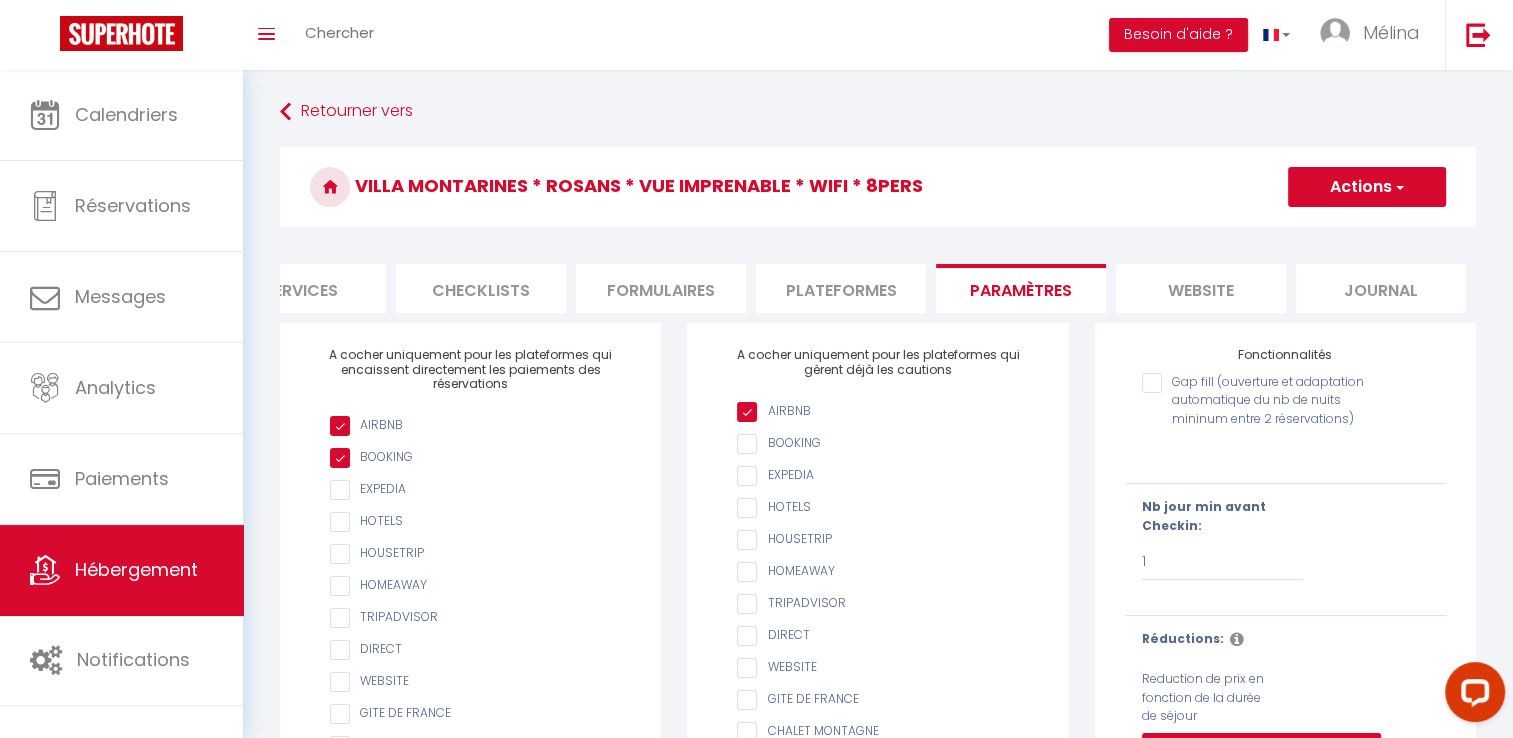 click on "website" at bounding box center (1201, 288) 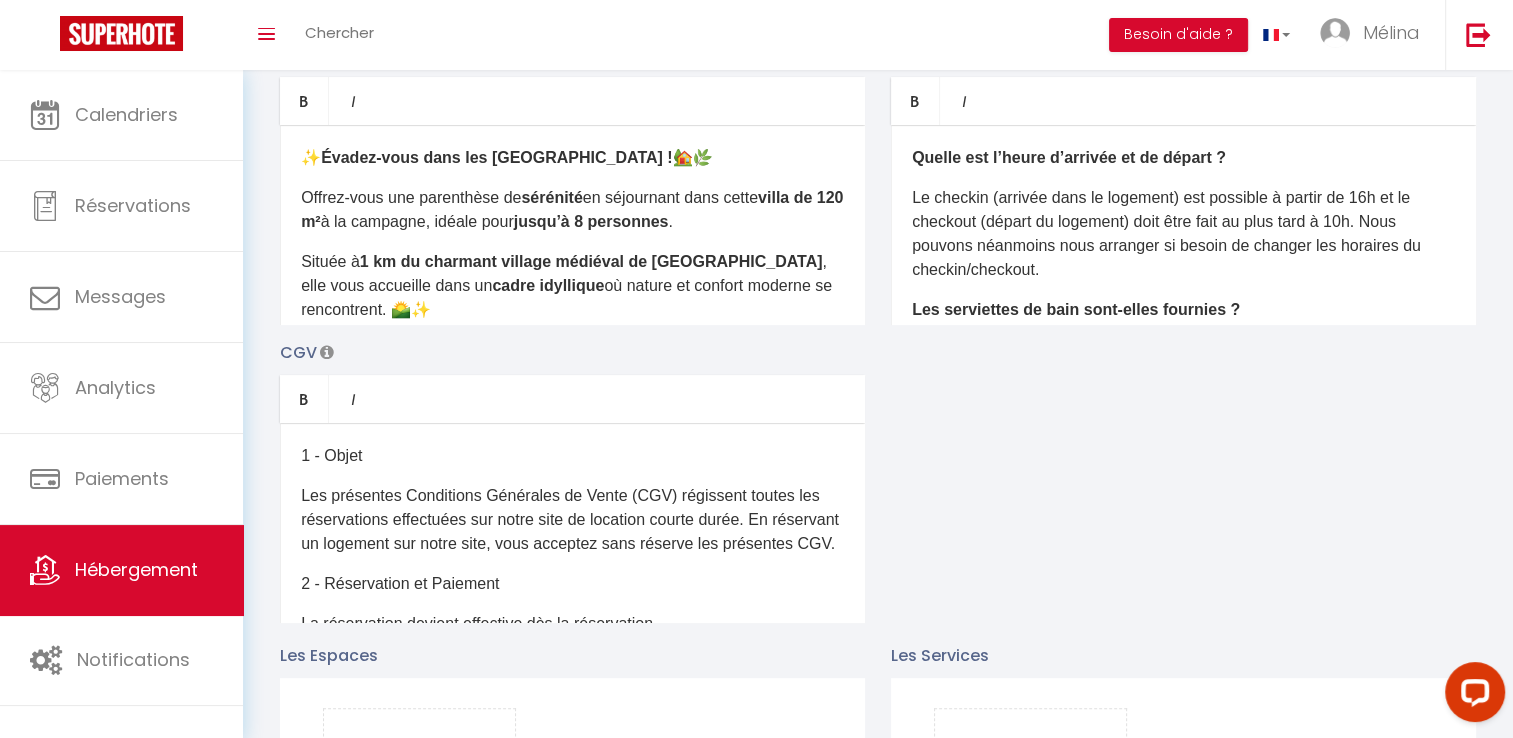 scroll, scrollTop: 376, scrollLeft: 0, axis: vertical 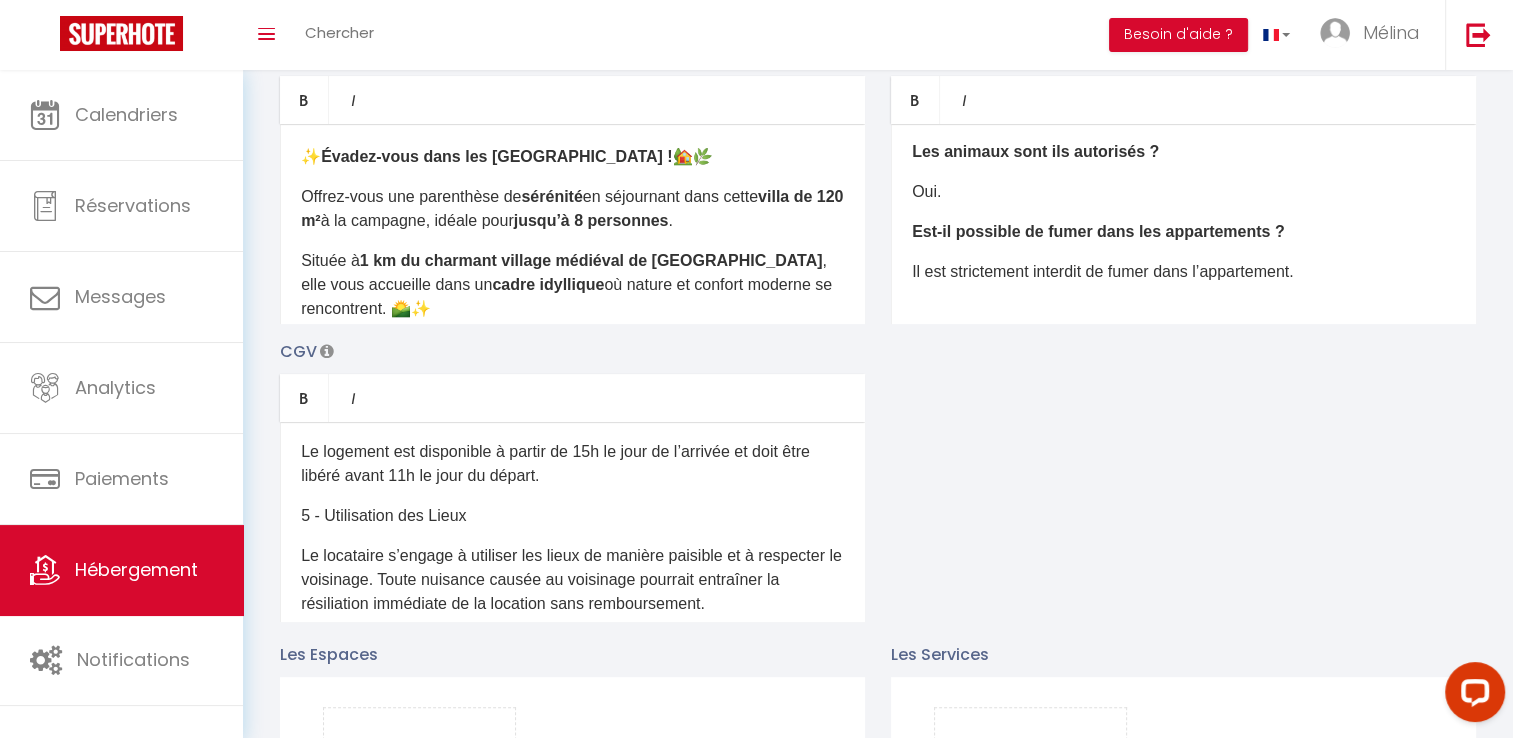 click on "Le logement est disponible à partir de 15h le jour de l’arrivée et doit être libéré avant 11h le jour du départ." at bounding box center [572, 464] 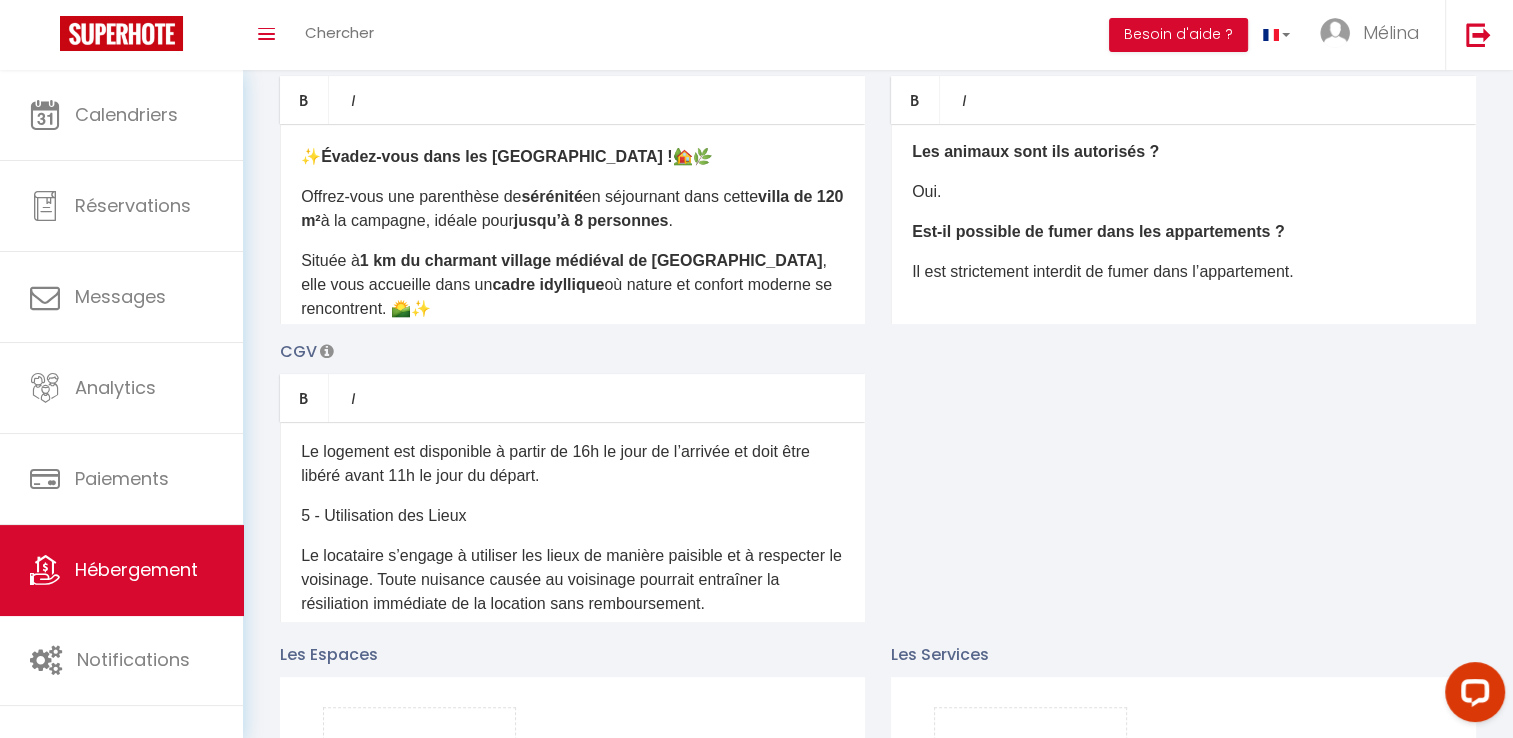 click on "Le logement est disponible à partir de 16h le jour de l’arrivée et doit être libéré avant 11h le jour du départ." at bounding box center [572, 464] 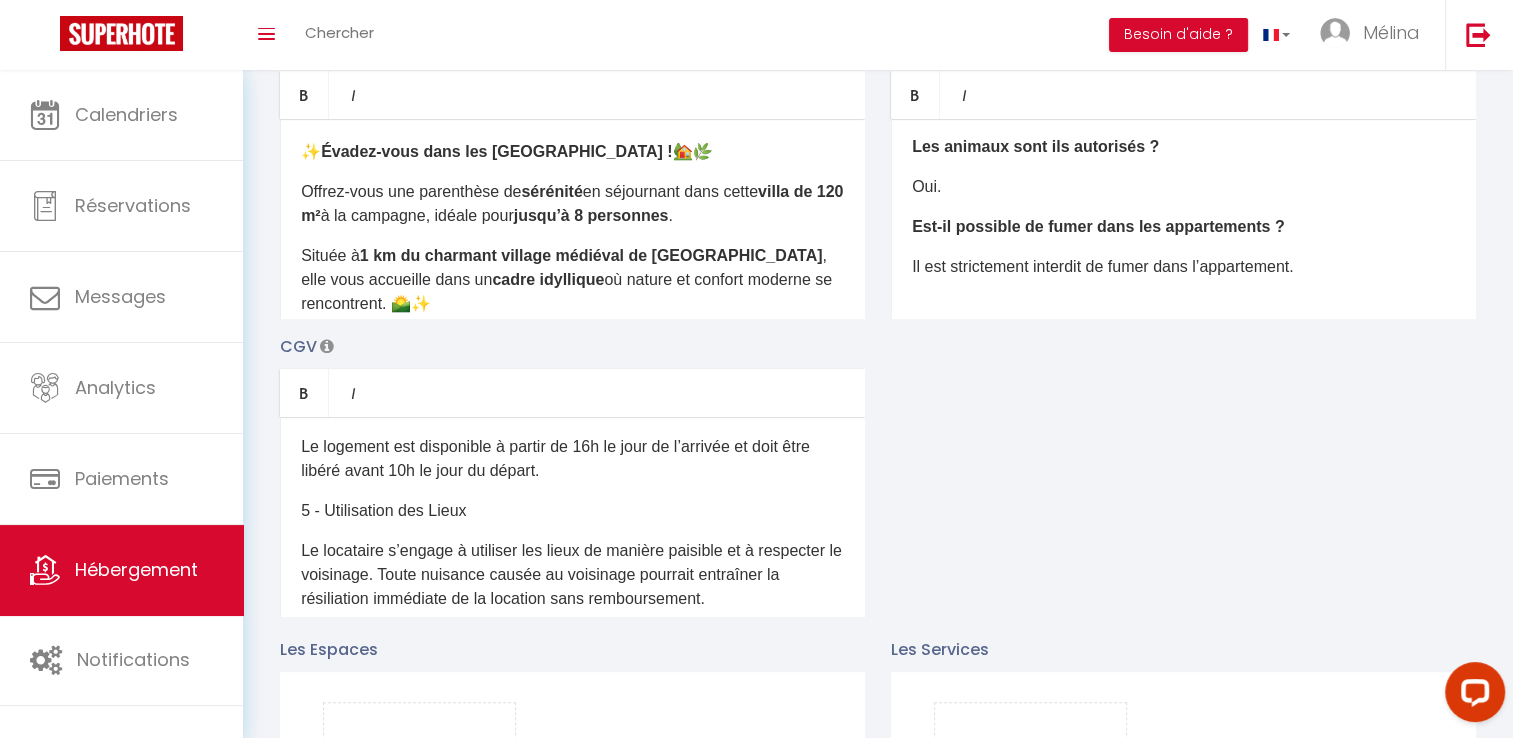 scroll, scrollTop: 282, scrollLeft: 0, axis: vertical 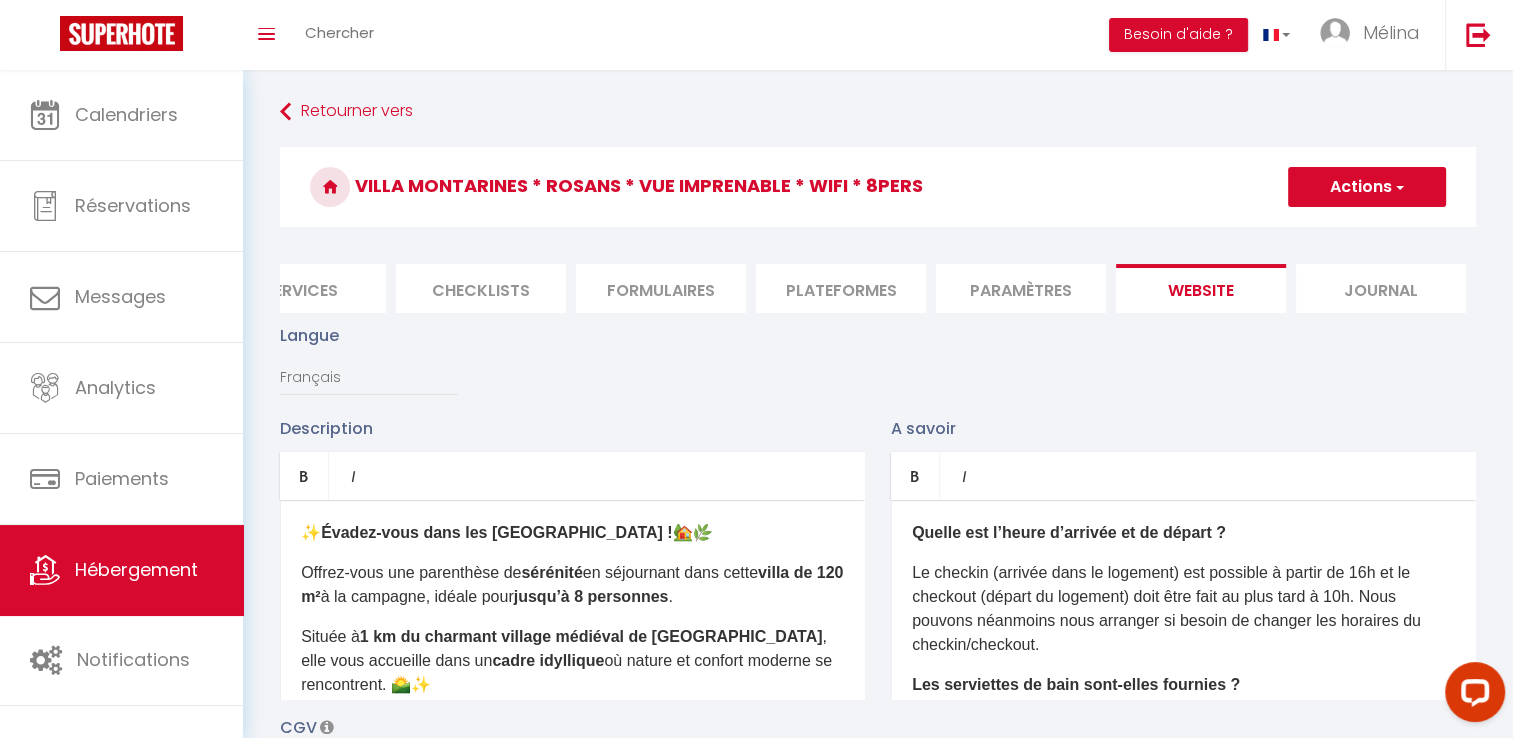 click on "Actions" at bounding box center (1367, 187) 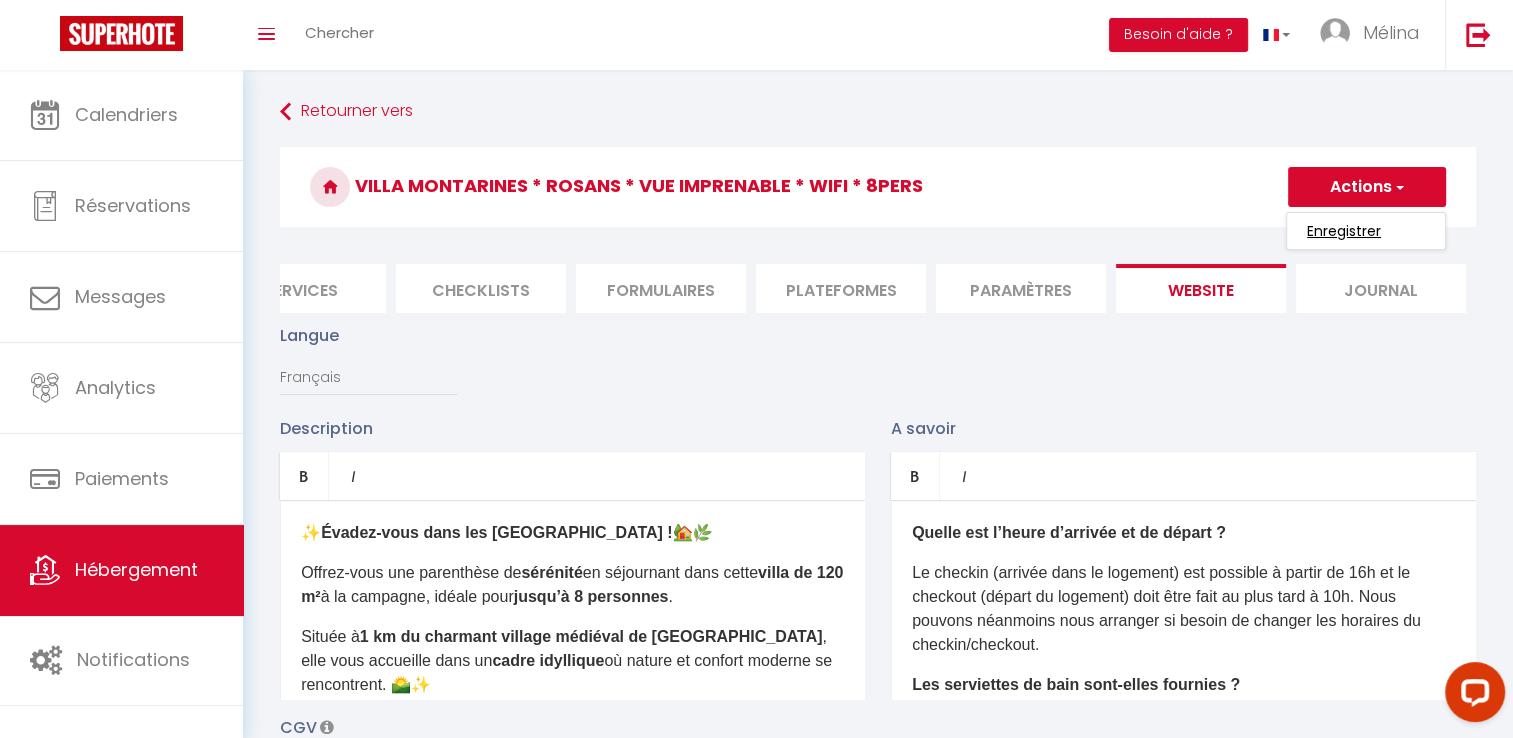 click on "Enregistrer" at bounding box center (1344, 231) 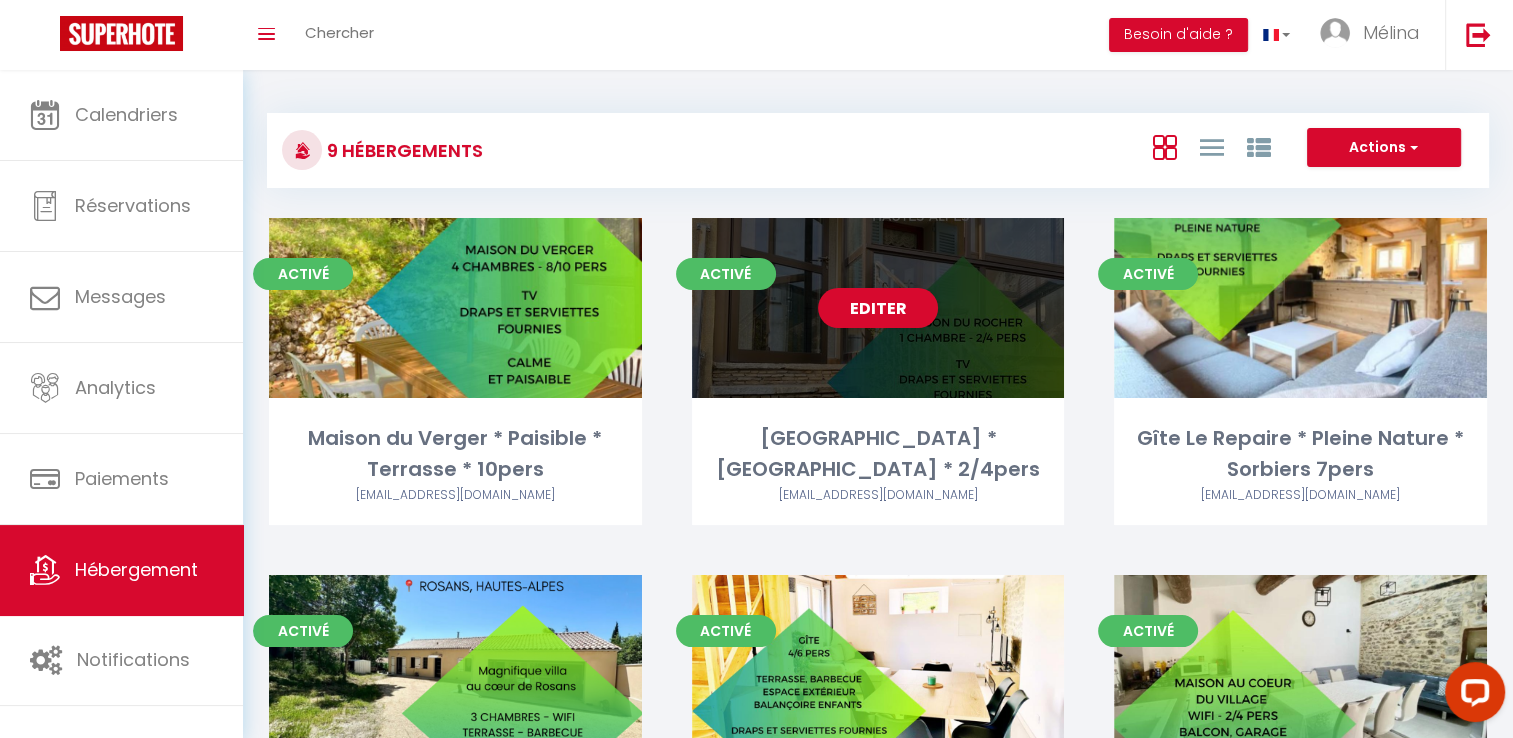 scroll, scrollTop: 573, scrollLeft: 0, axis: vertical 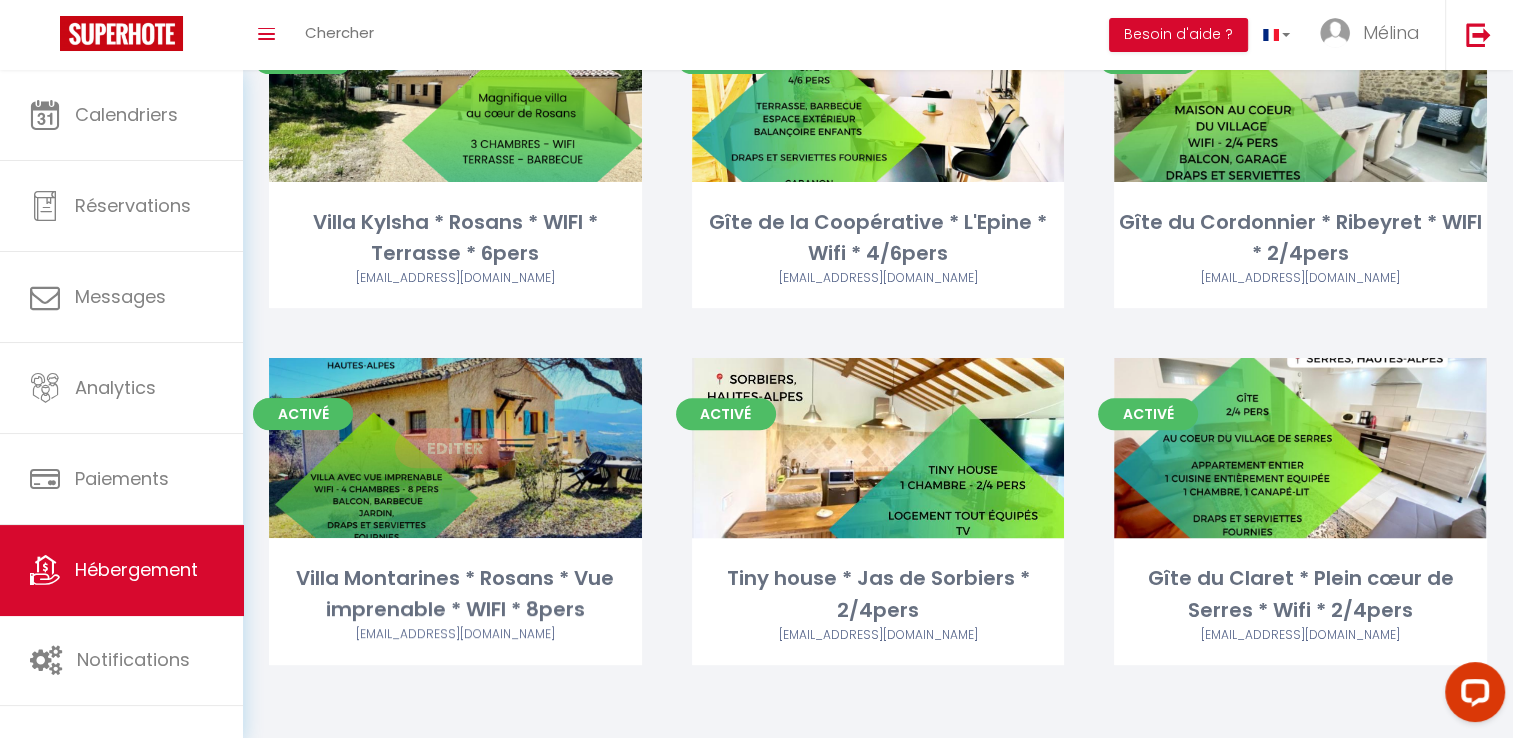 click on "Editer" at bounding box center [455, 448] 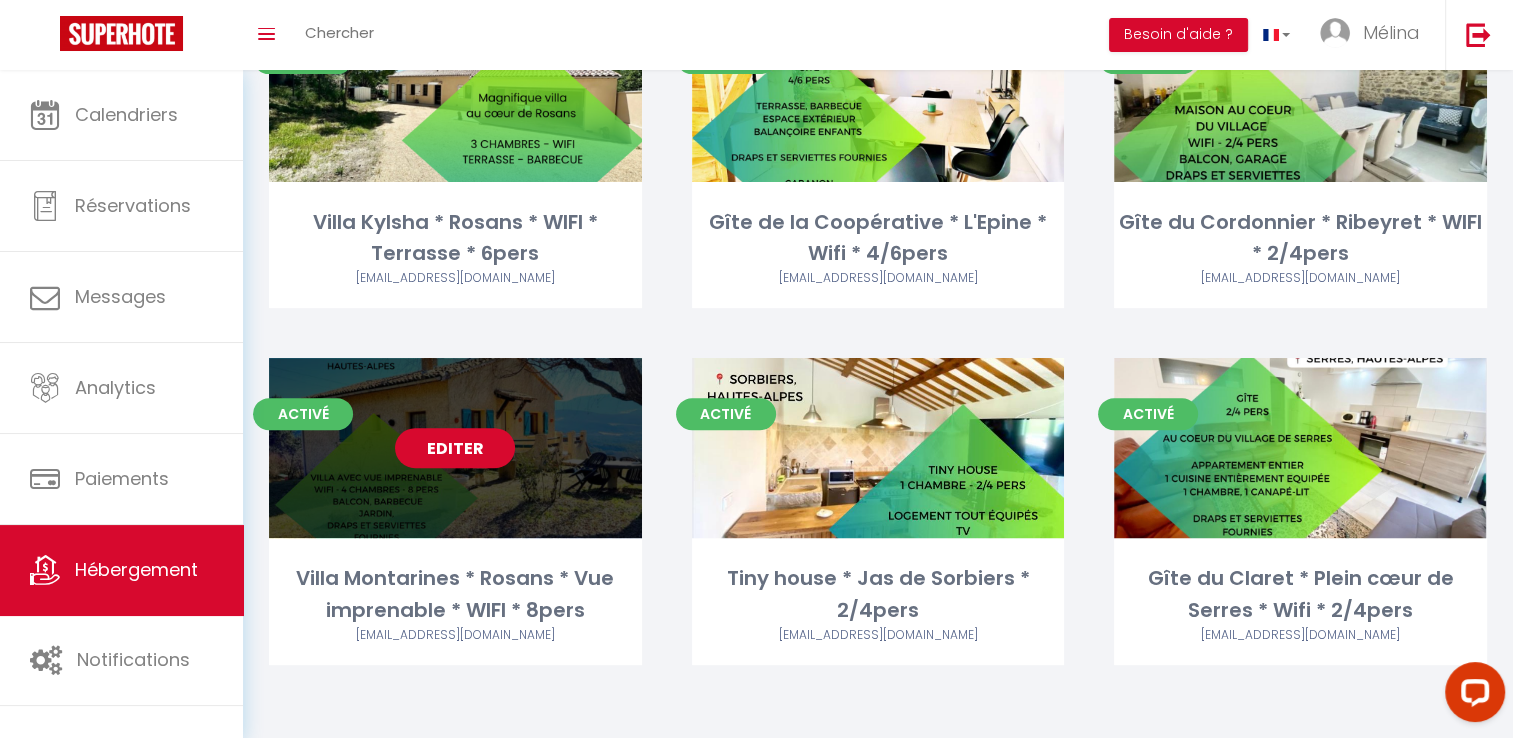 click on "Editer" at bounding box center (455, 448) 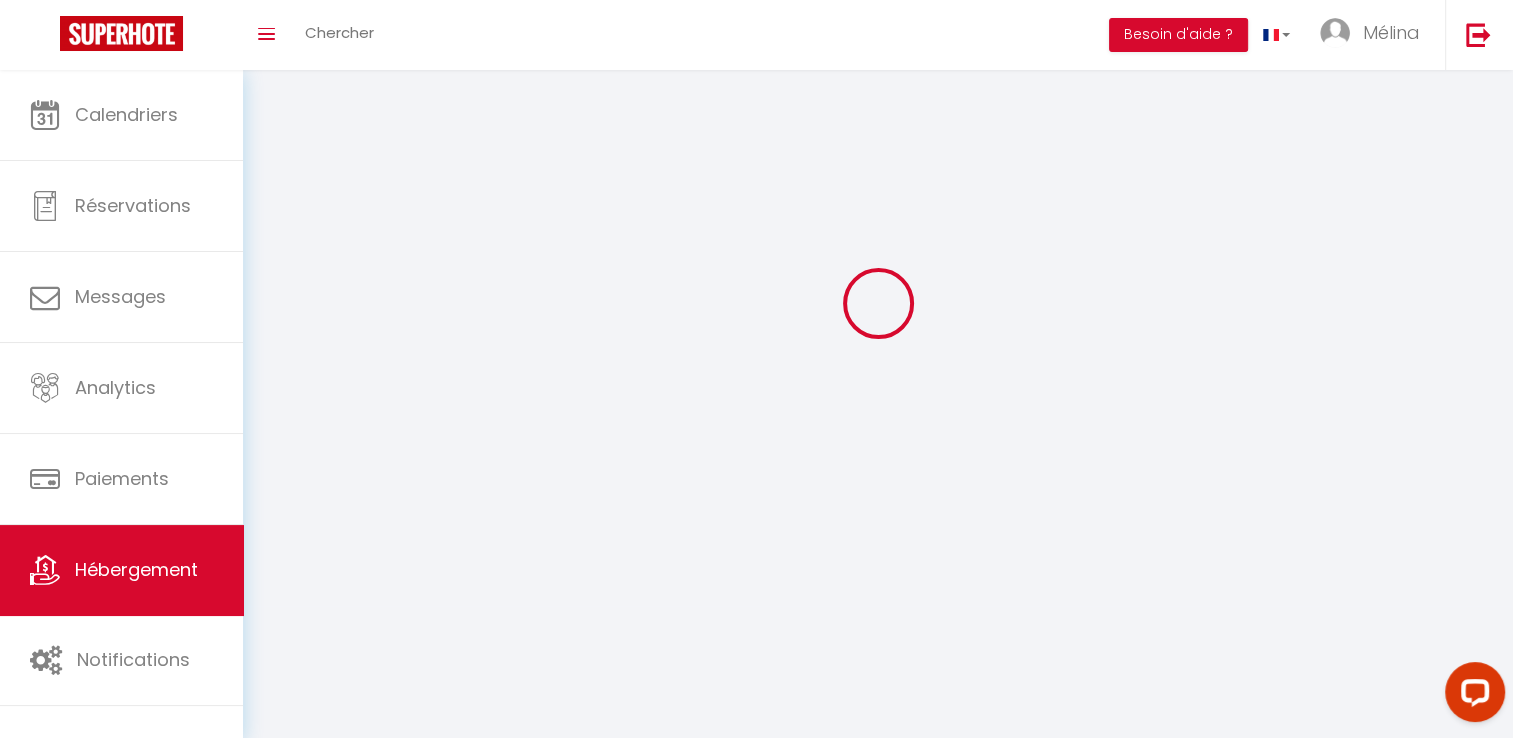 scroll, scrollTop: 0, scrollLeft: 0, axis: both 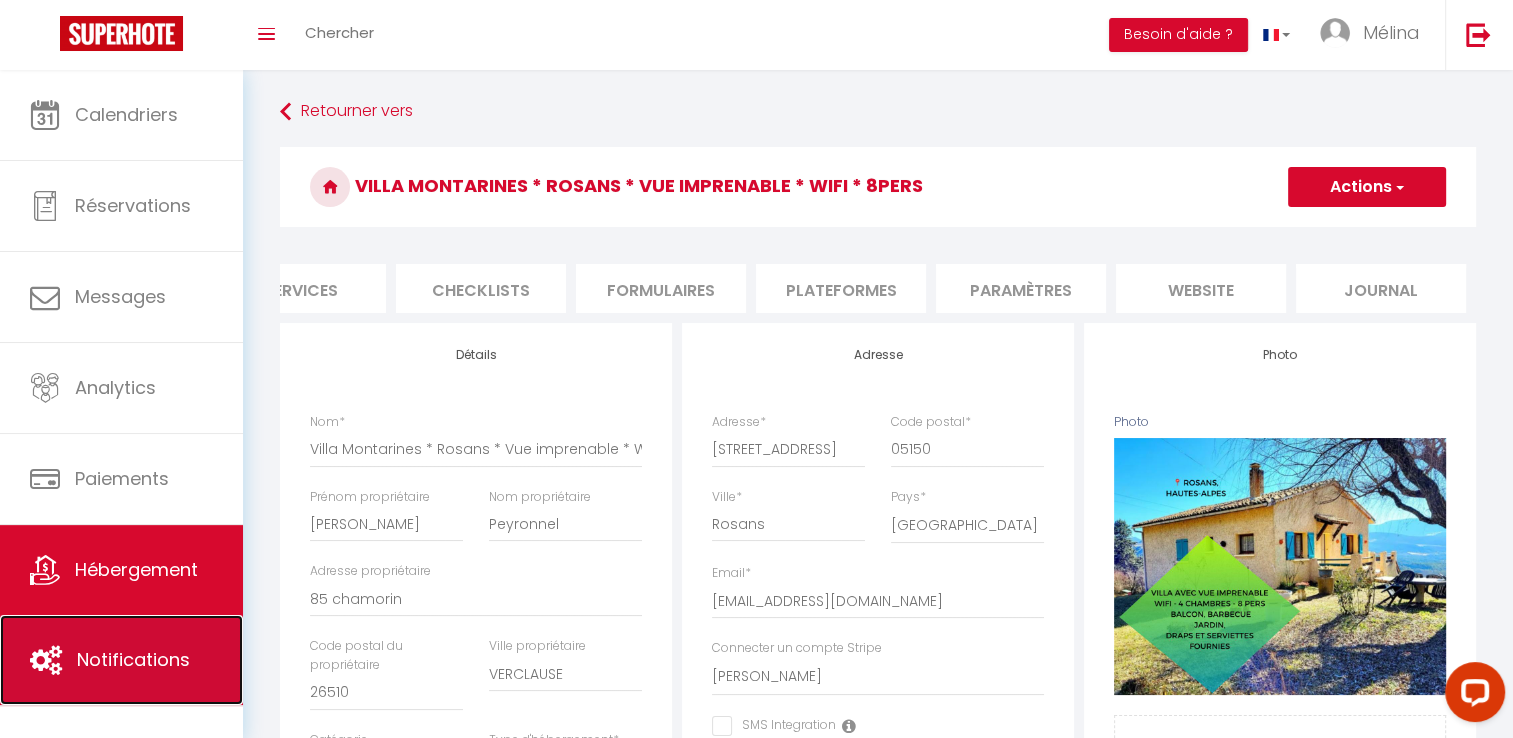 click on "Notifications" at bounding box center [121, 660] 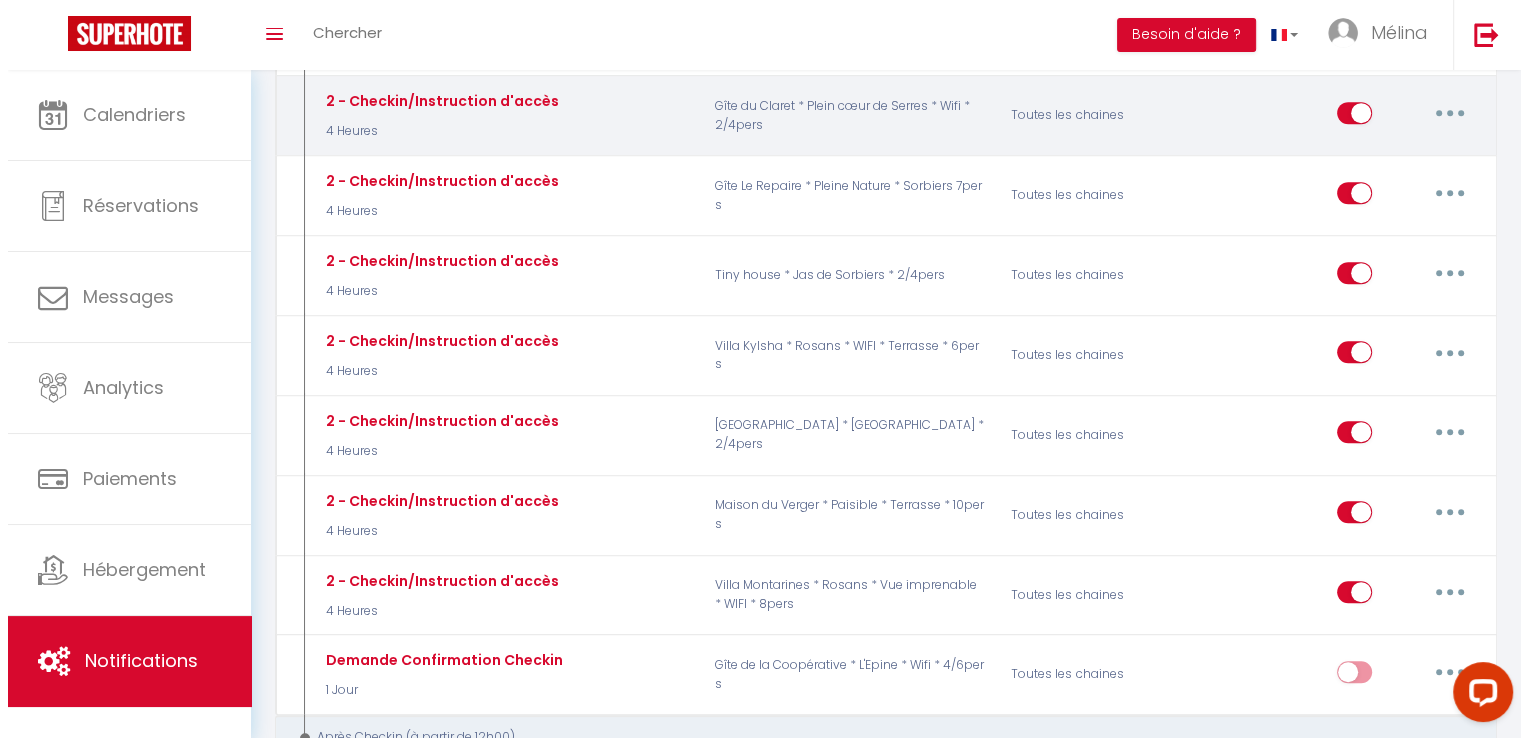 scroll, scrollTop: 890, scrollLeft: 0, axis: vertical 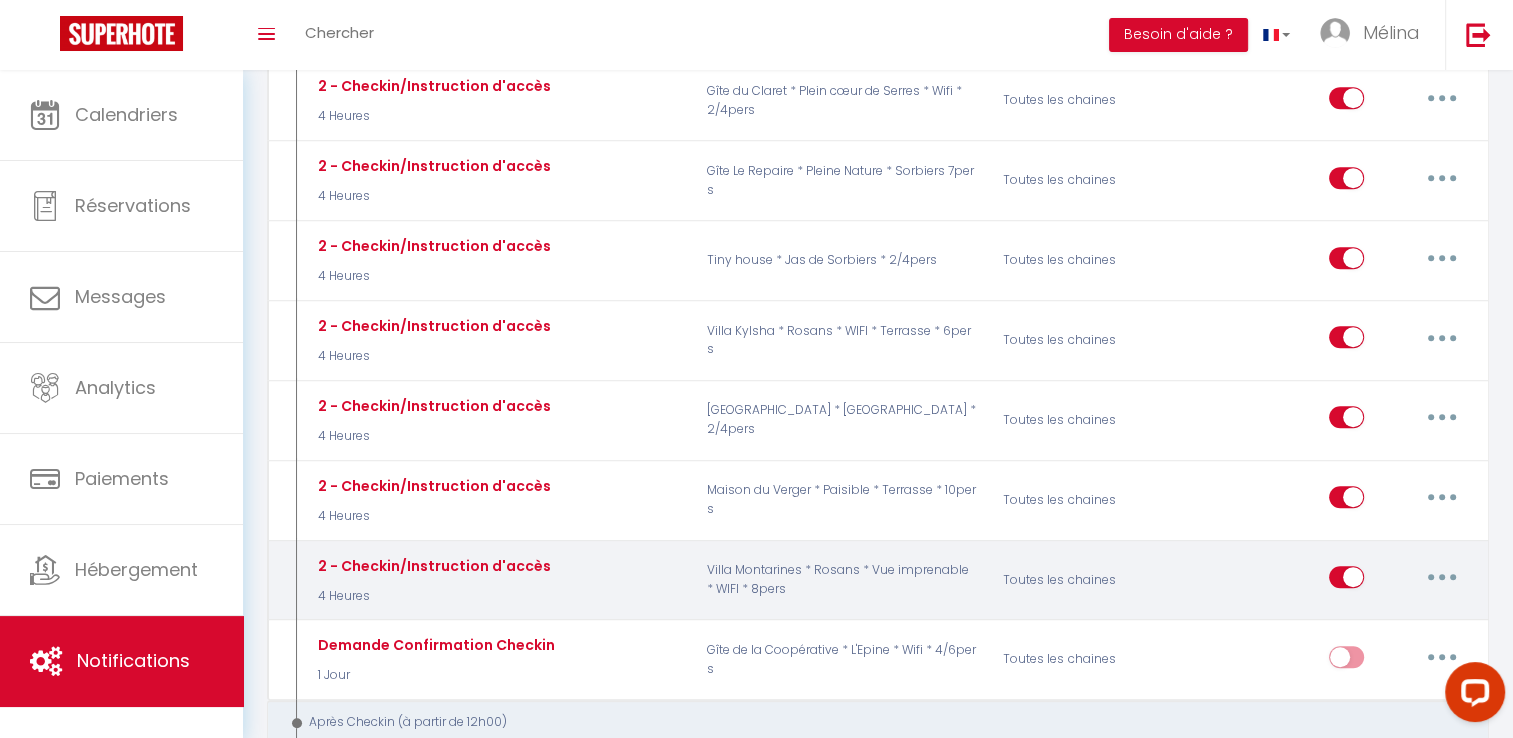 click at bounding box center [1442, 577] 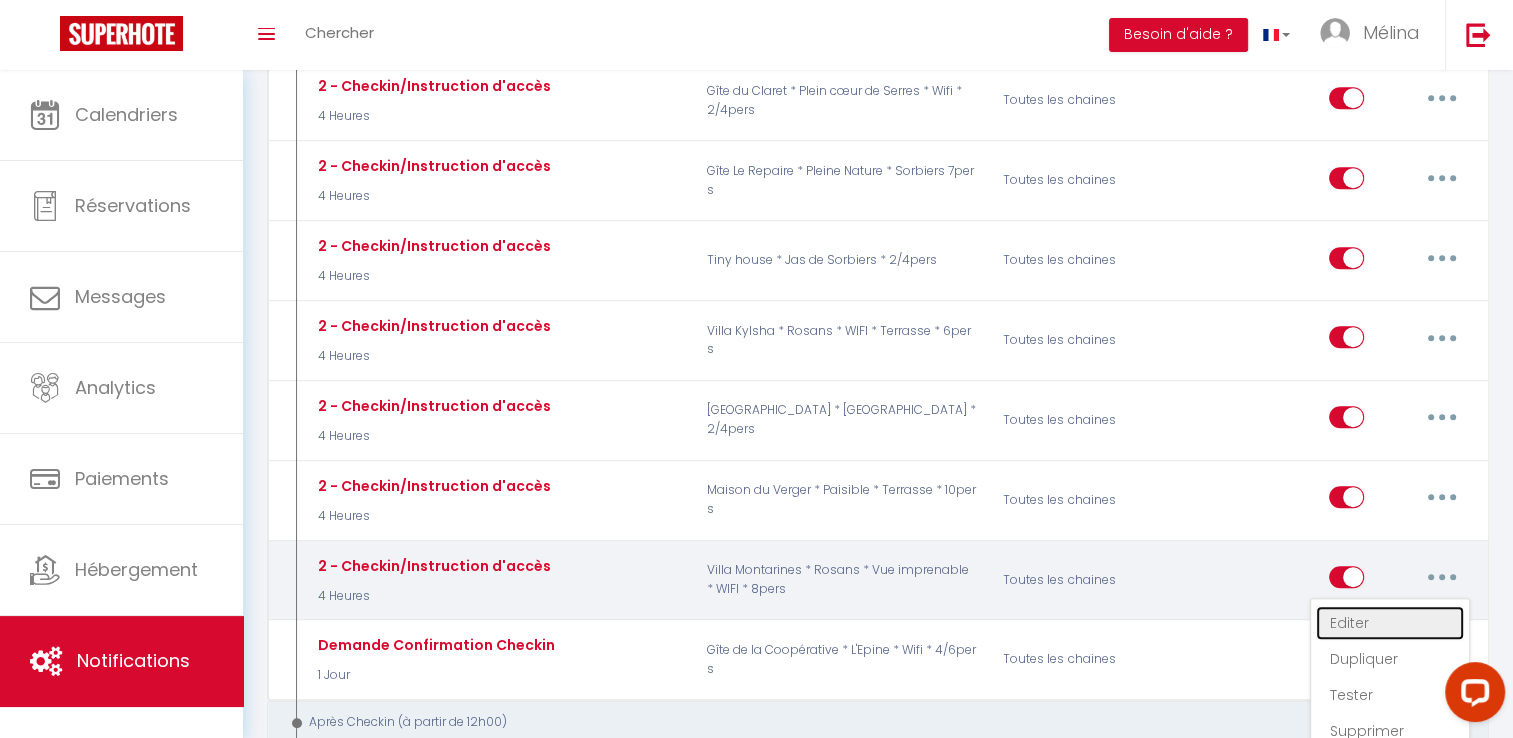 click on "Editer" at bounding box center [1390, 623] 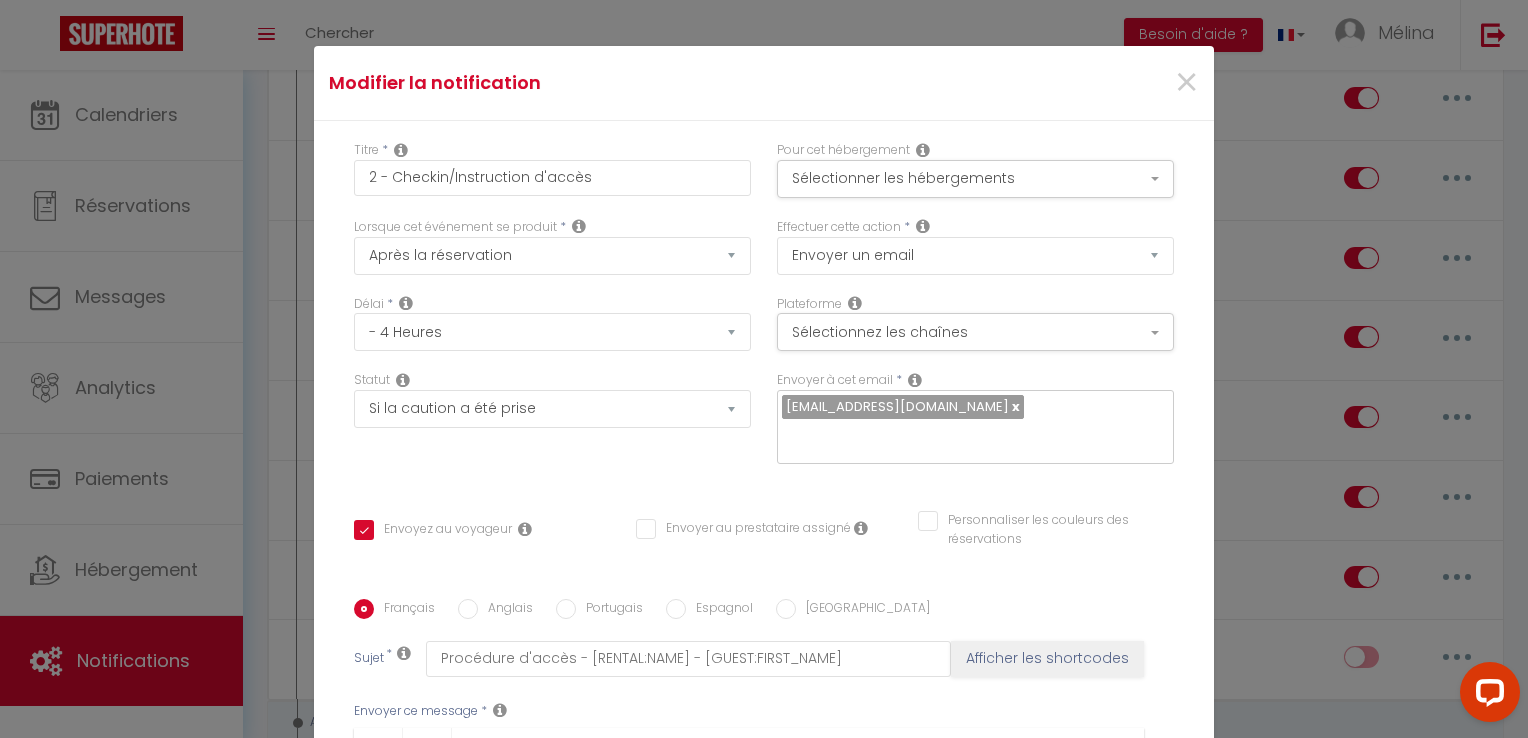 scroll, scrollTop: 352, scrollLeft: 0, axis: vertical 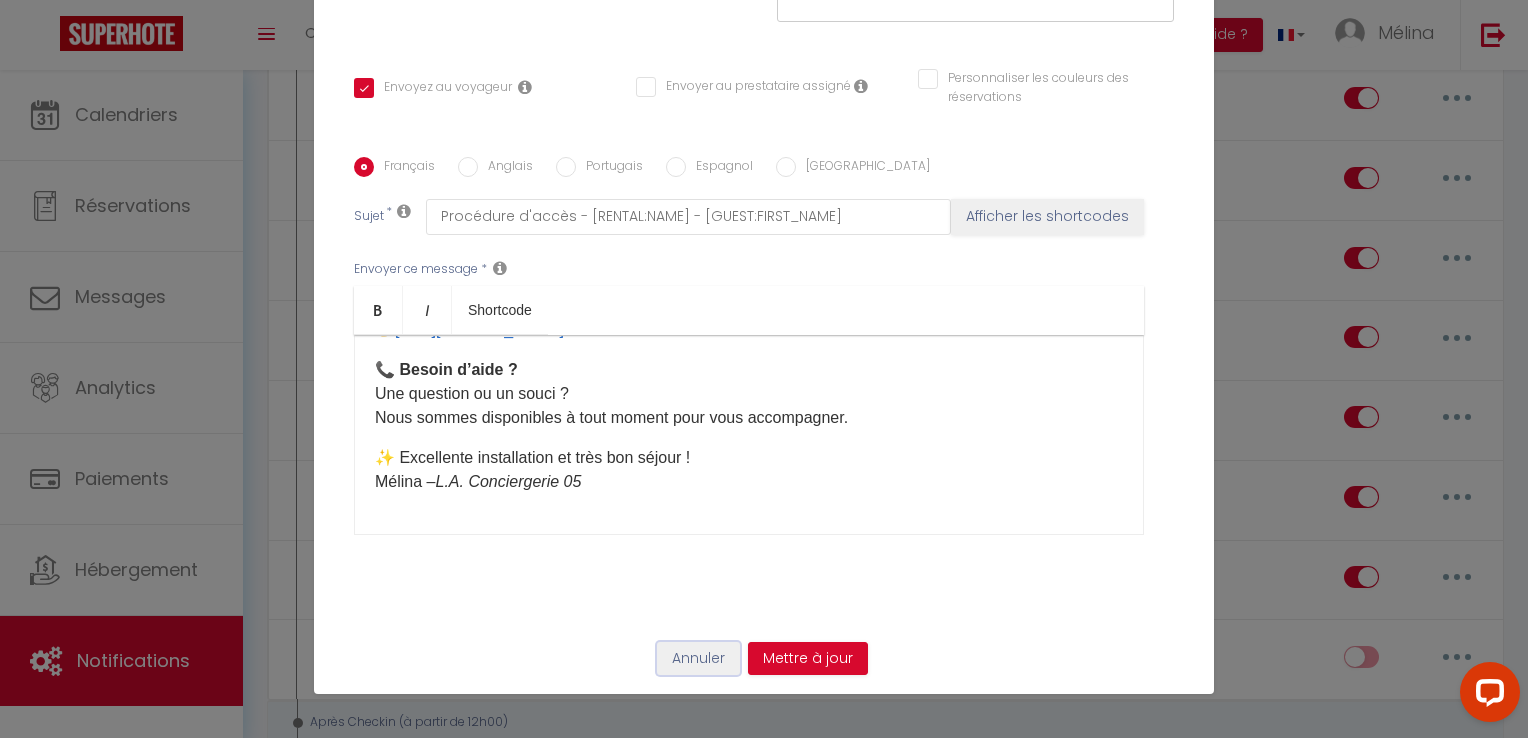 click on "Annuler" at bounding box center [698, 659] 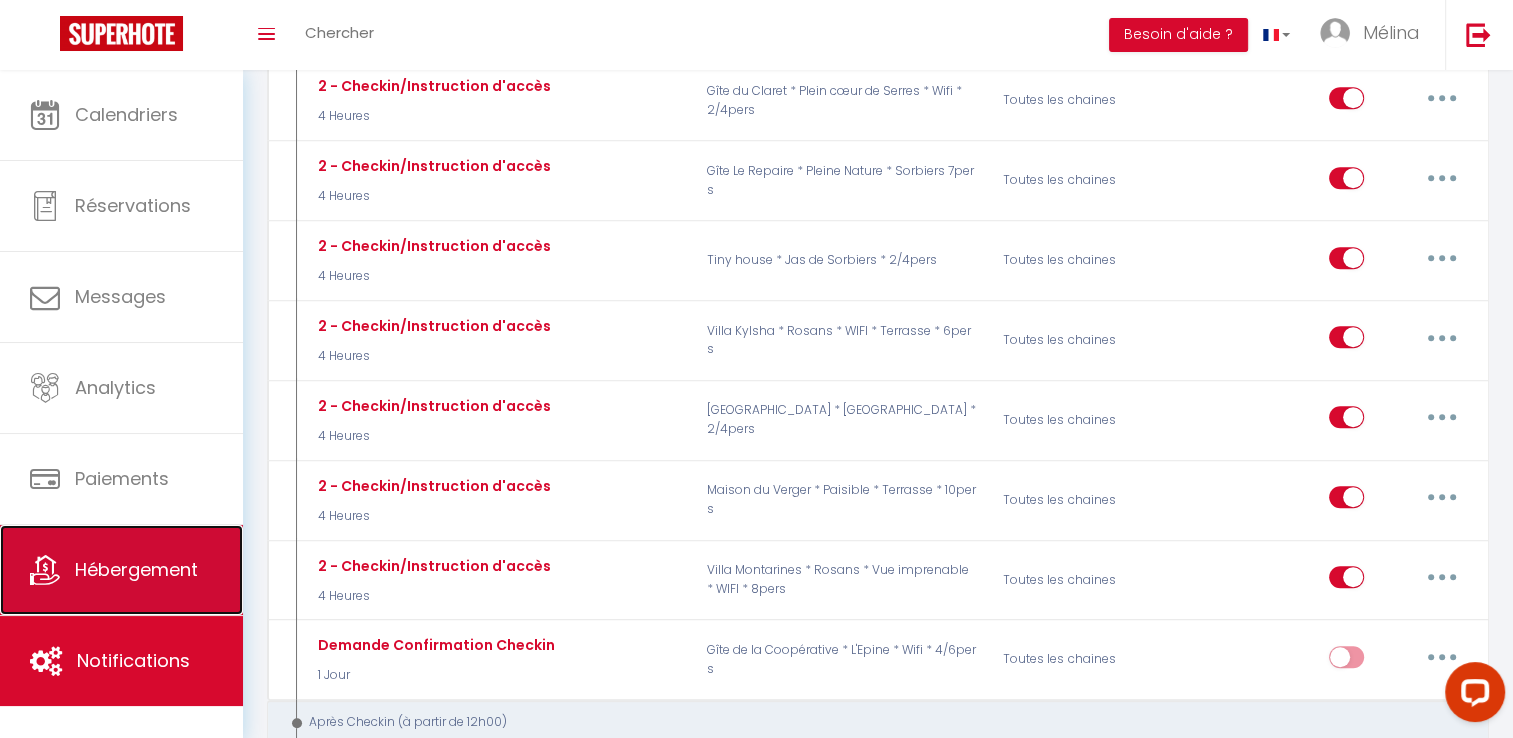 click on "Hébergement" at bounding box center [121, 570] 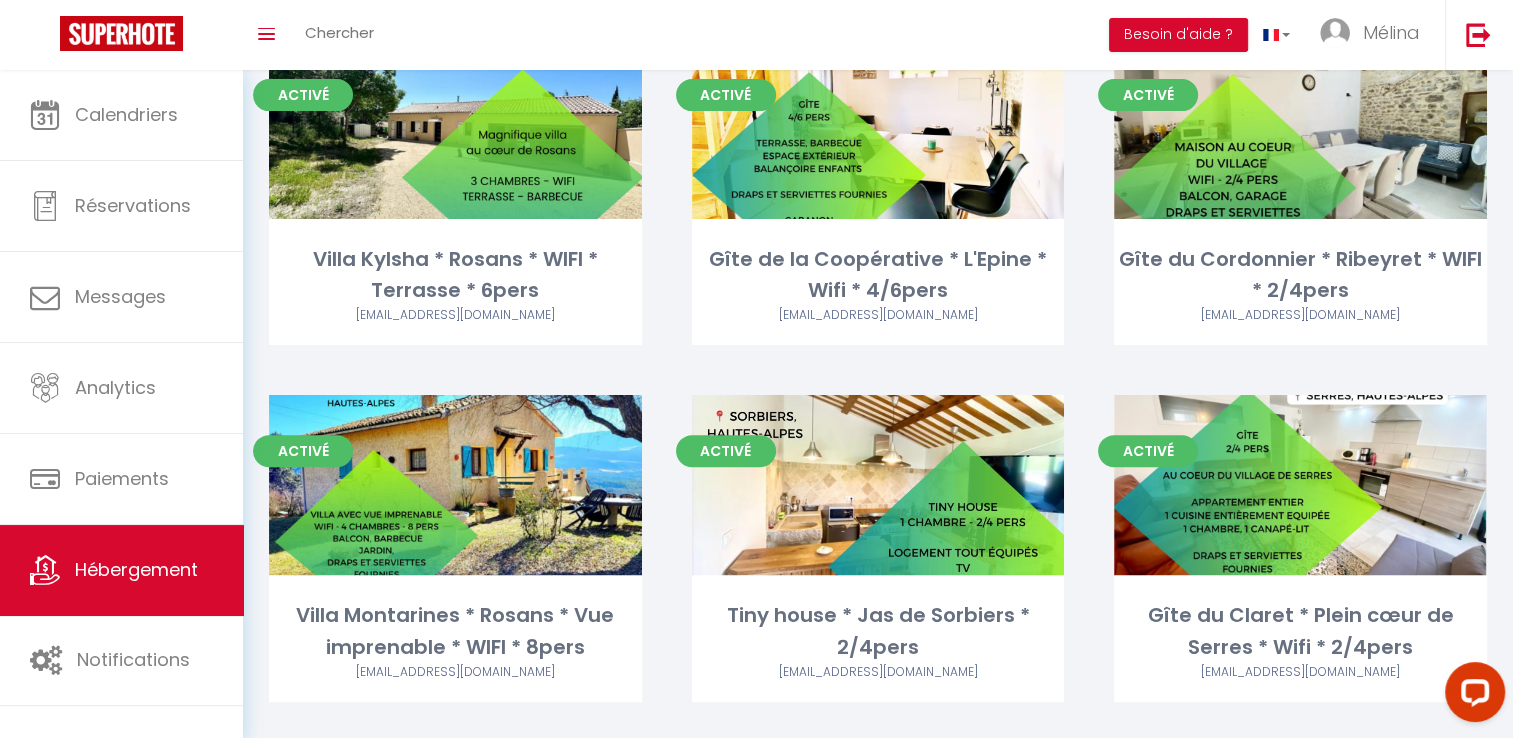 scroll, scrollTop: 573, scrollLeft: 0, axis: vertical 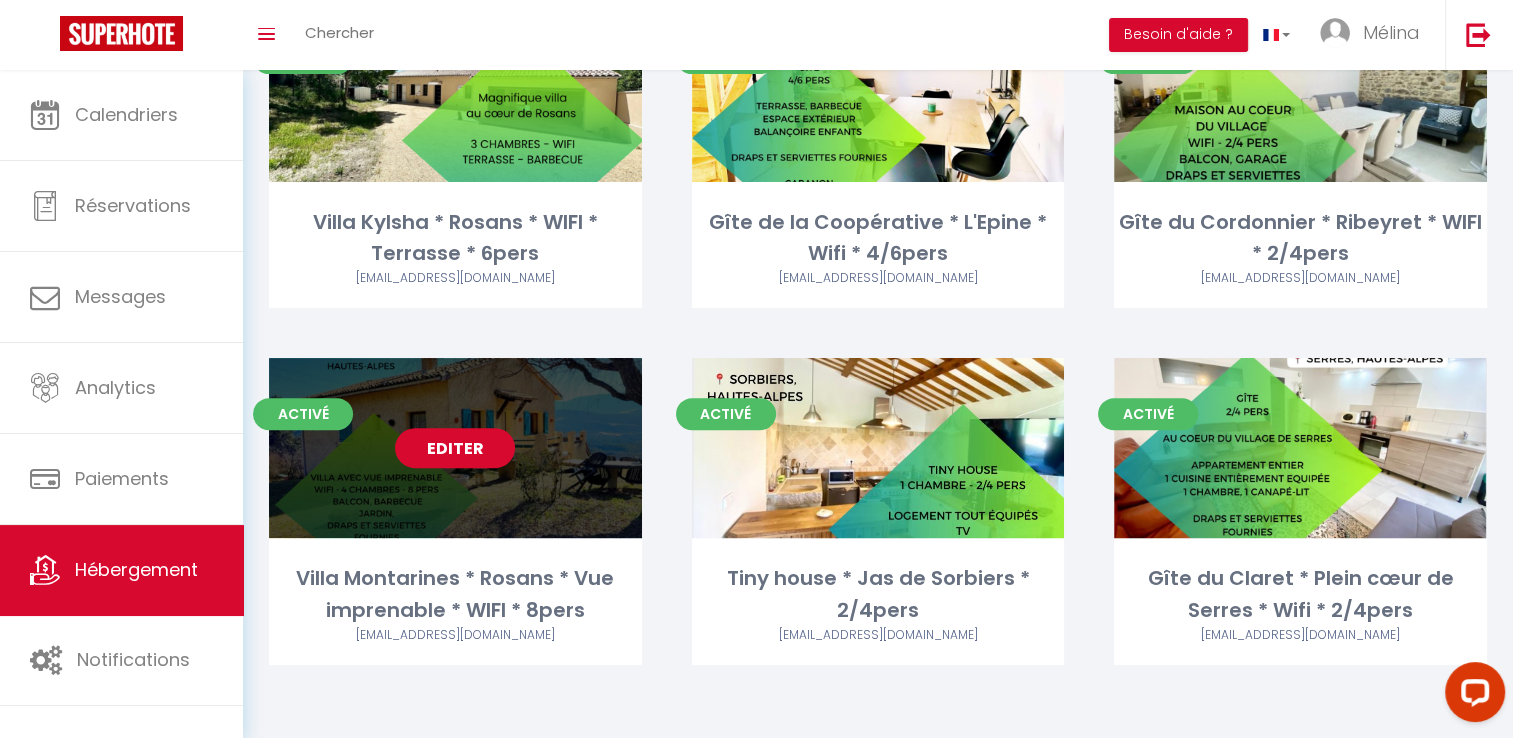 click on "Editer" at bounding box center (455, 448) 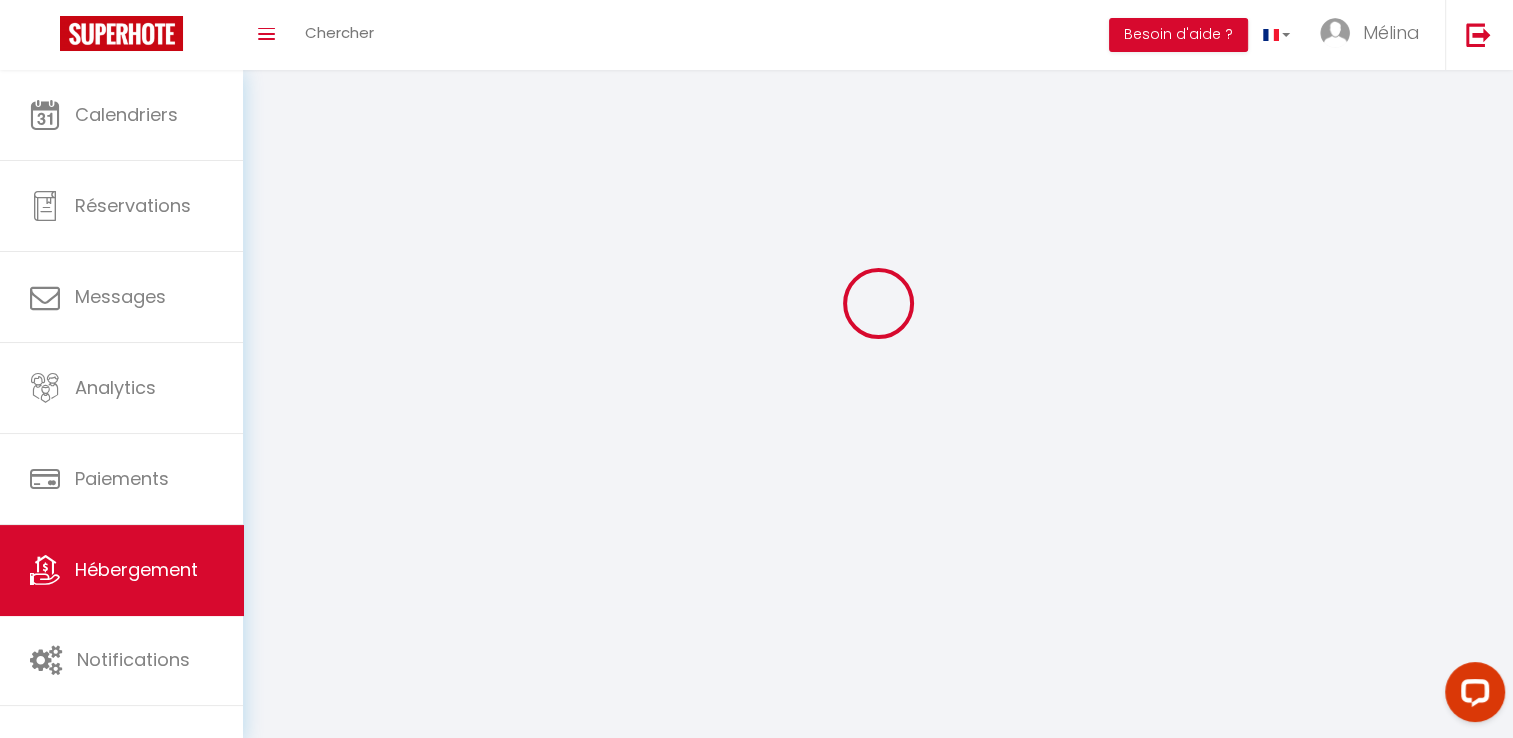 scroll, scrollTop: 0, scrollLeft: 0, axis: both 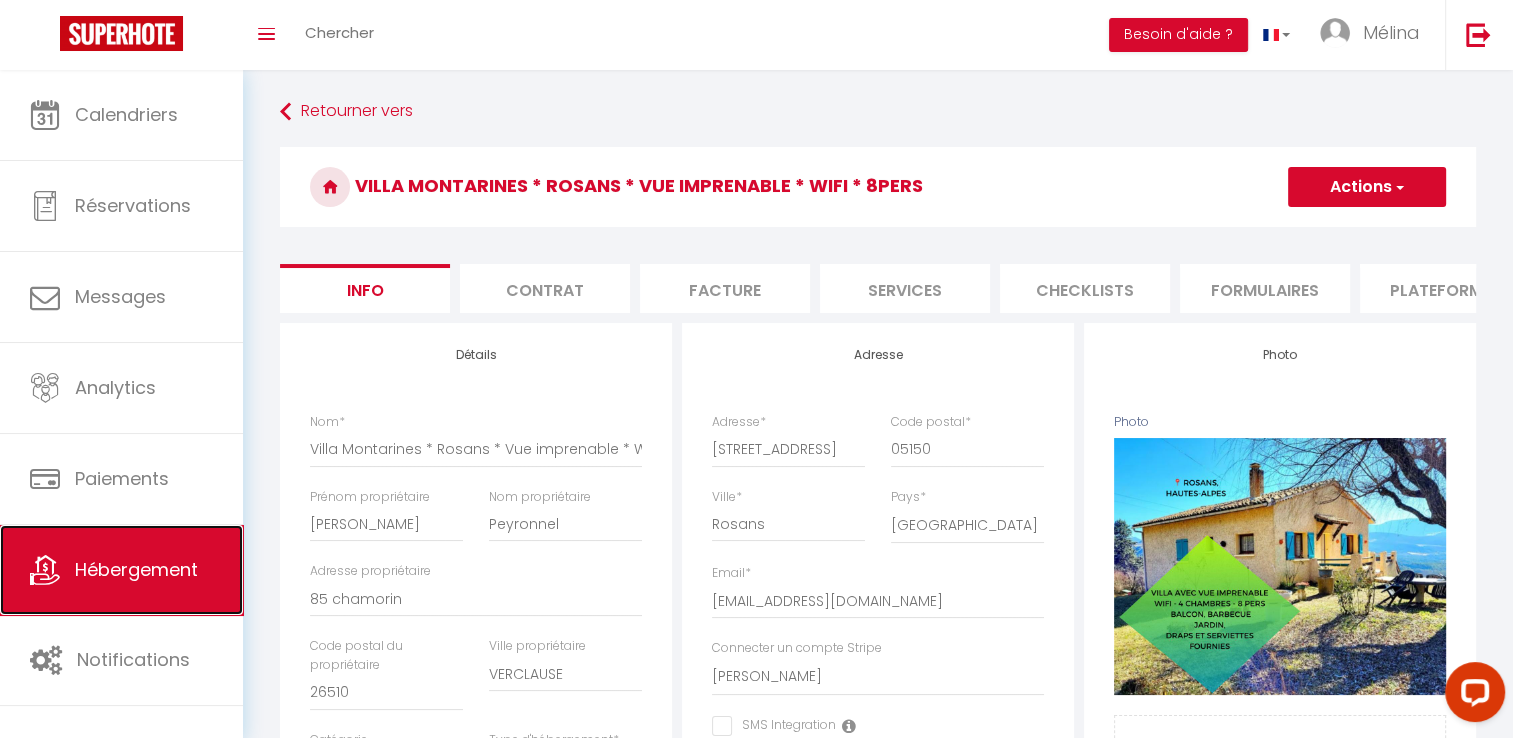 click on "Hébergement" at bounding box center [136, 569] 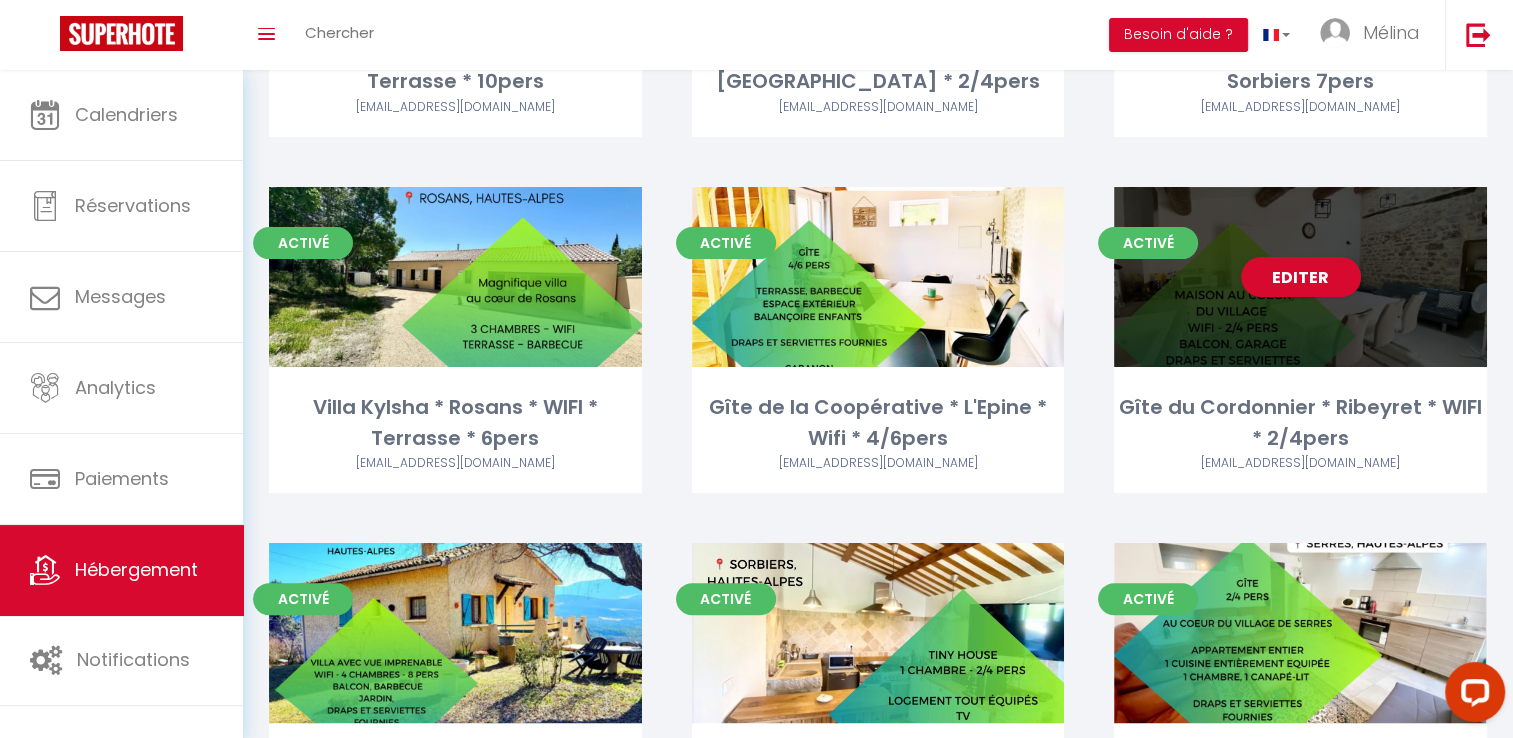 scroll, scrollTop: 376, scrollLeft: 0, axis: vertical 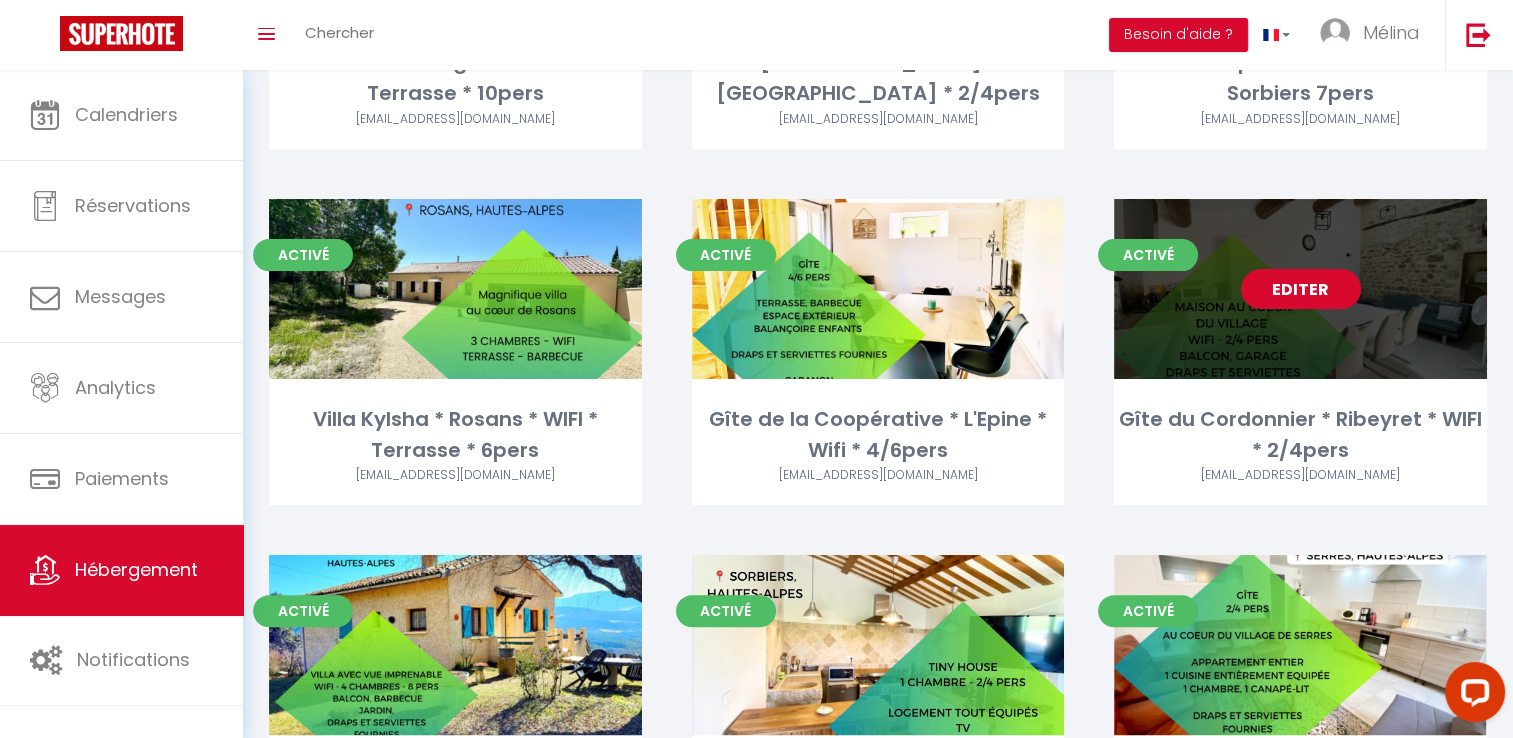 click on "Editer" at bounding box center (1301, 289) 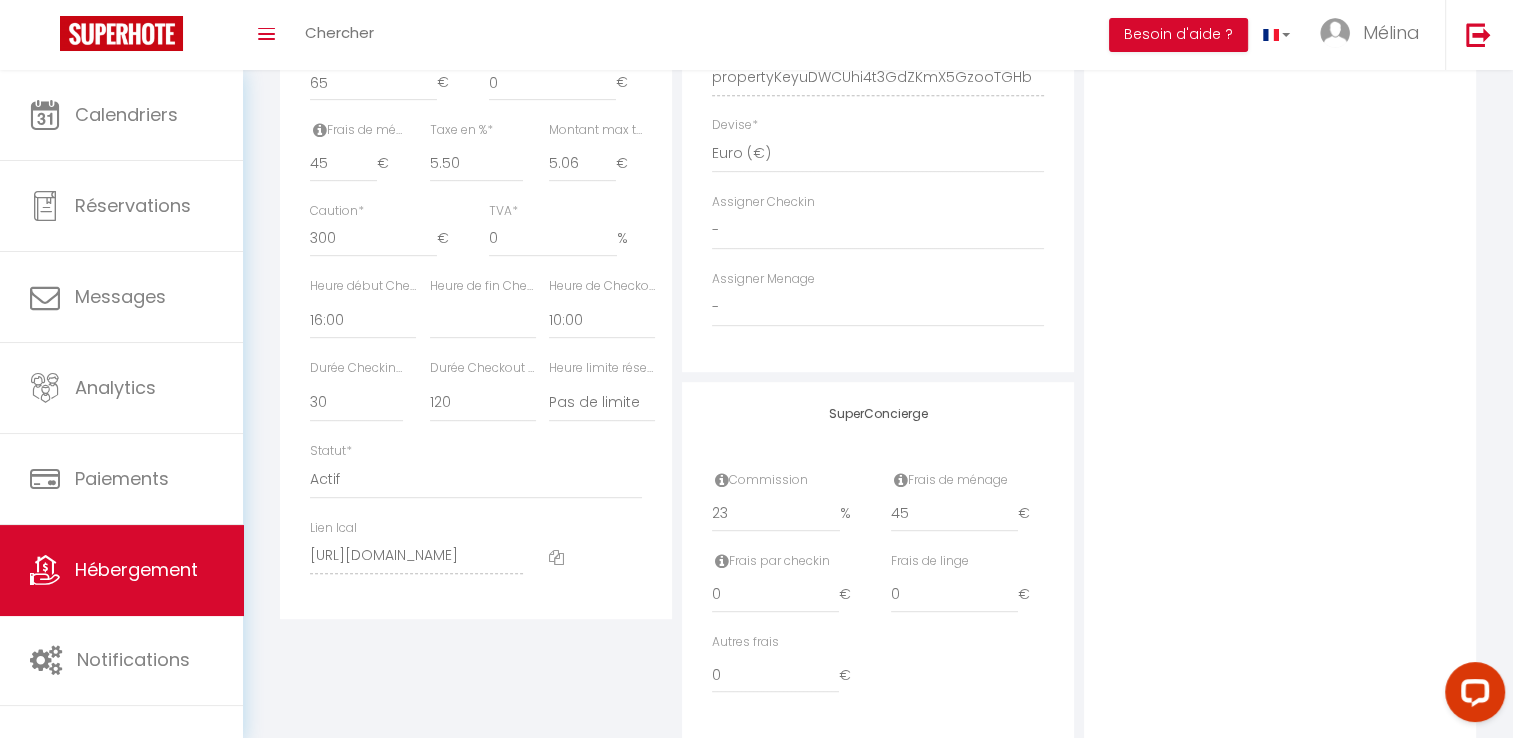 scroll, scrollTop: 936, scrollLeft: 0, axis: vertical 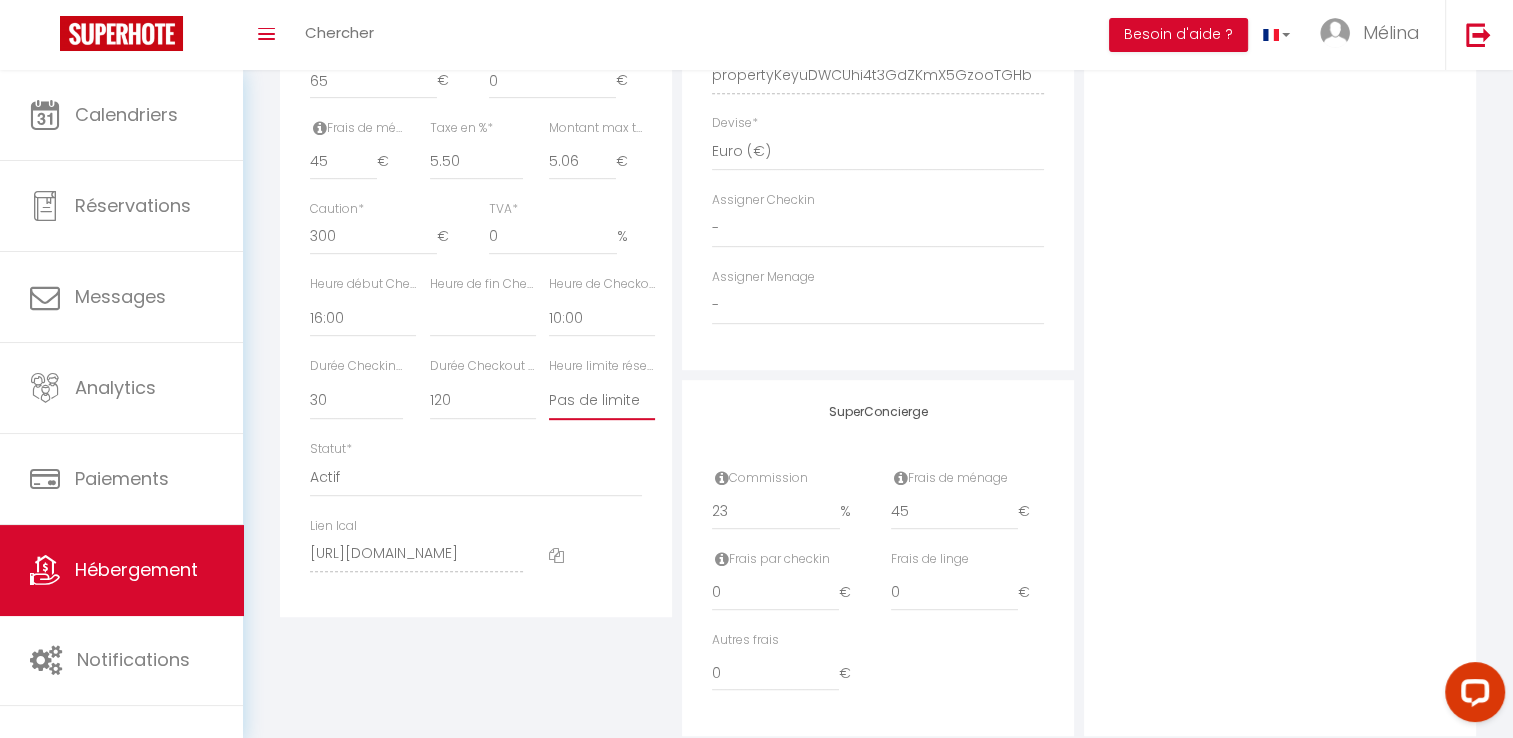 click on "Pas de limite
01:00
02:00
03:00
04:00
05:00
06:00
07:00
08:00
09:00
10:00
11:00
12:00" at bounding box center (602, 401) 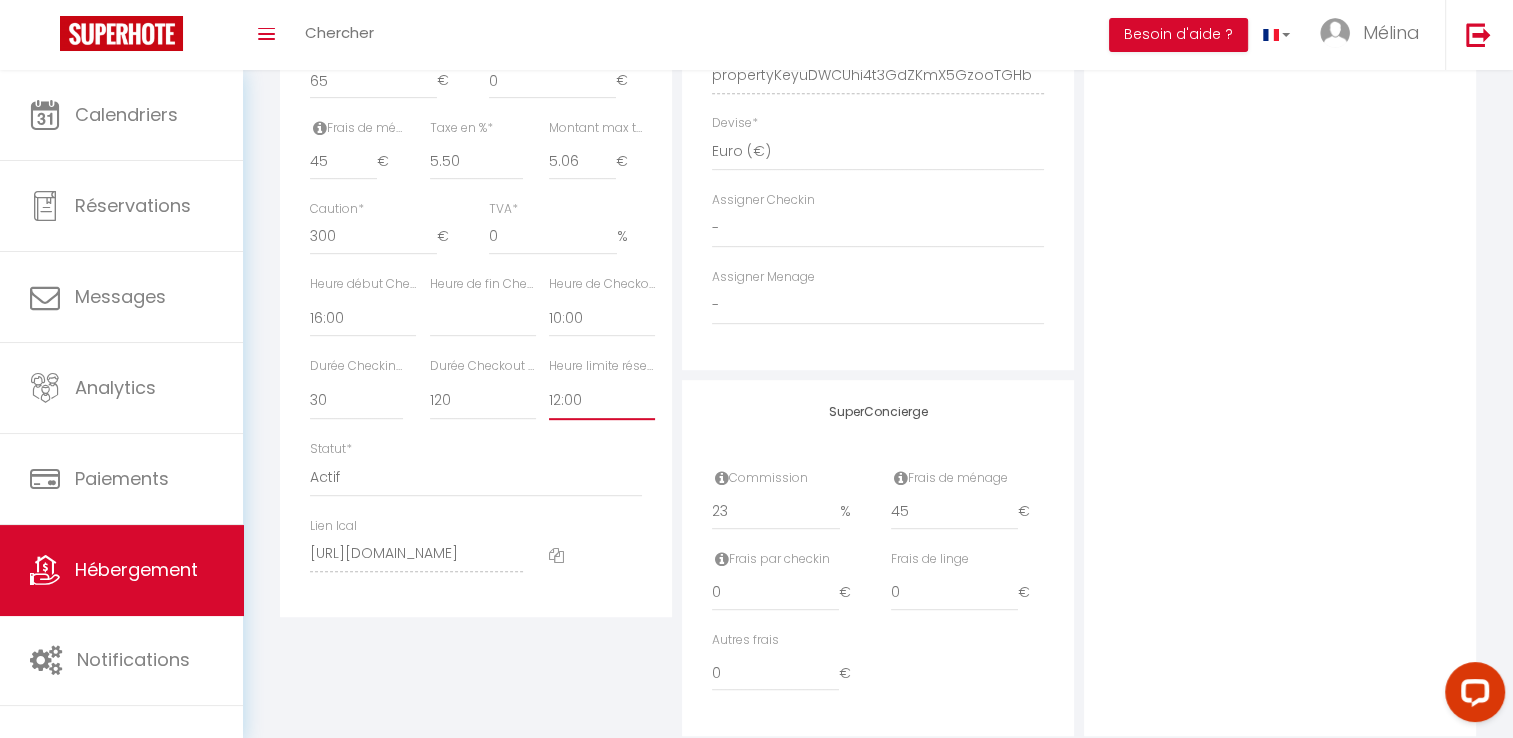 click on "Pas de limite
01:00
02:00
03:00
04:00
05:00
06:00
07:00
08:00
09:00
10:00
11:00
12:00" at bounding box center (602, 401) 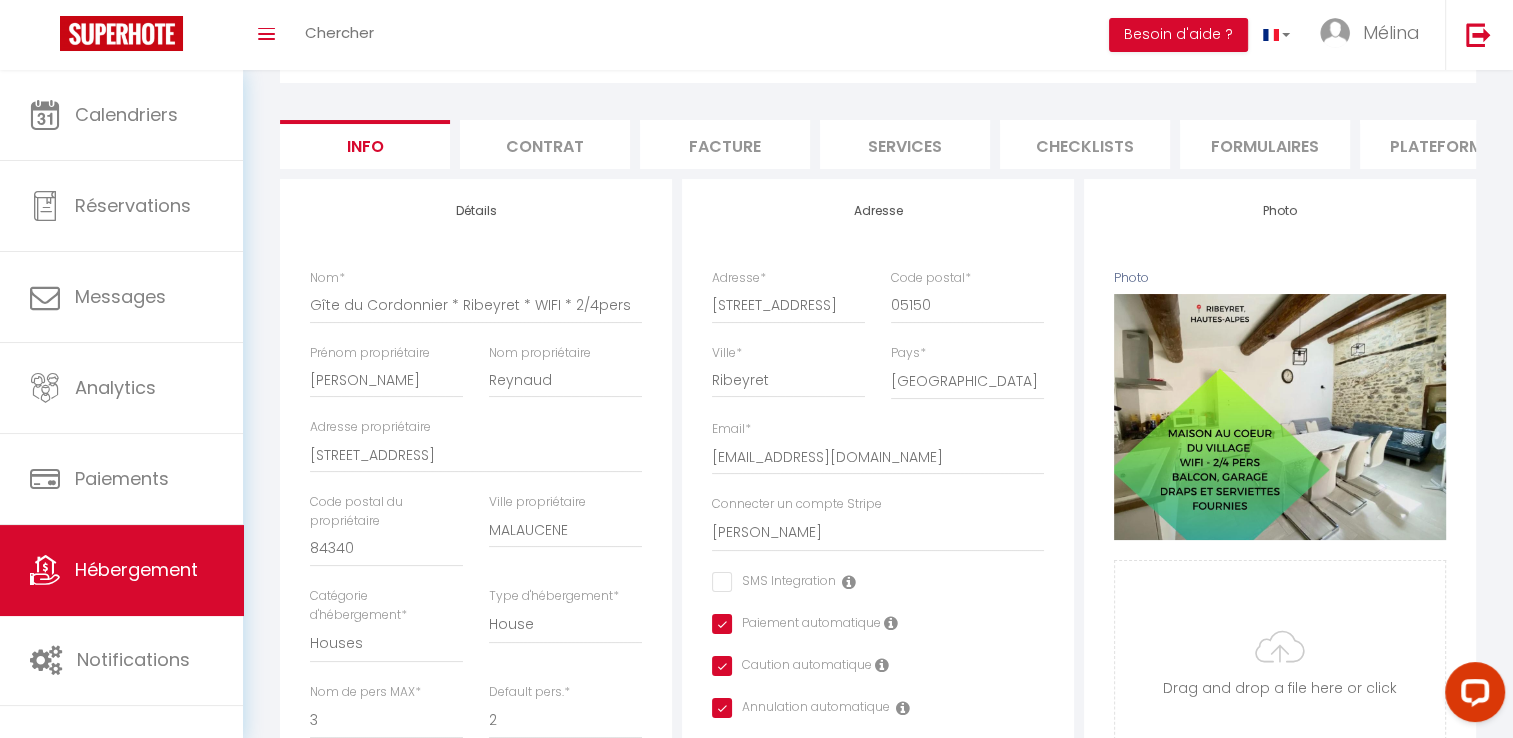 scroll, scrollTop: 88, scrollLeft: 0, axis: vertical 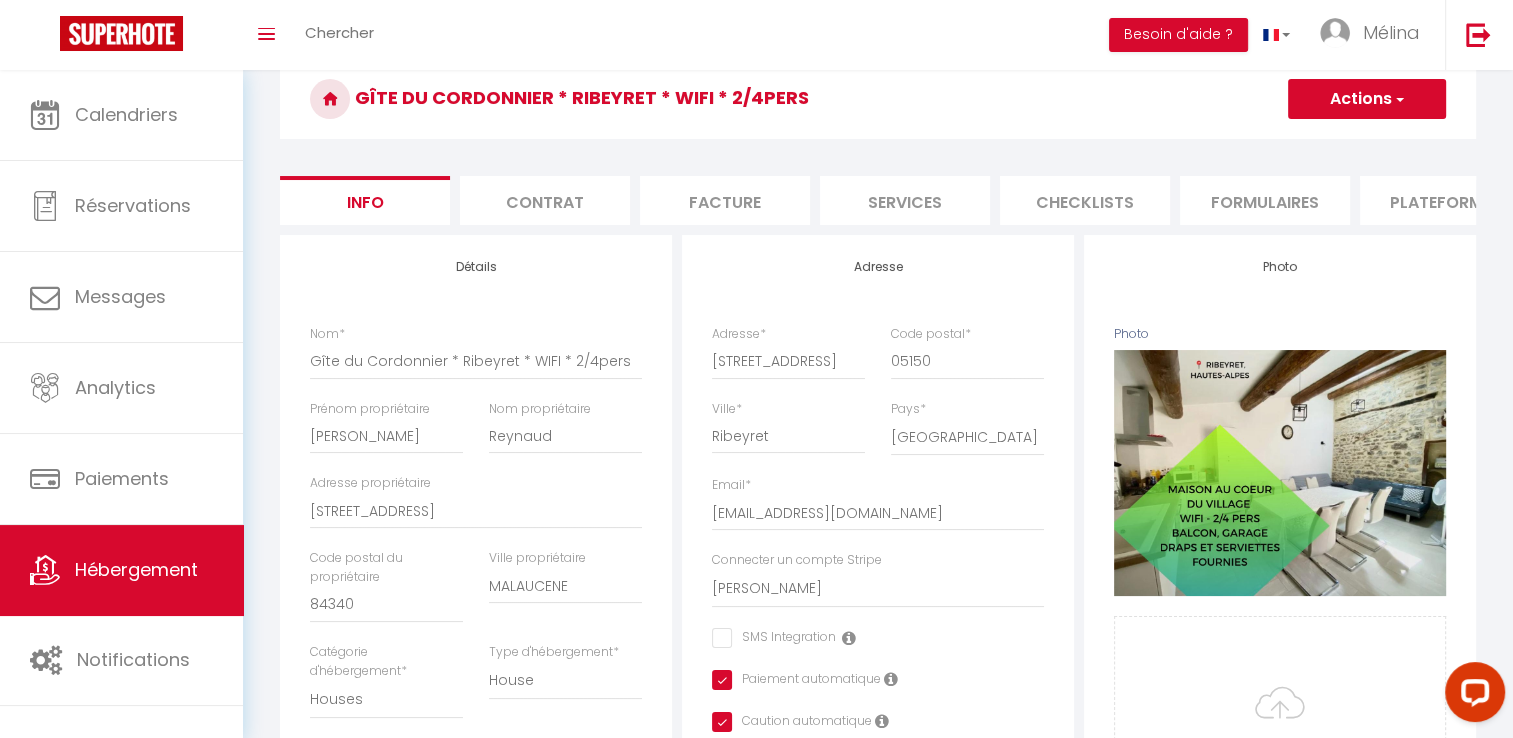 click on "Actions" at bounding box center [1367, 99] 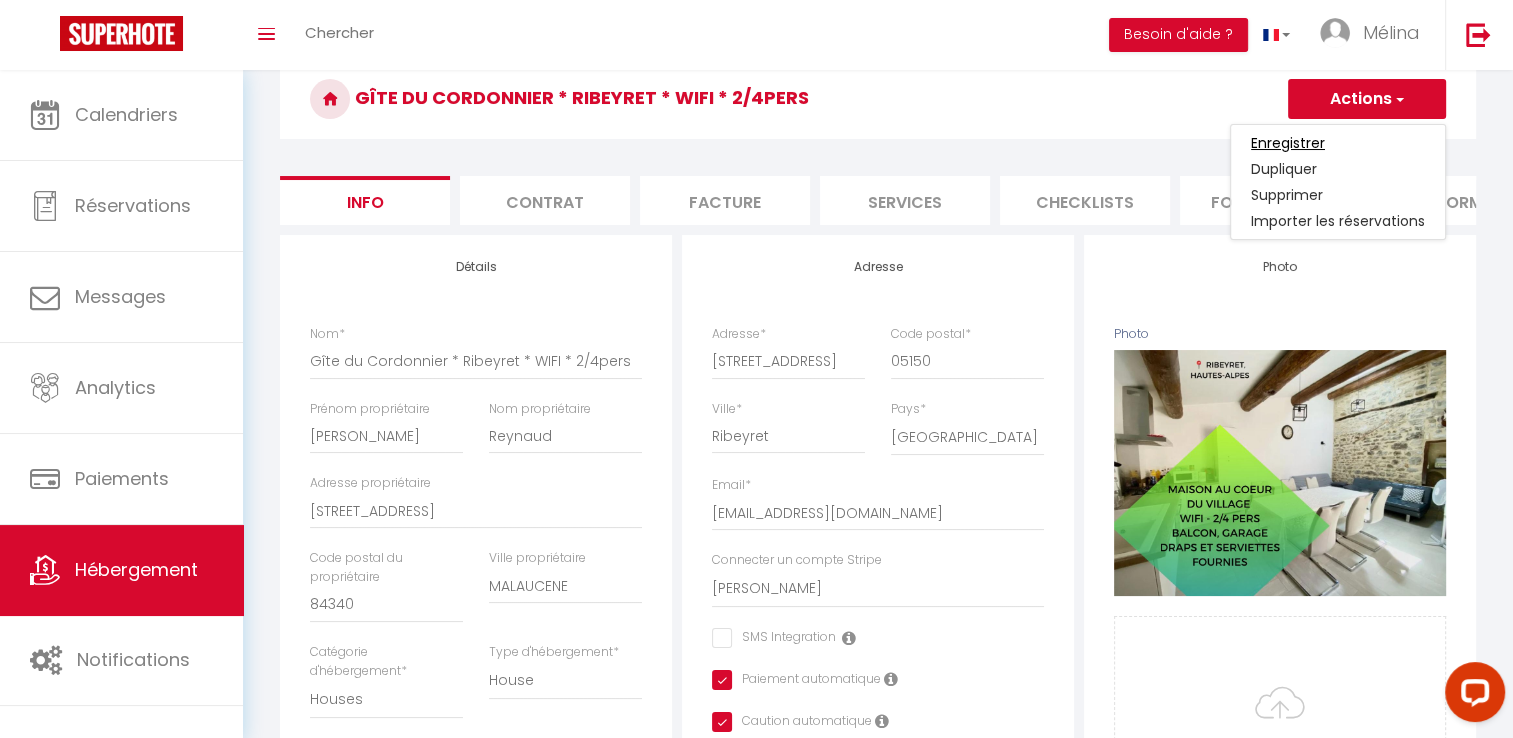 click on "Enregistrer" at bounding box center [1288, 143] 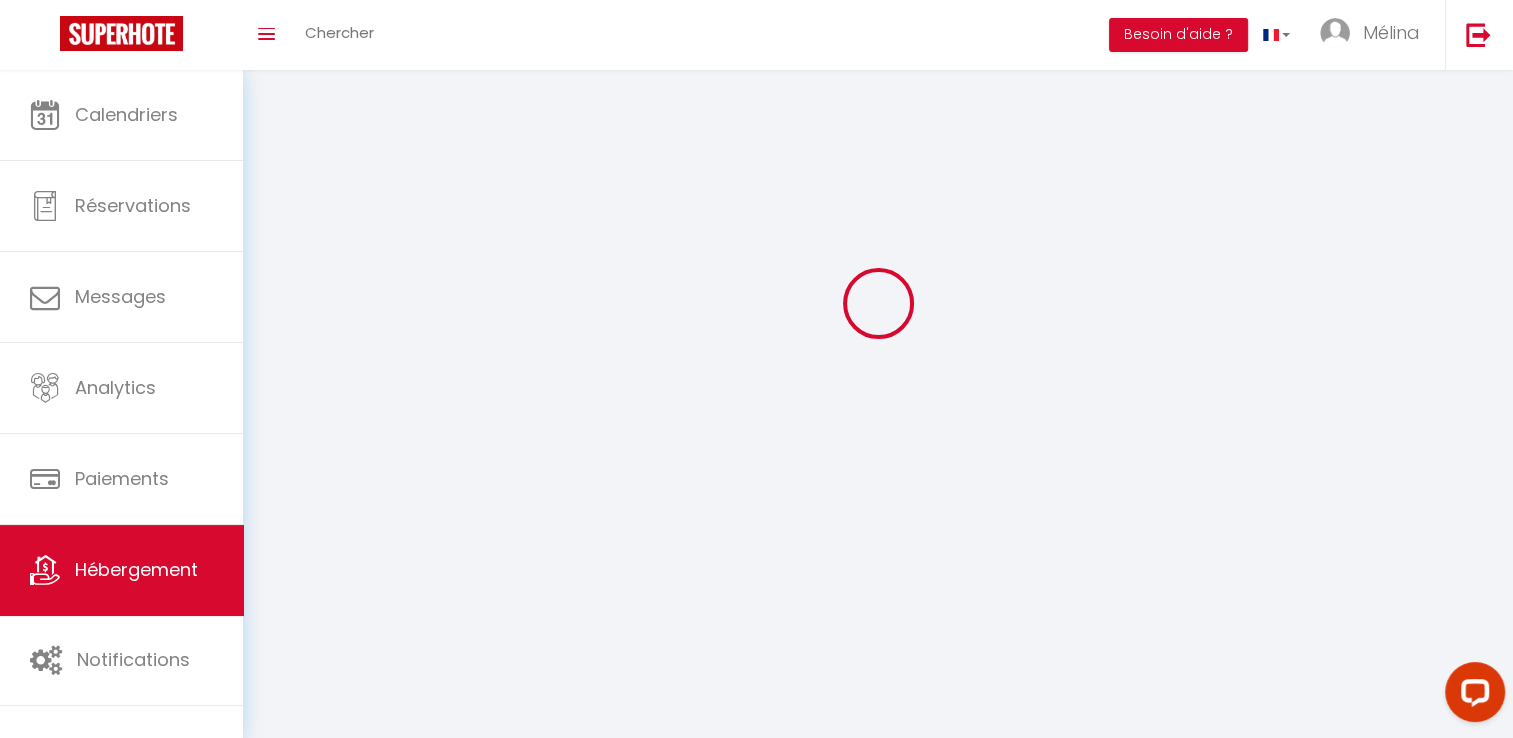 scroll, scrollTop: 70, scrollLeft: 0, axis: vertical 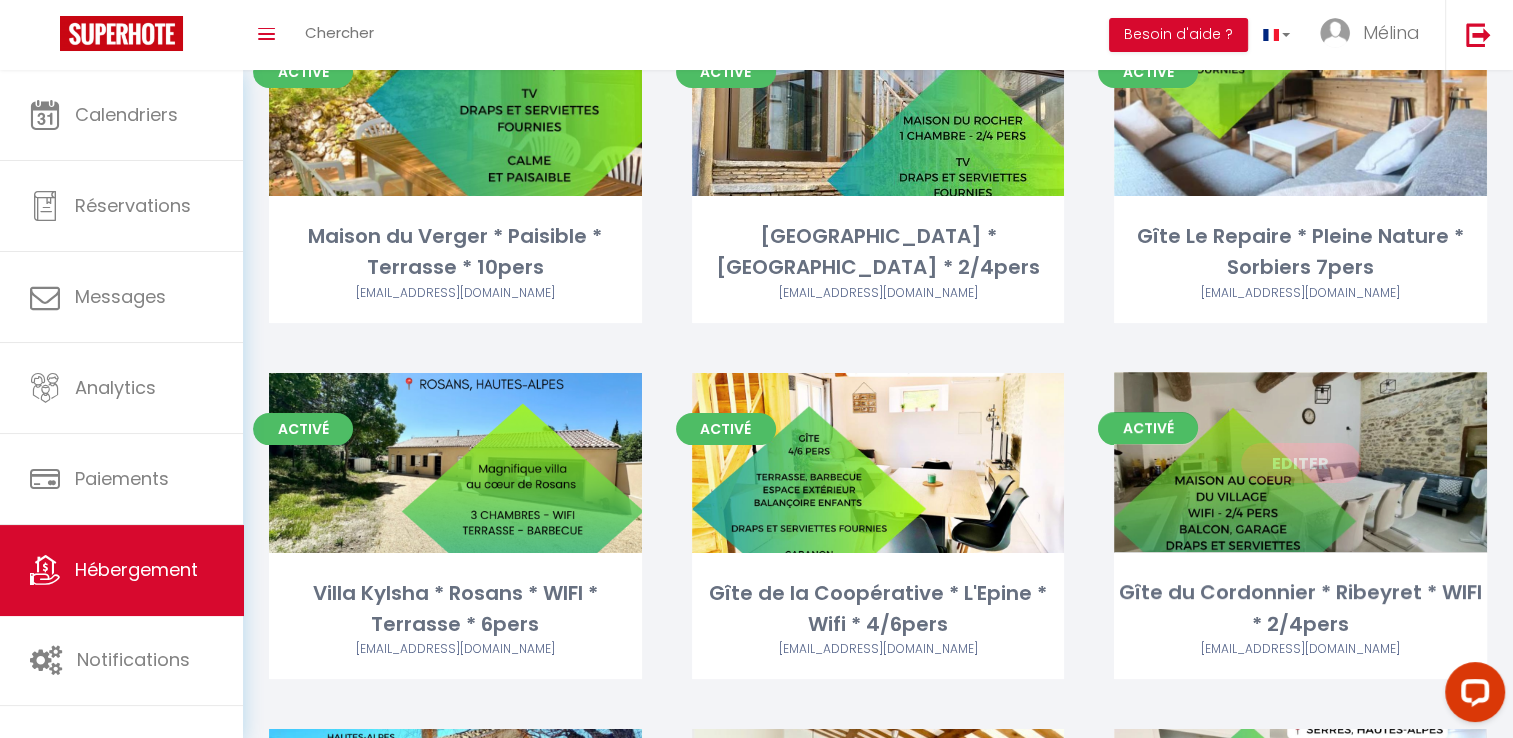 click on "Editer" at bounding box center [1301, 463] 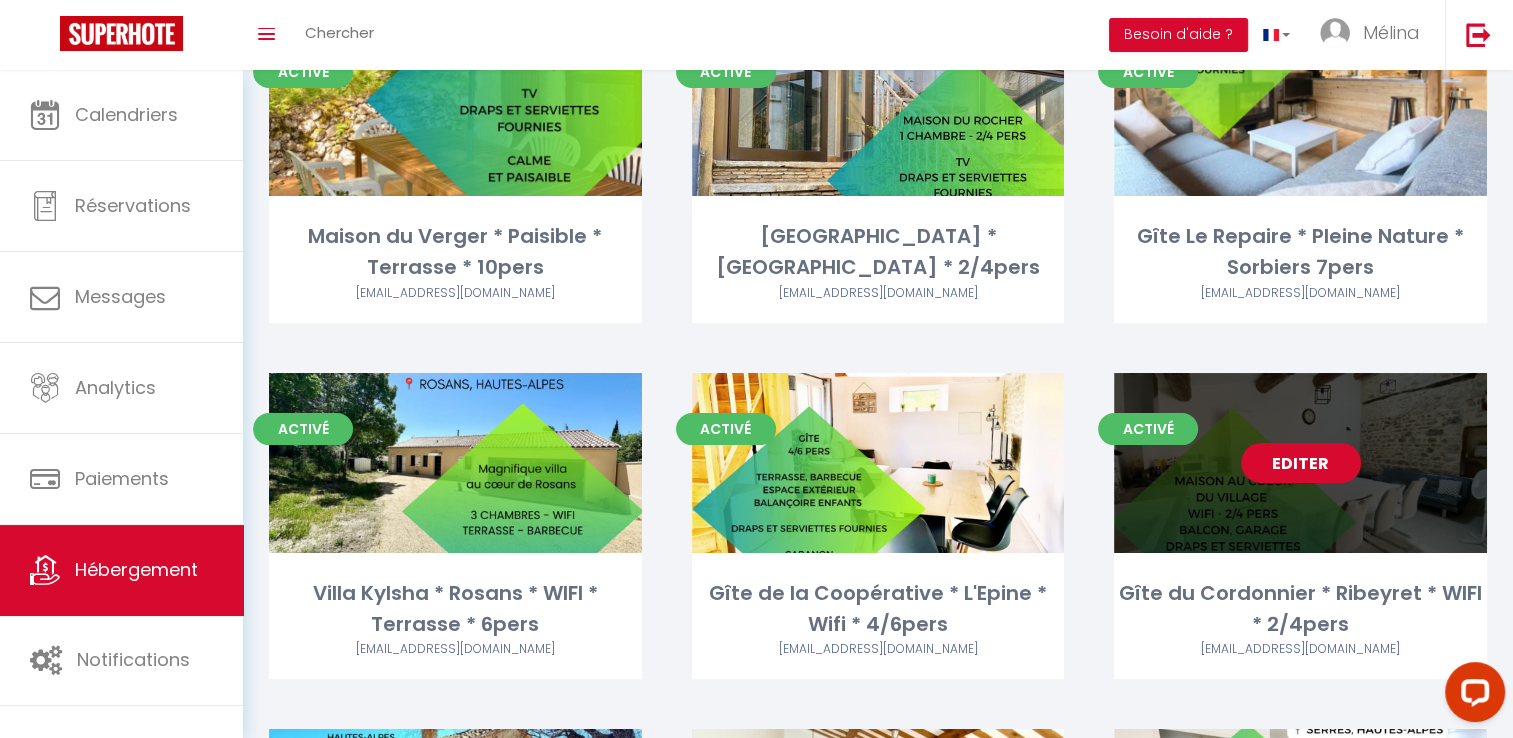 click on "Editer" at bounding box center [1301, 463] 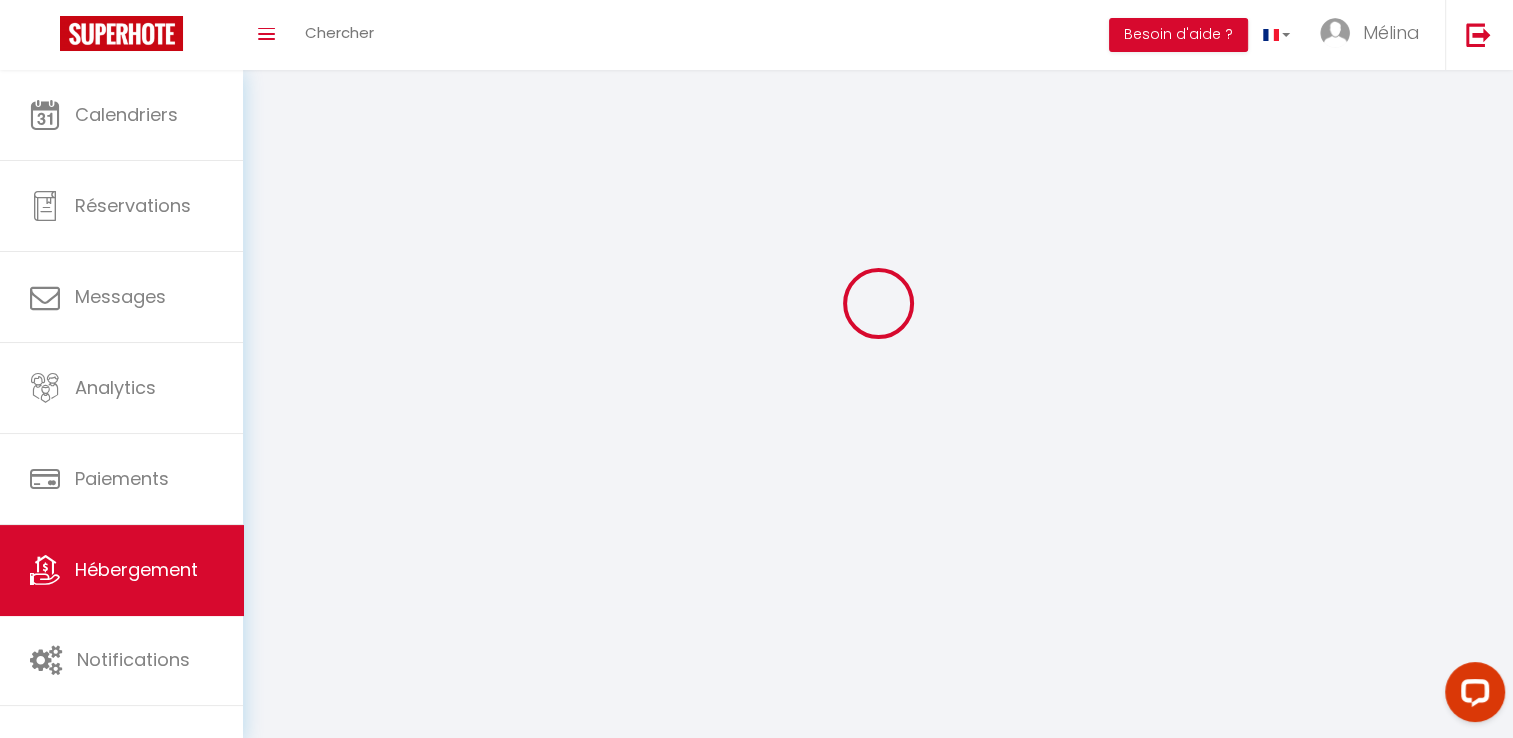 scroll, scrollTop: 0, scrollLeft: 0, axis: both 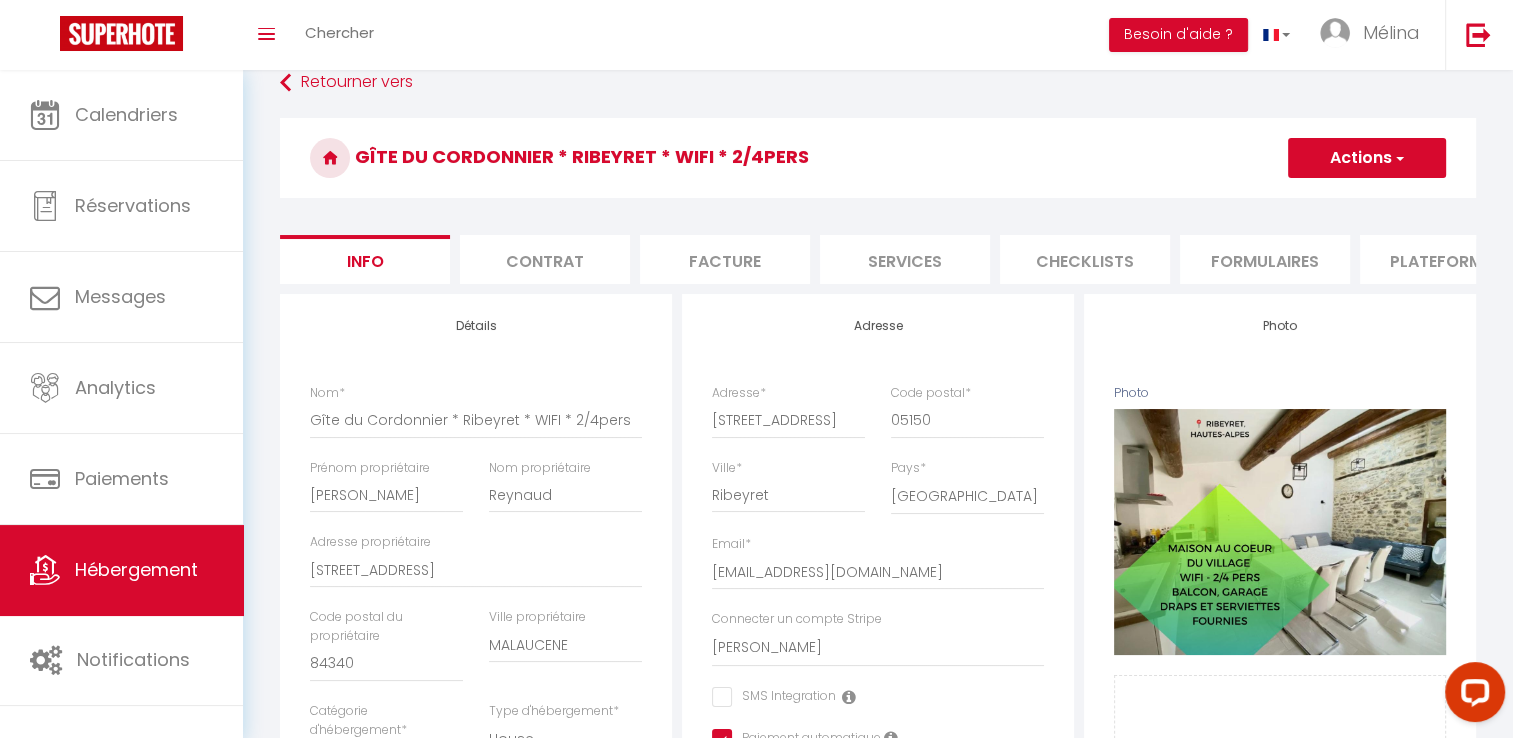 click on "Services" at bounding box center [905, 259] 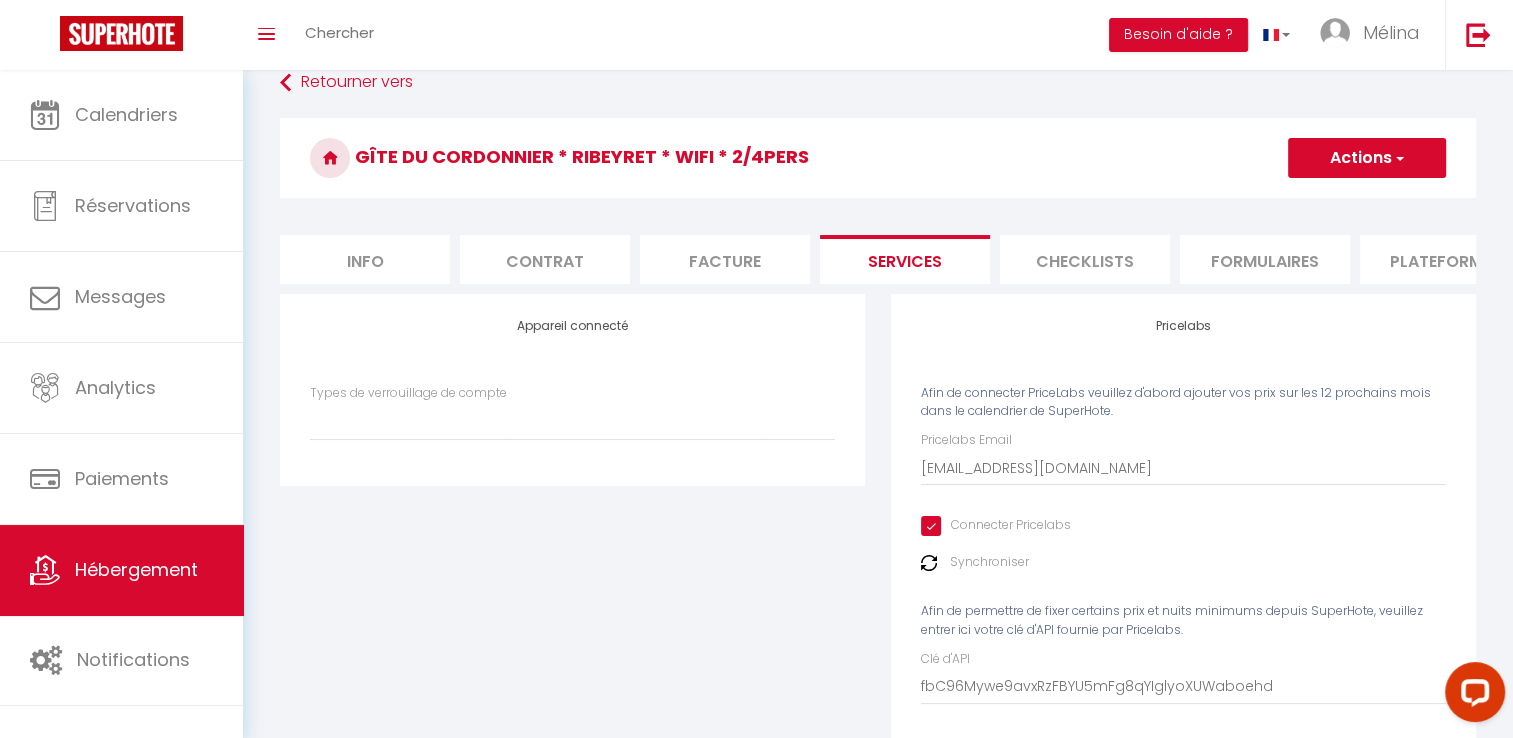 scroll, scrollTop: 115, scrollLeft: 0, axis: vertical 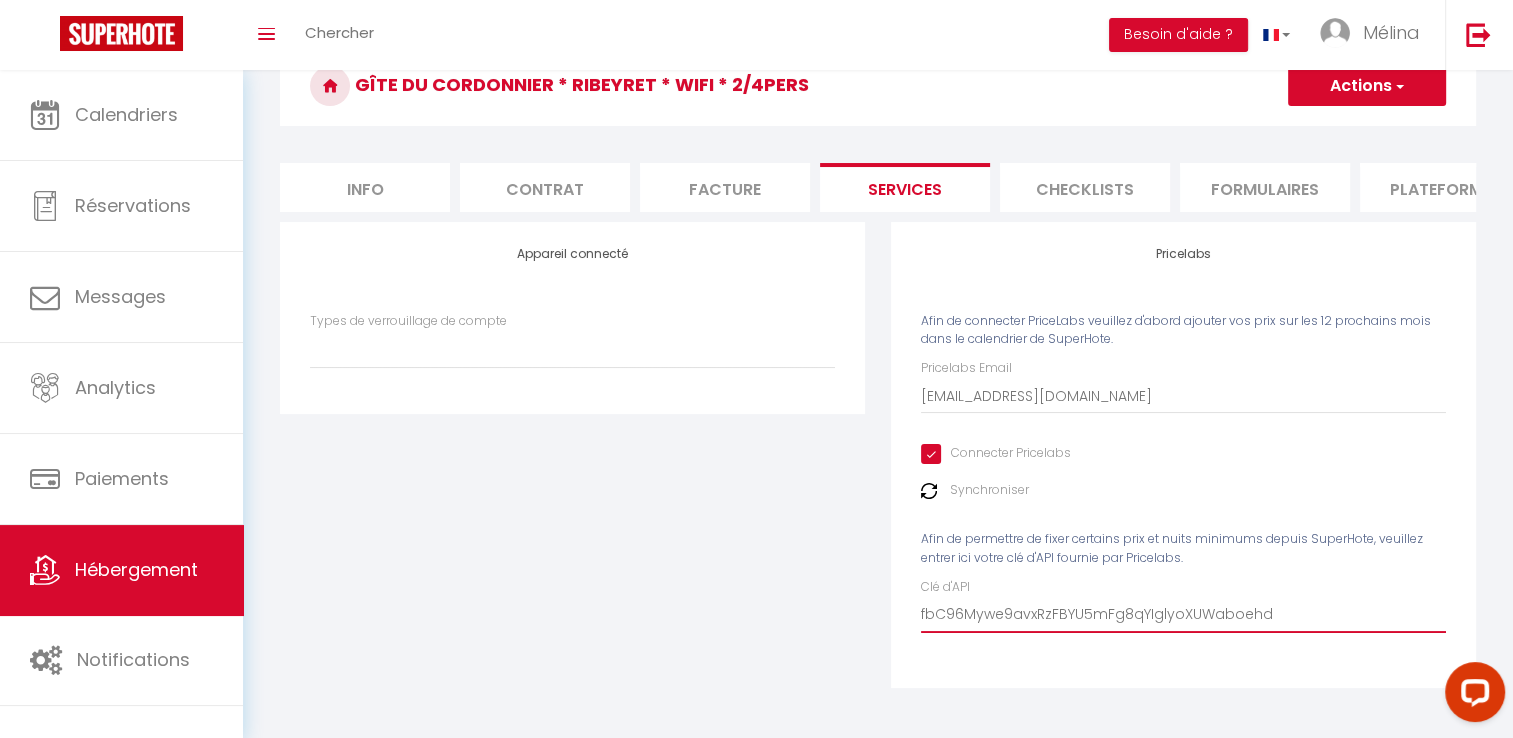 click on "fbC96Mywe9avxRzFBYU5mFg8qYIglyoXUWaboehd" at bounding box center (1183, 615) 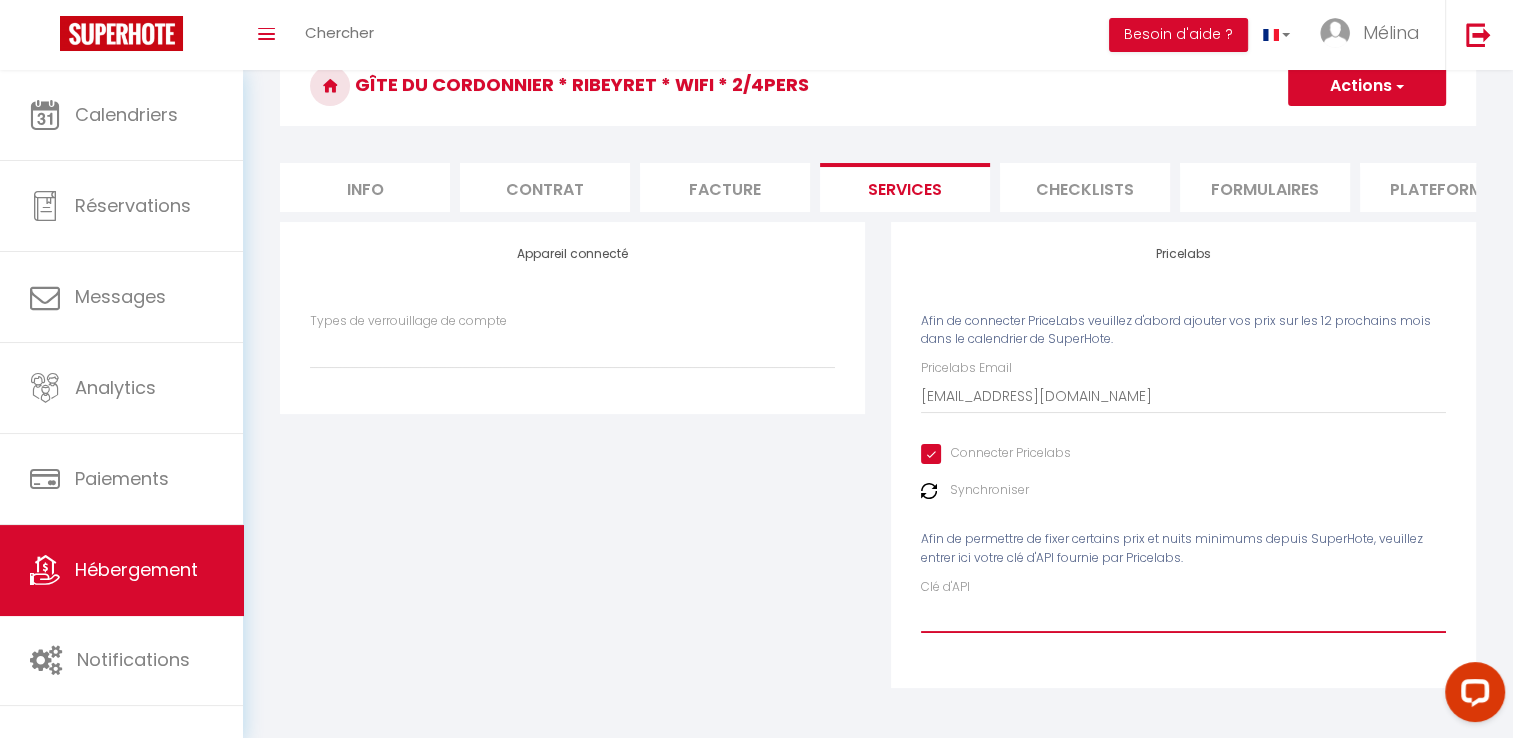 scroll, scrollTop: 0, scrollLeft: 0, axis: both 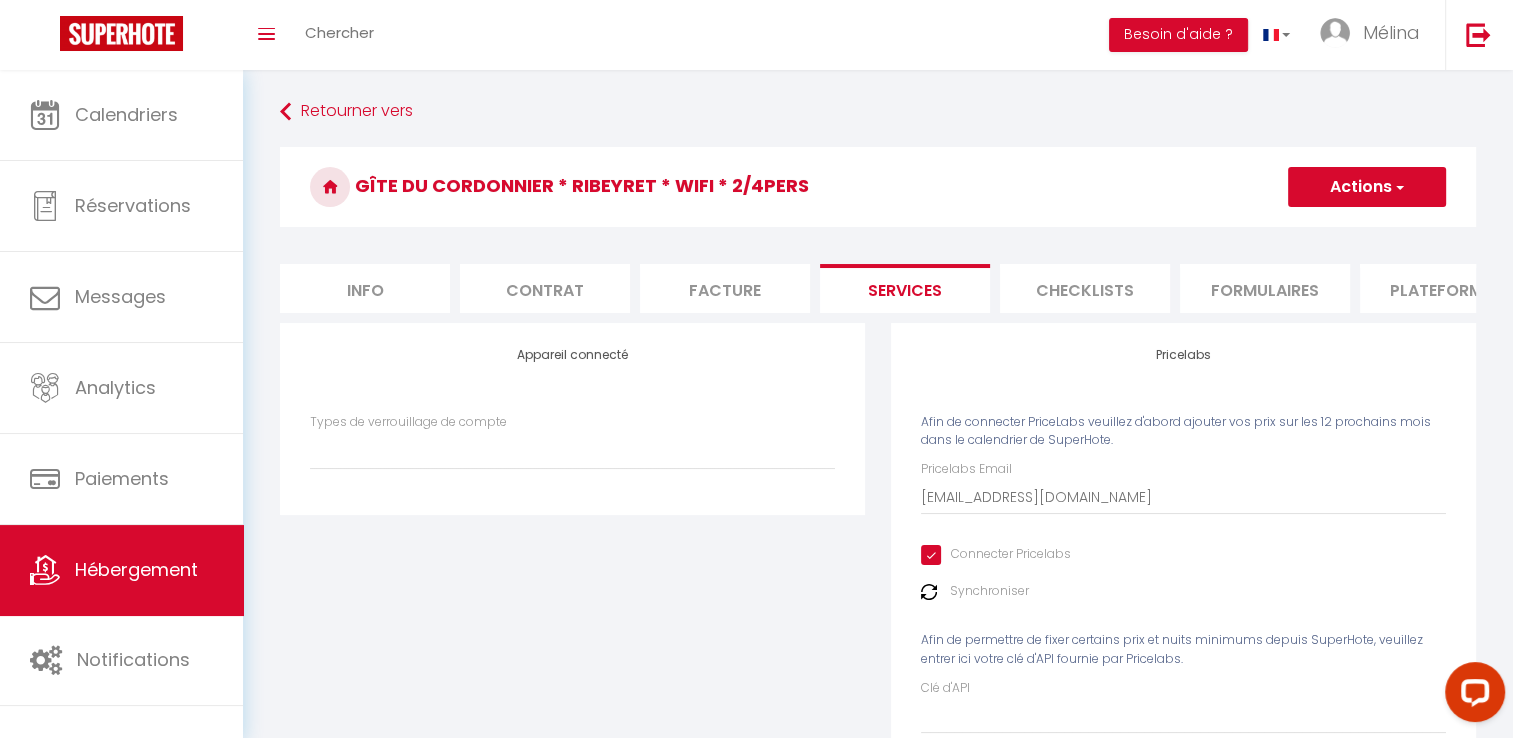 click on "Actions" at bounding box center [1367, 187] 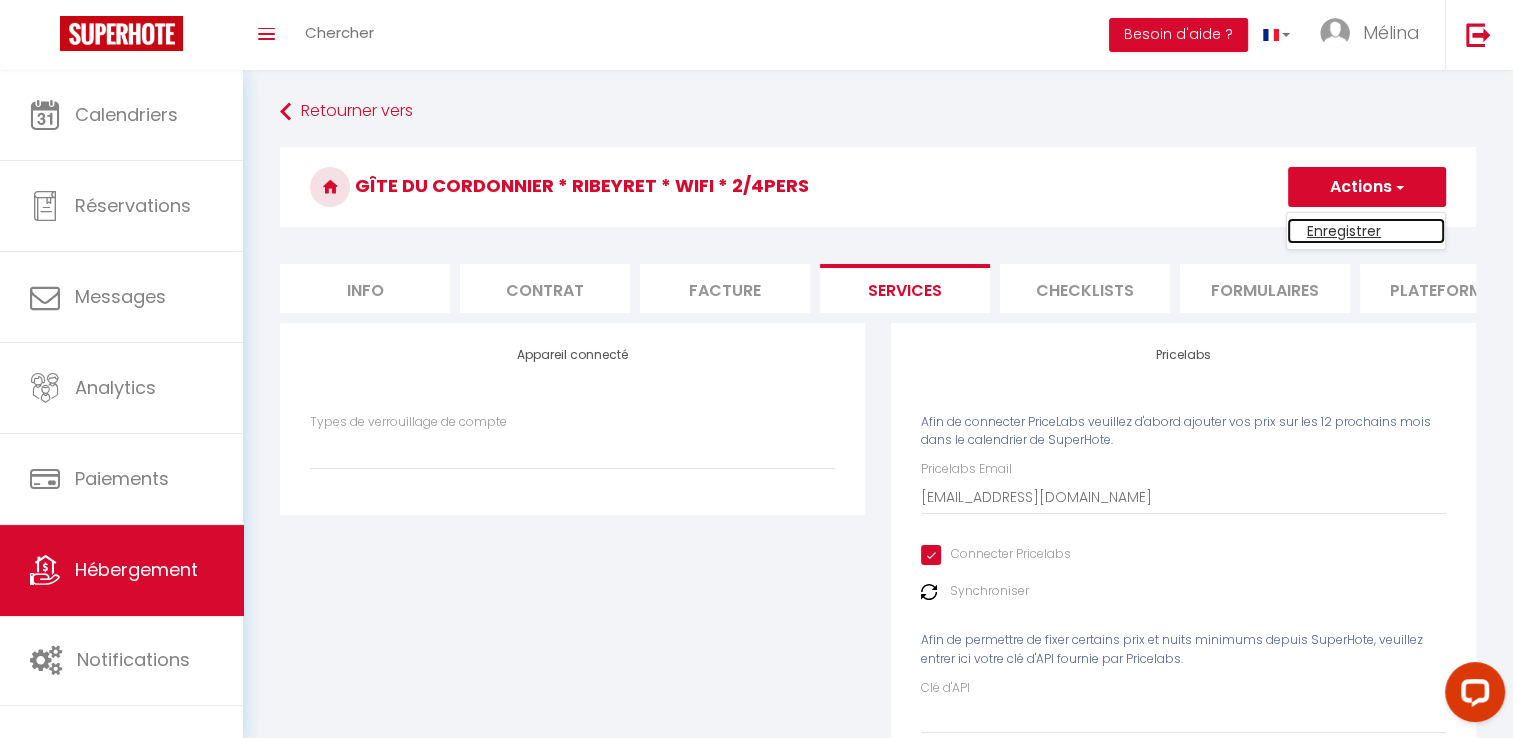 click on "Enregistrer" at bounding box center (1366, 231) 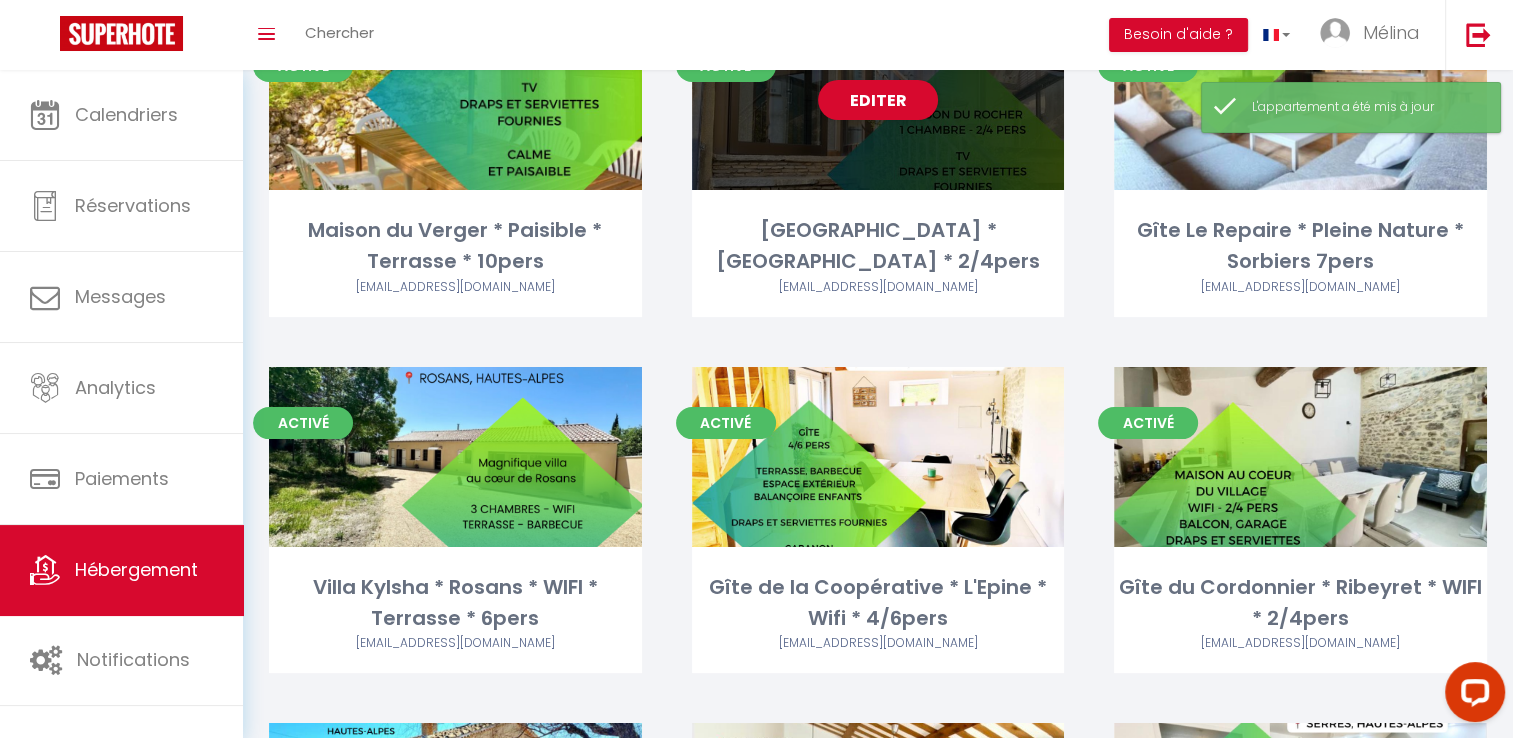 scroll, scrollTop: 214, scrollLeft: 0, axis: vertical 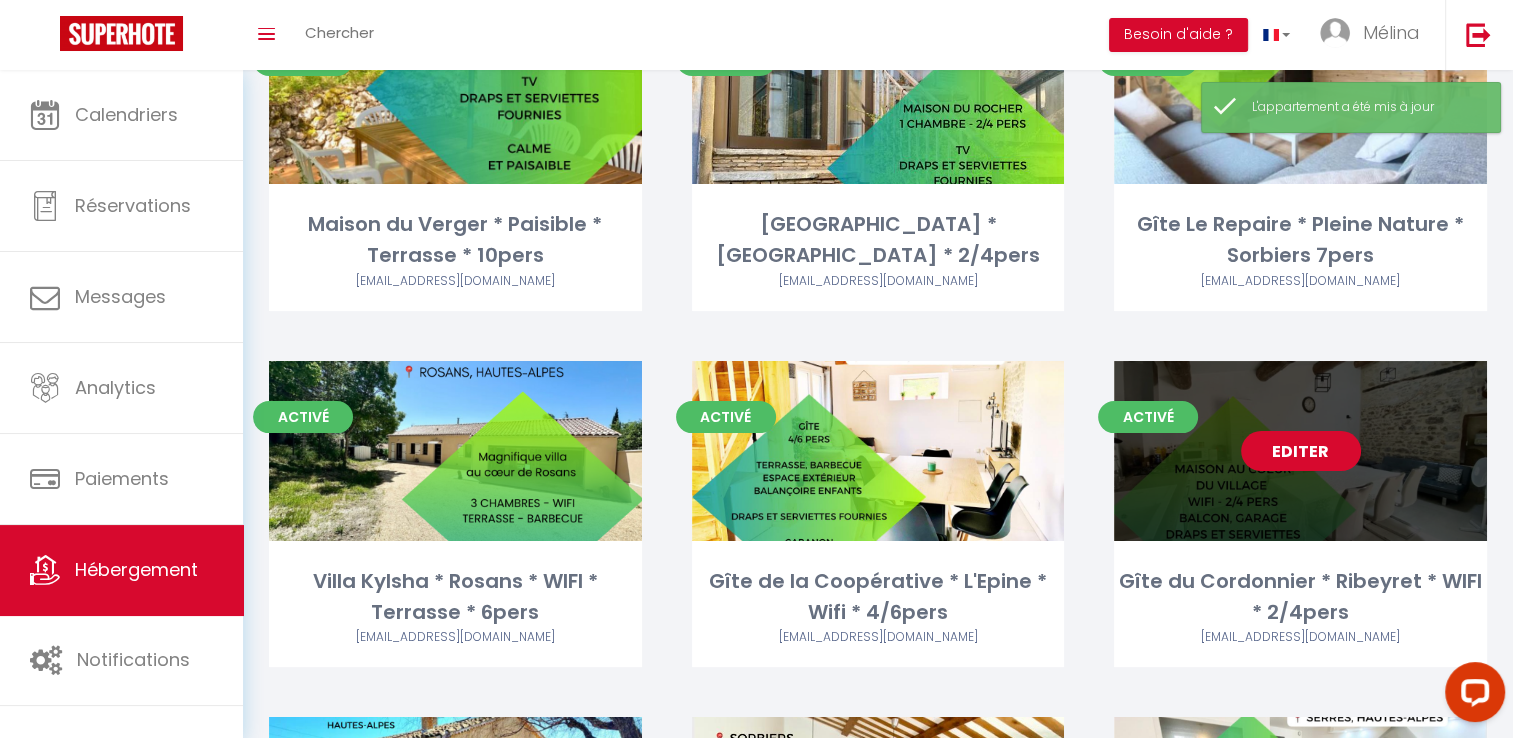 click on "Editer" at bounding box center (1301, 451) 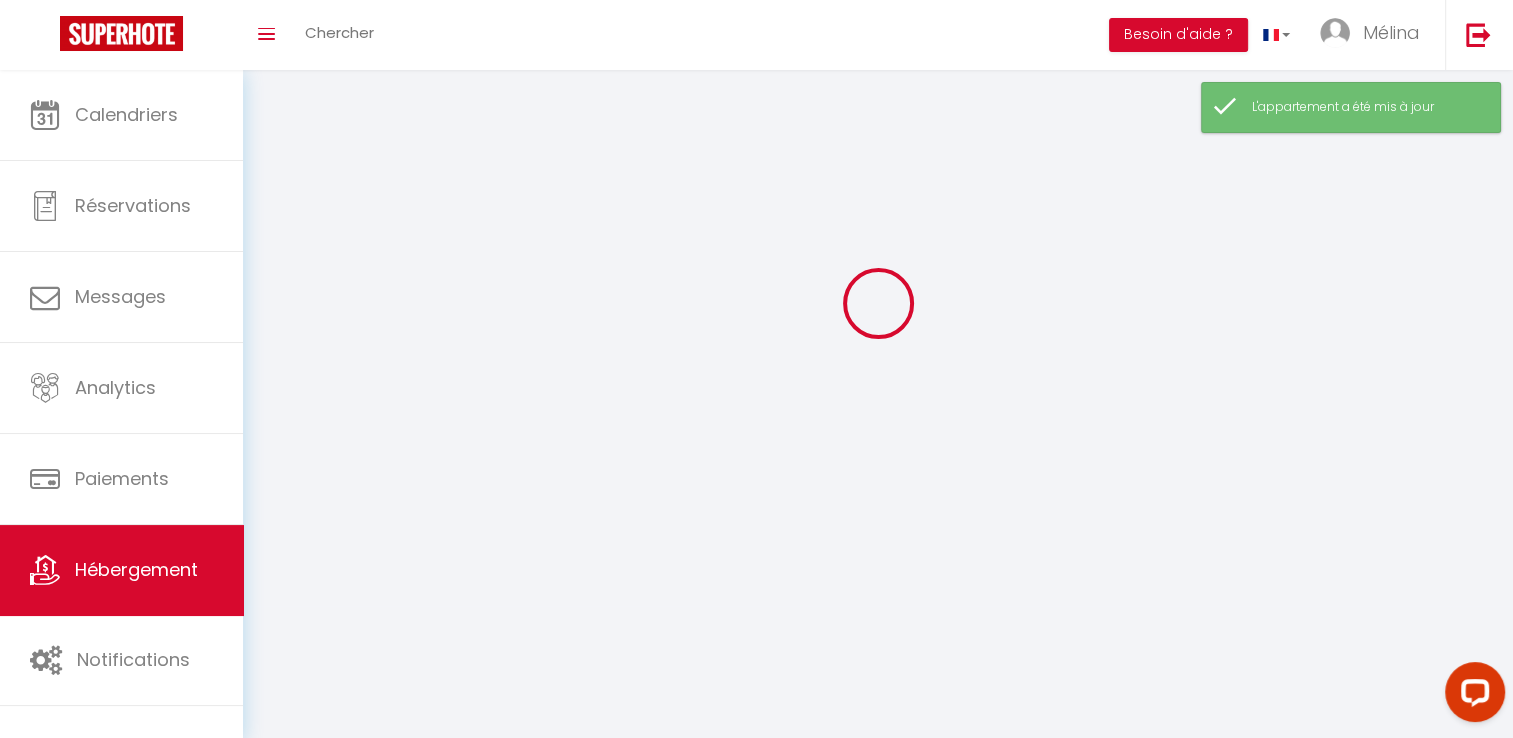 scroll, scrollTop: 0, scrollLeft: 0, axis: both 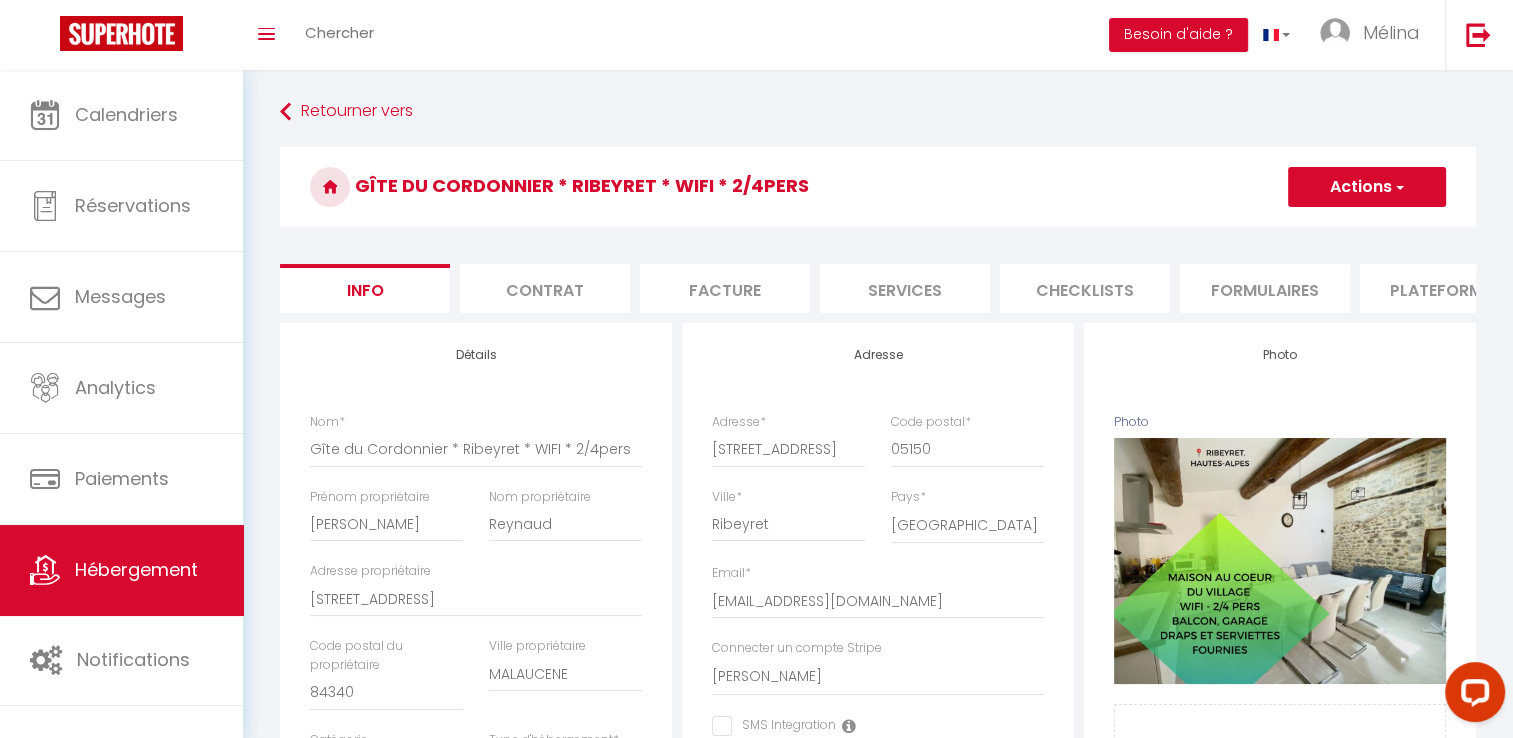 click on "Checklists" at bounding box center (1085, 288) 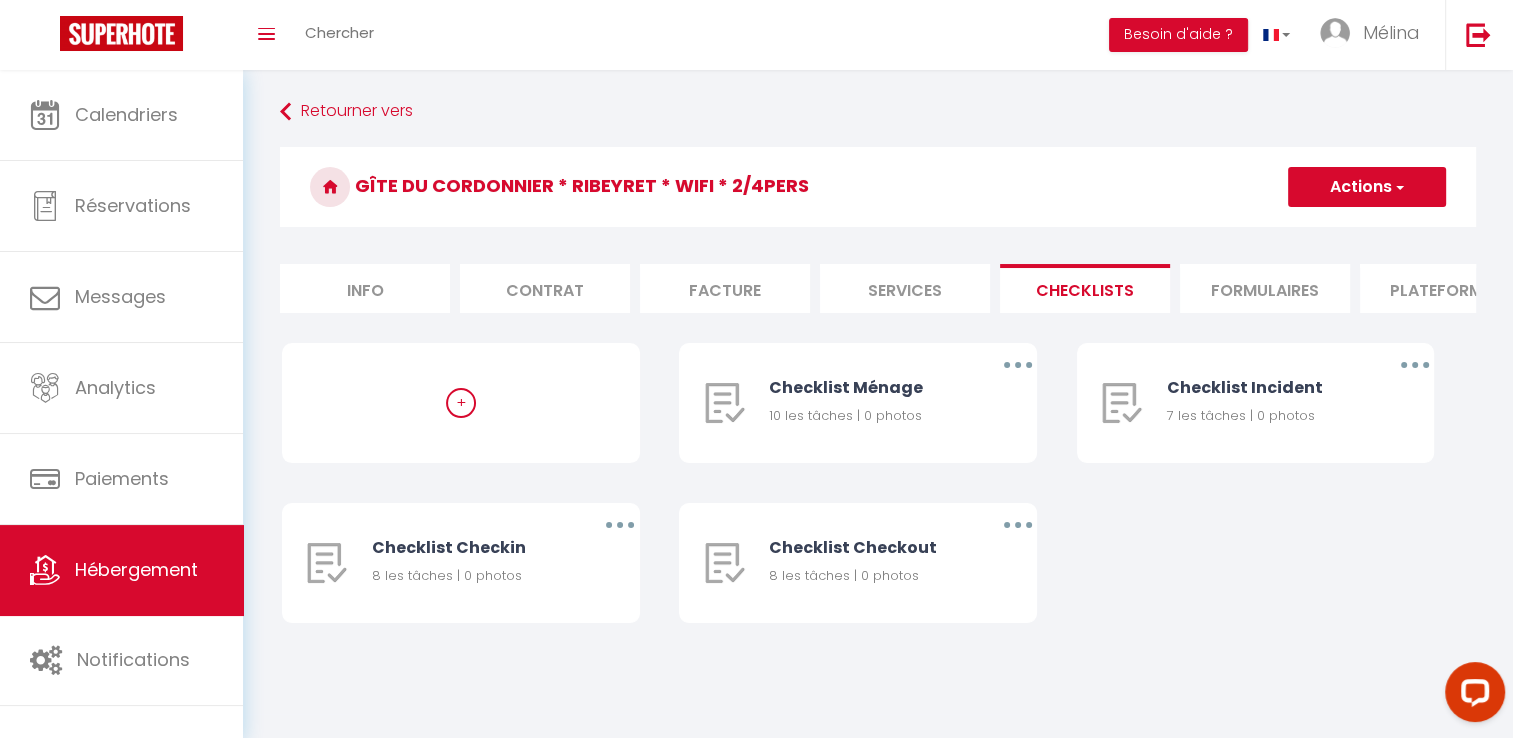 click on "Formulaires" at bounding box center (1265, 288) 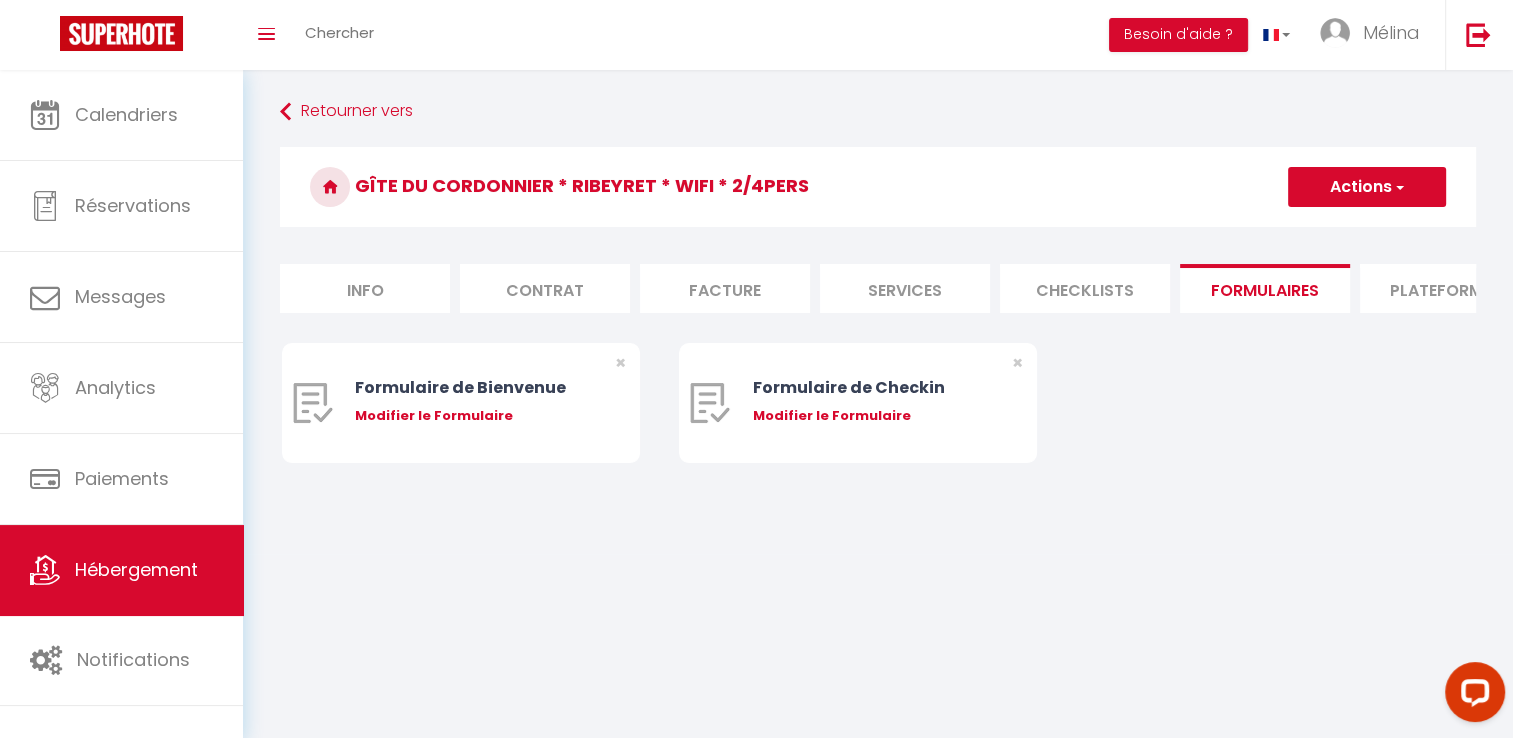 click on "Plateformes" at bounding box center (1445, 288) 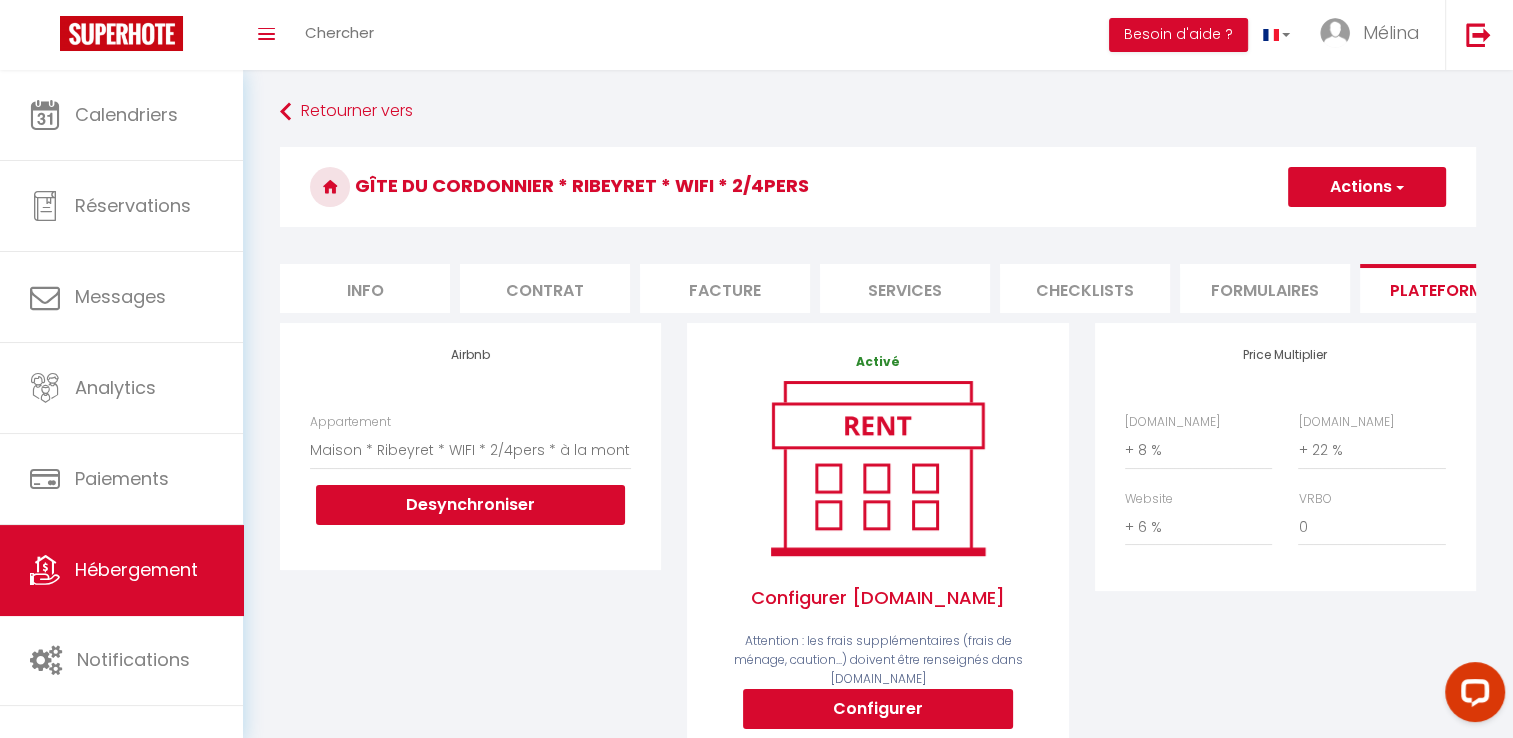 scroll, scrollTop: 162, scrollLeft: 0, axis: vertical 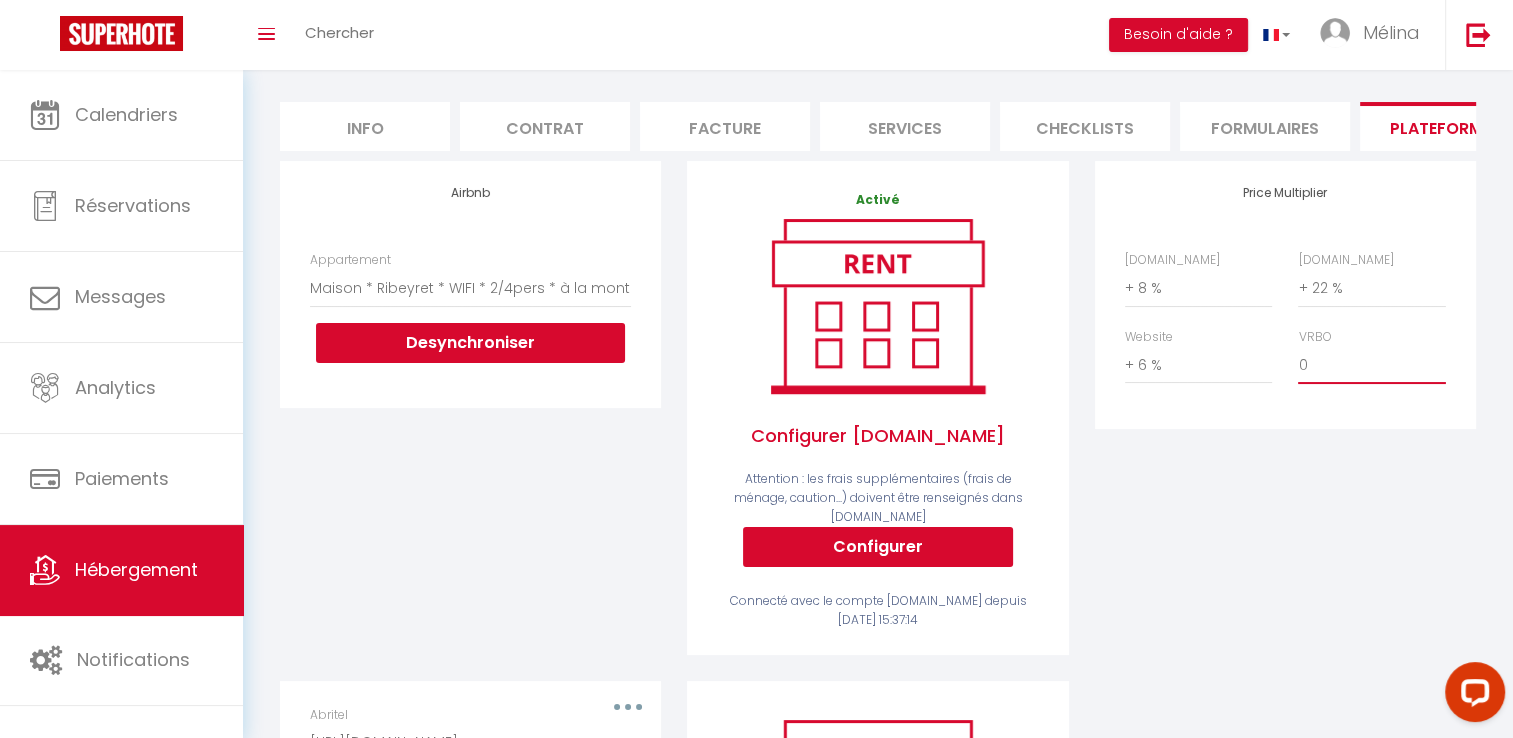 click on "0
+ 1 %
+ 2 %
+ 3 %
+ 4 %
+ 5 %
+ 6 %
+ 7 %
+ 8 %
+ 9 %" at bounding box center (1371, 365) 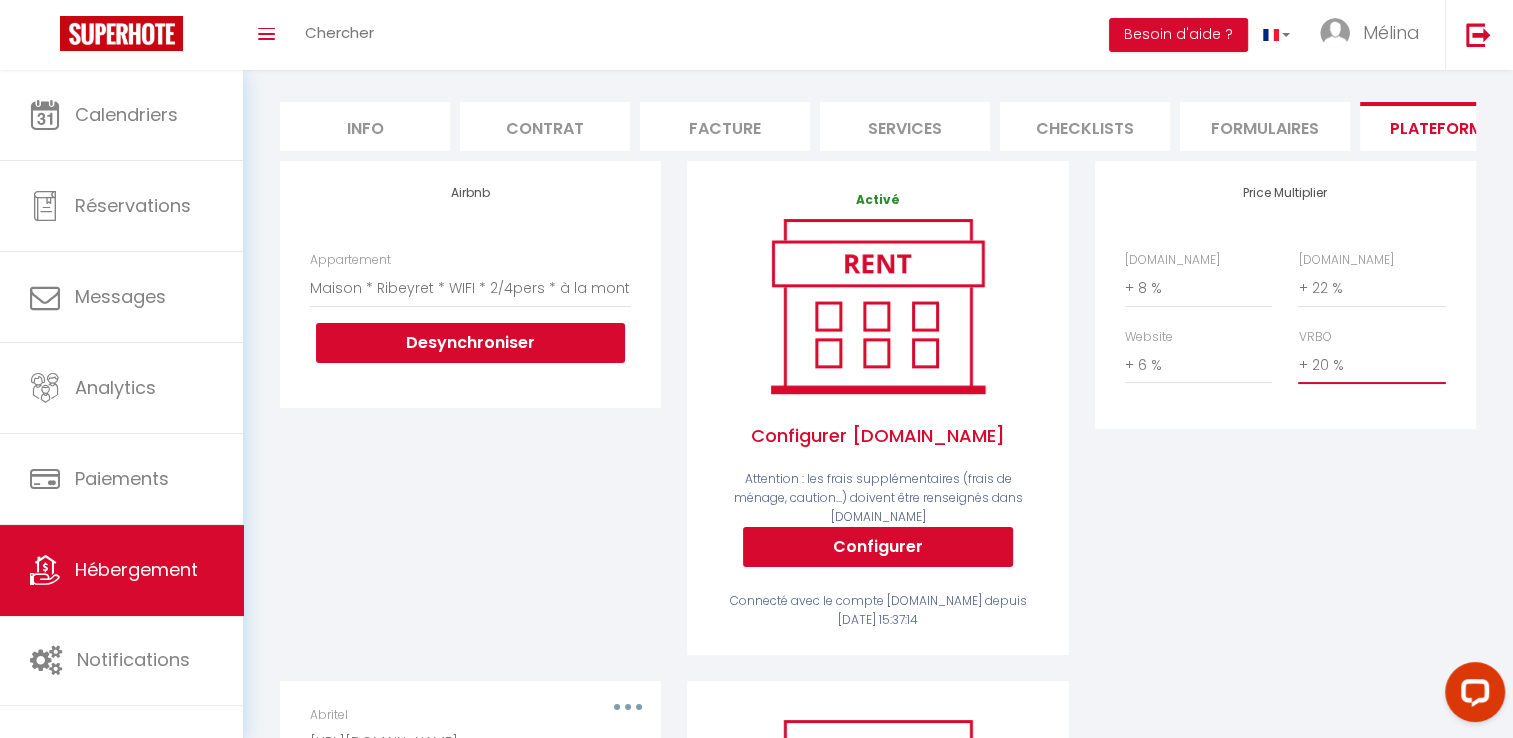 click on "0
+ 1 %
+ 2 %
+ 3 %
+ 4 %
+ 5 %
+ 6 %
+ 7 %
+ 8 %
+ 9 %" at bounding box center [1371, 365] 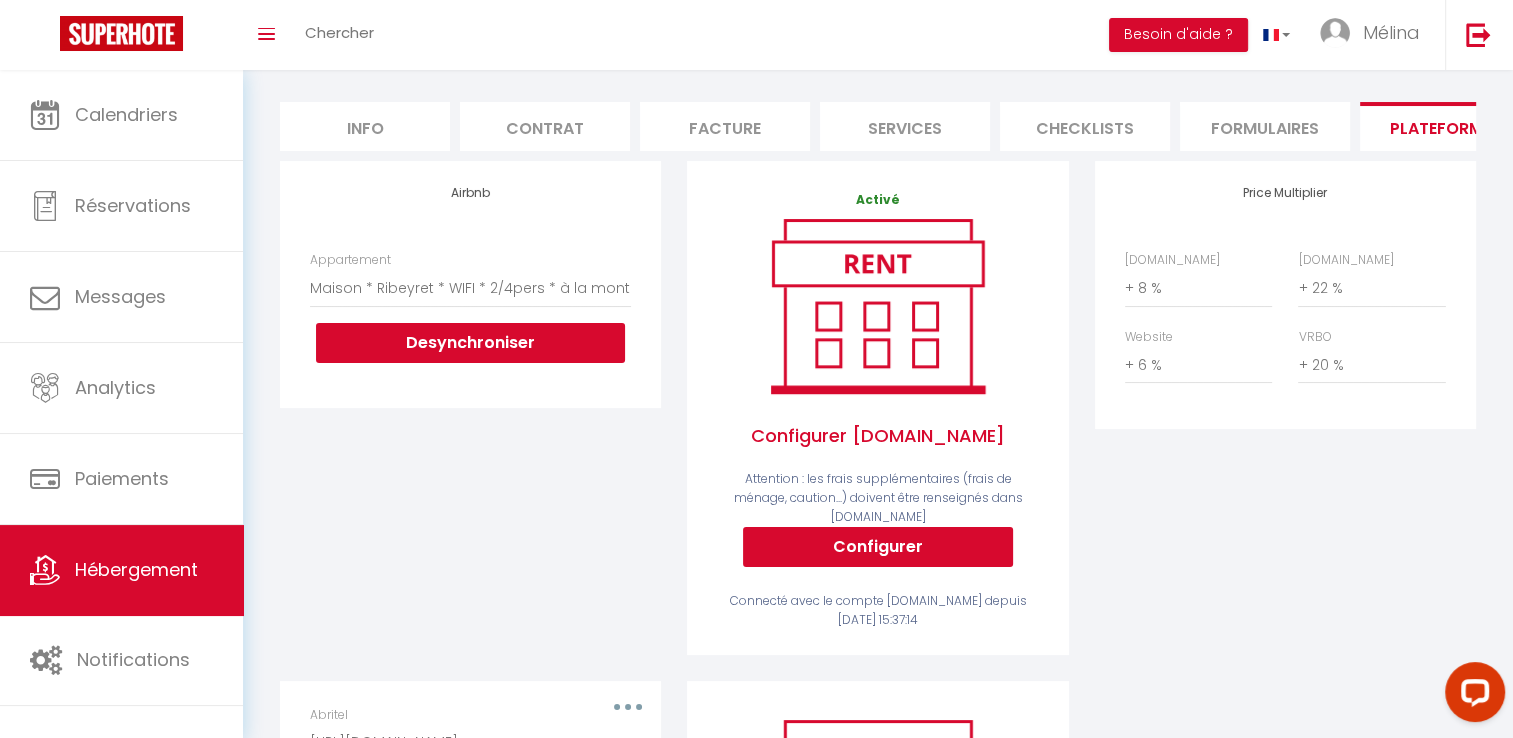 click on "Price Multiplier
[DOMAIN_NAME]
0
+ 1 %
+ 2 %
+ 3 %
+ 4 %
+ 5 %
+ 6 %
+ 7 %" at bounding box center (1285, 421) 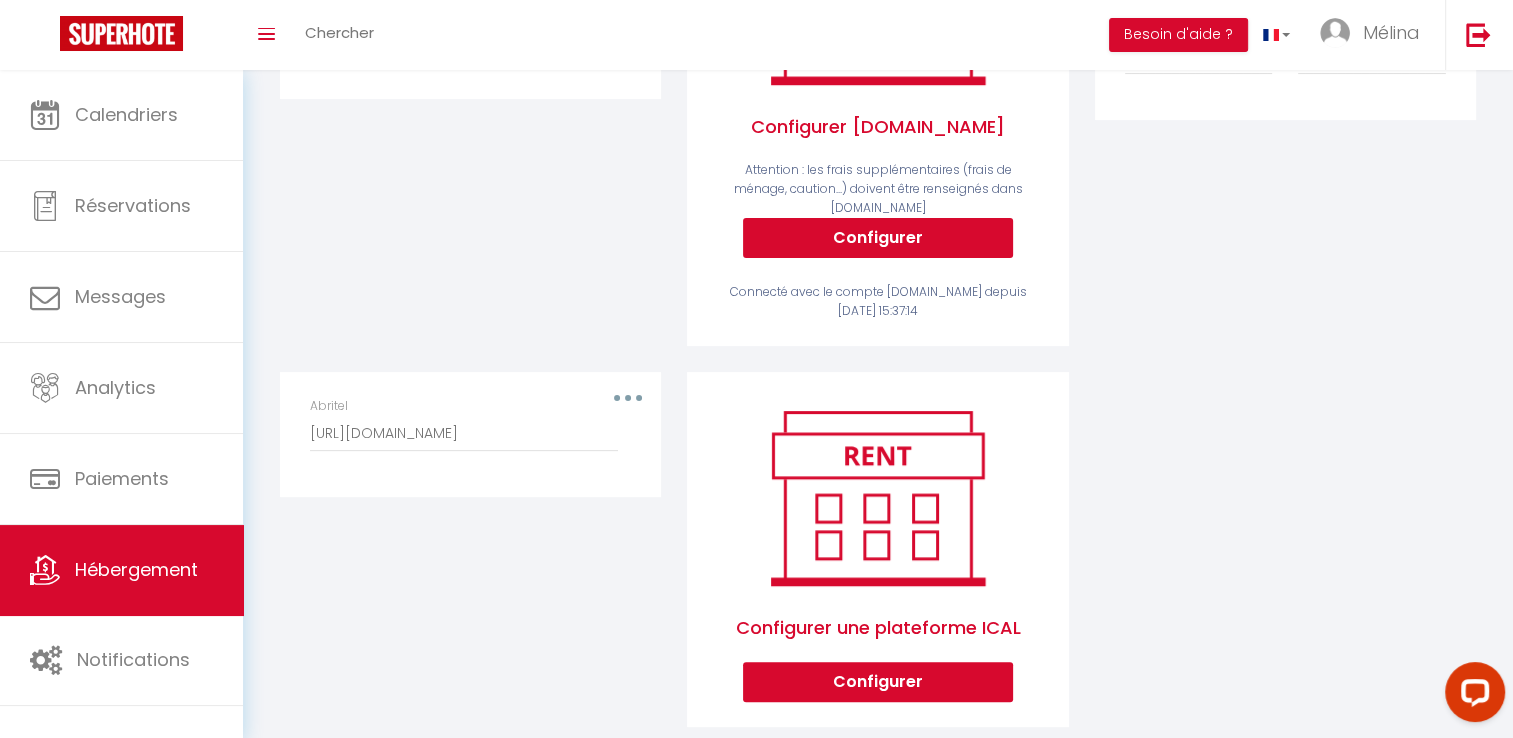 scroll, scrollTop: 0, scrollLeft: 0, axis: both 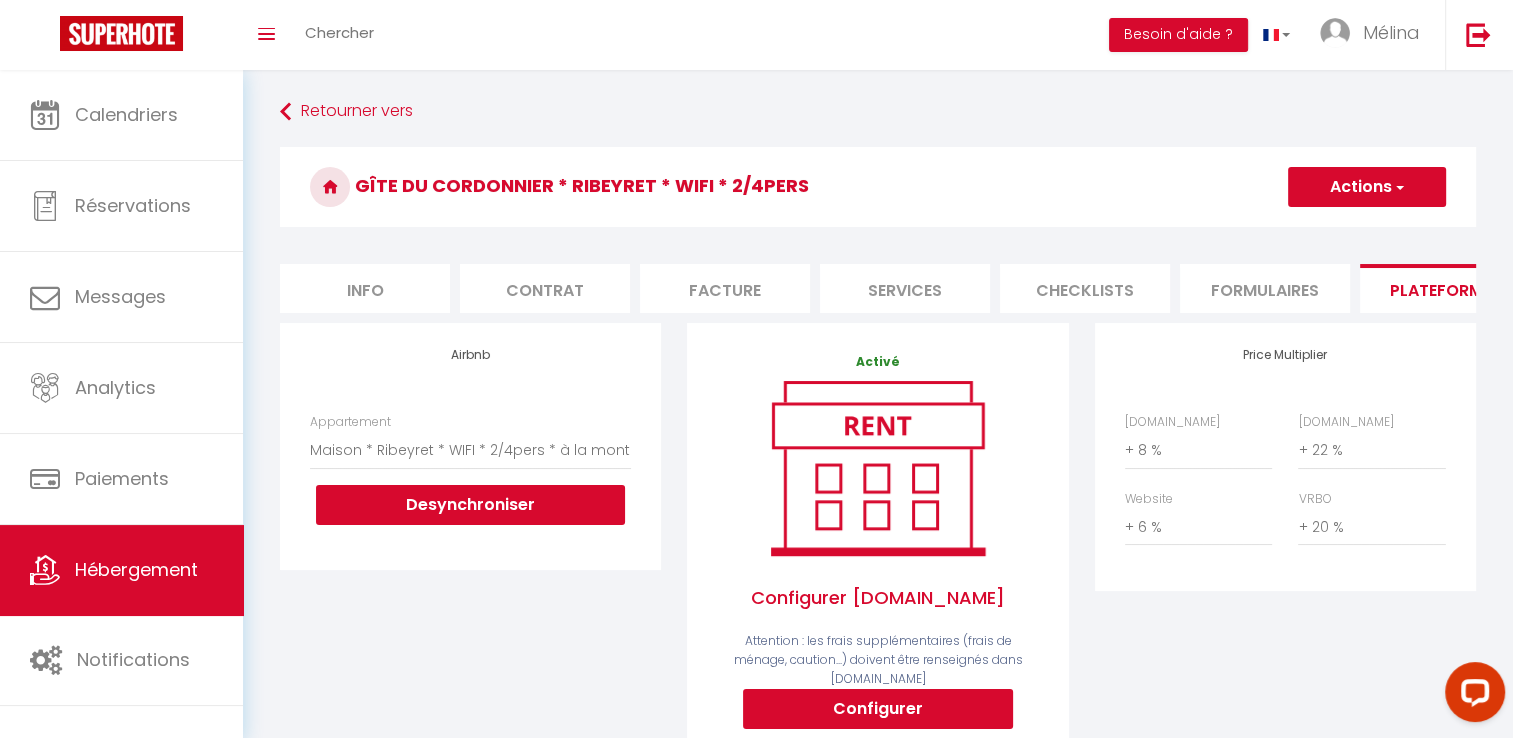 click on "Actions" at bounding box center (1367, 187) 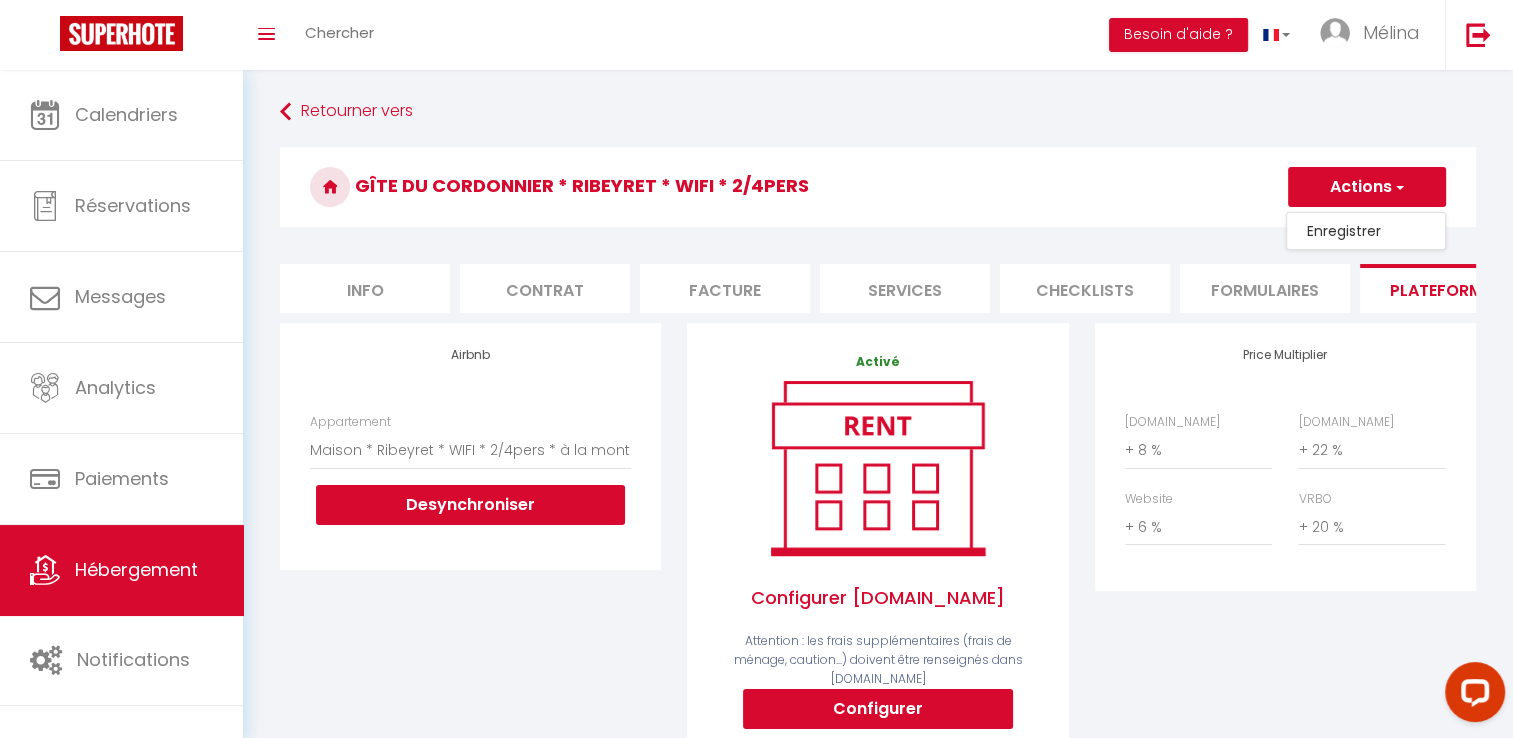 click on "Enregistrer" at bounding box center (1366, 231) 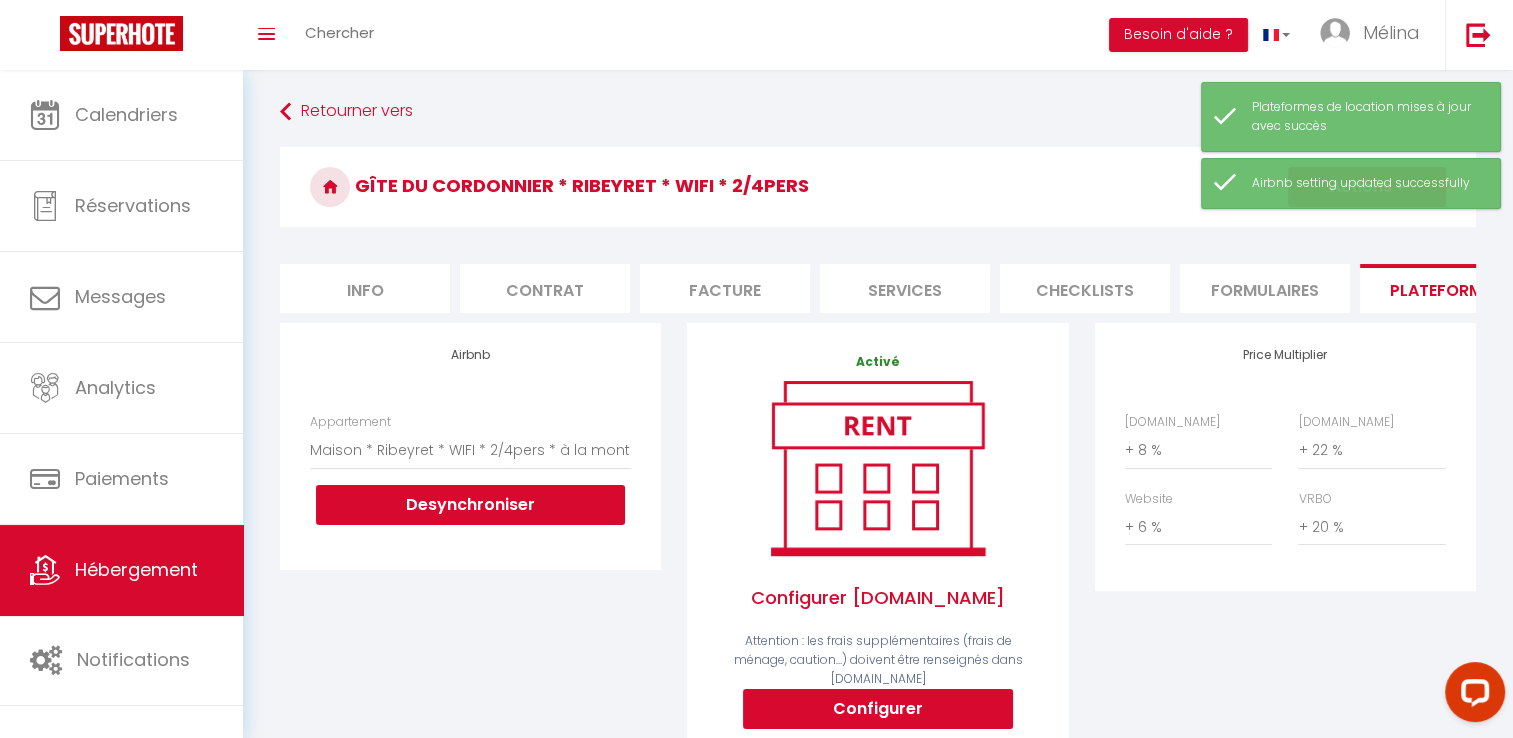 scroll, scrollTop: 0, scrollLeft: 604, axis: horizontal 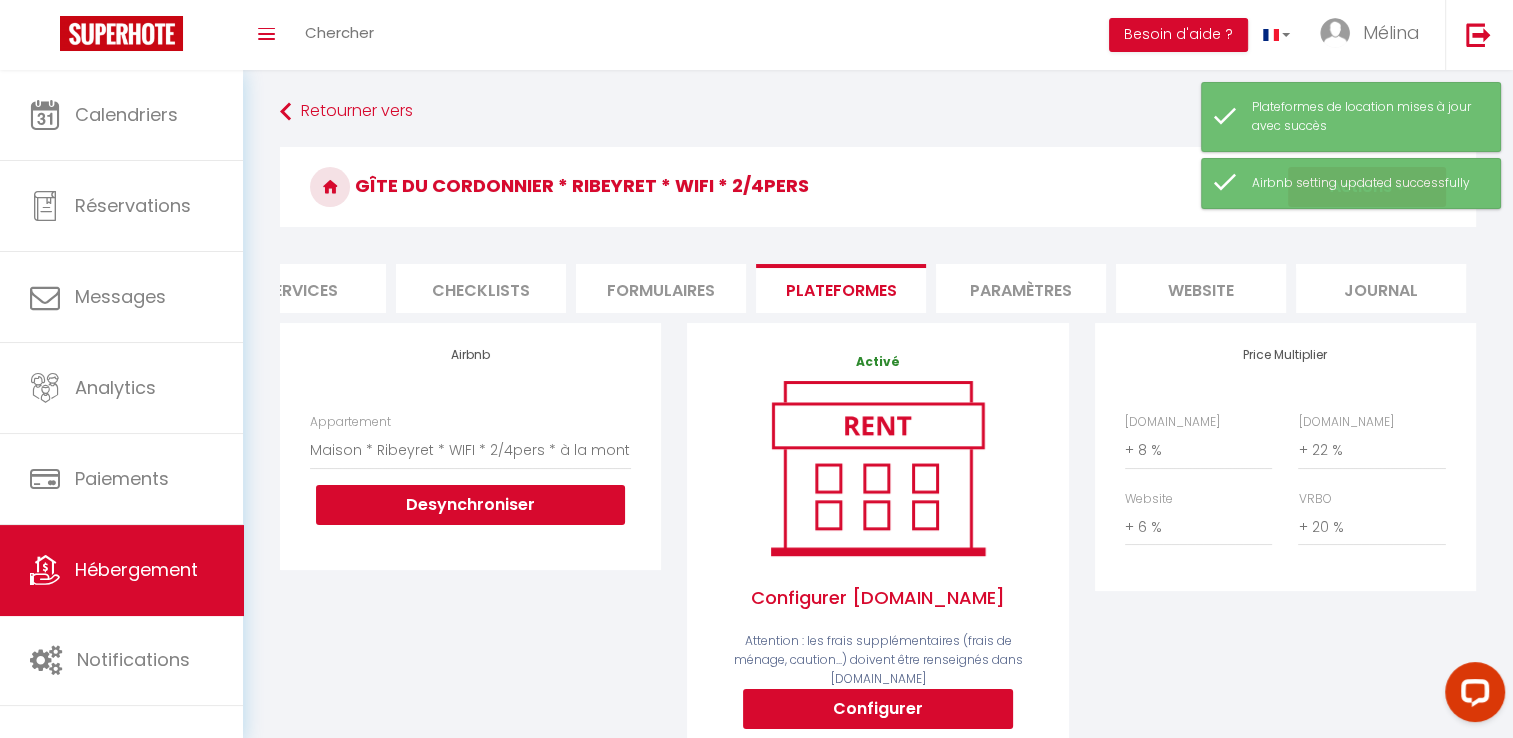 click on "Paramètres" at bounding box center (1021, 288) 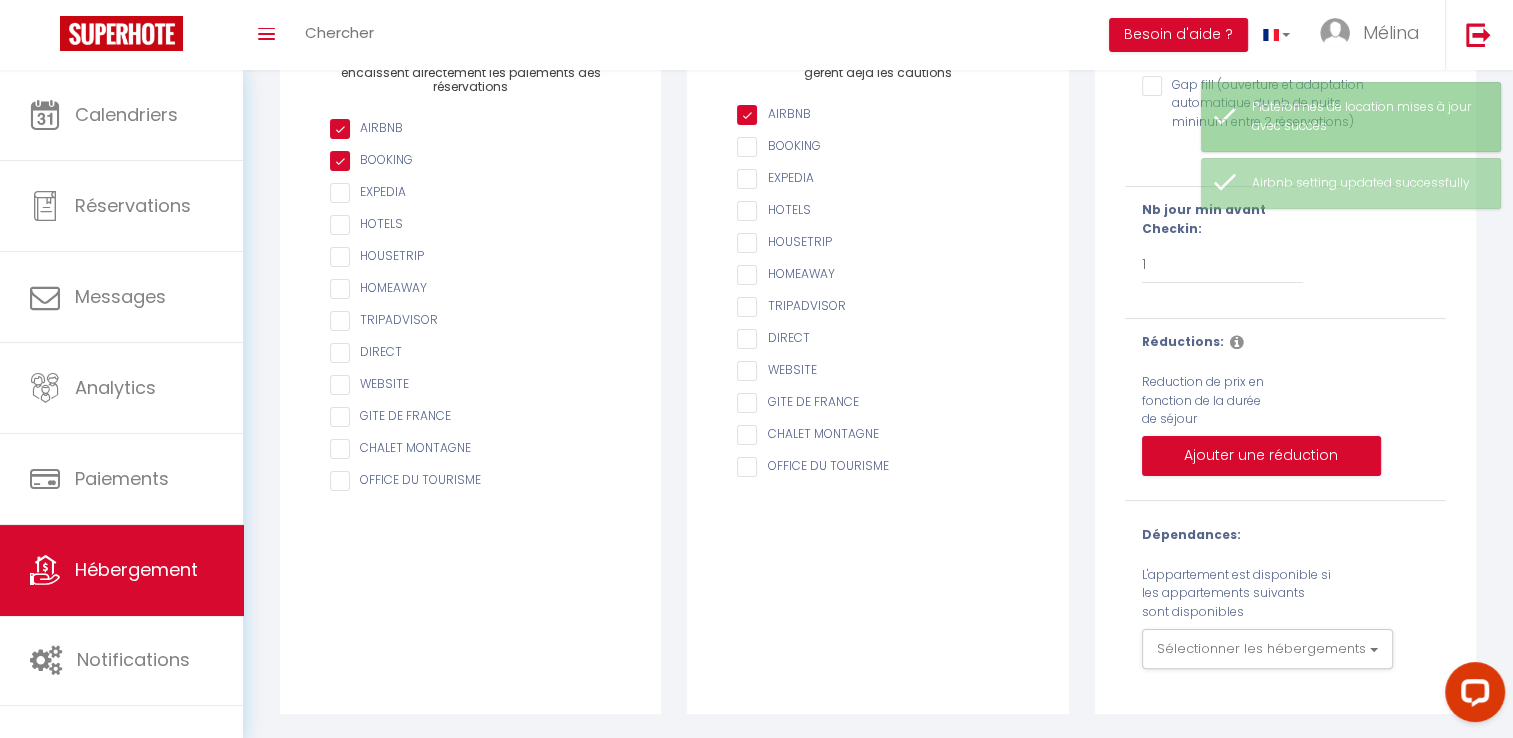 scroll, scrollTop: 0, scrollLeft: 0, axis: both 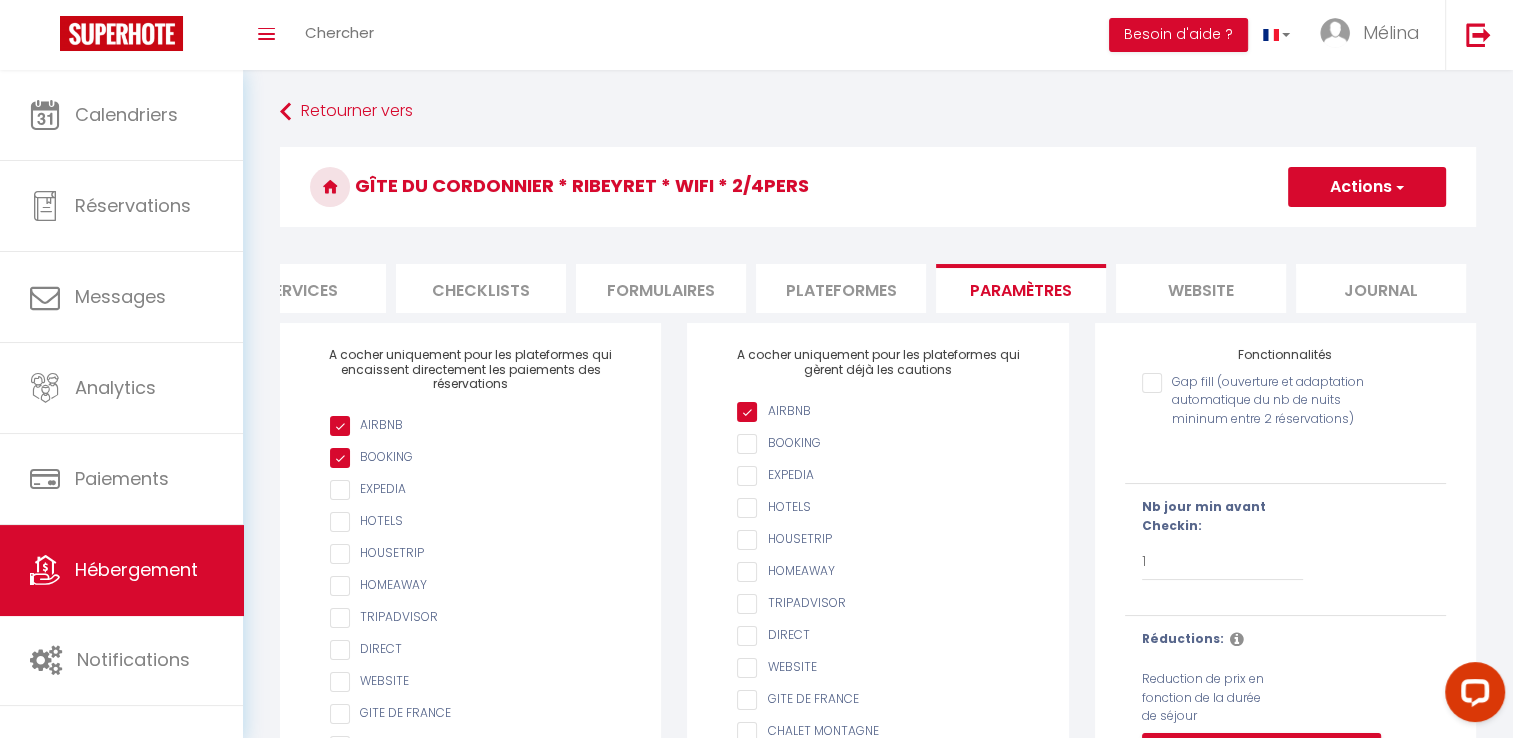 click on "website" at bounding box center [1201, 288] 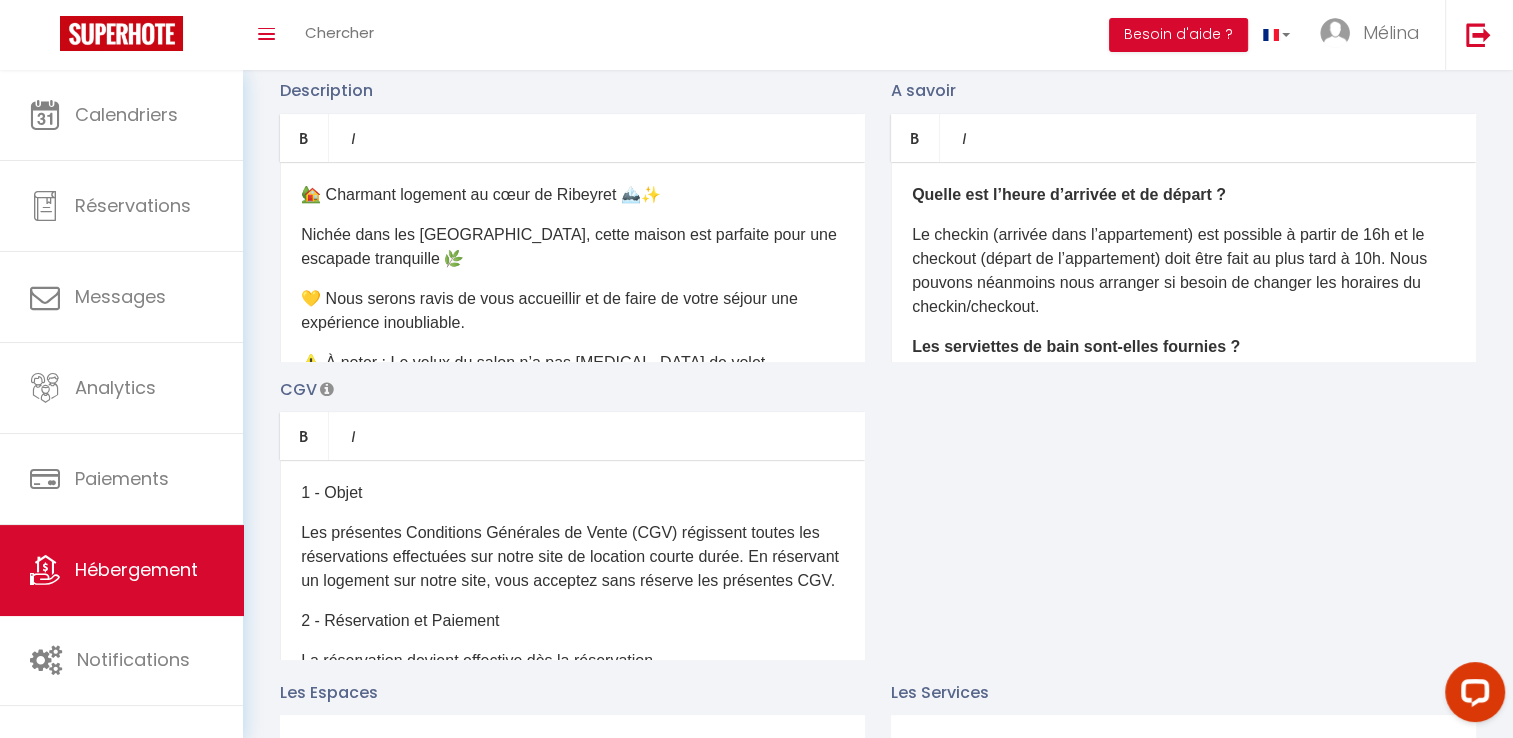 scroll, scrollTop: 339, scrollLeft: 0, axis: vertical 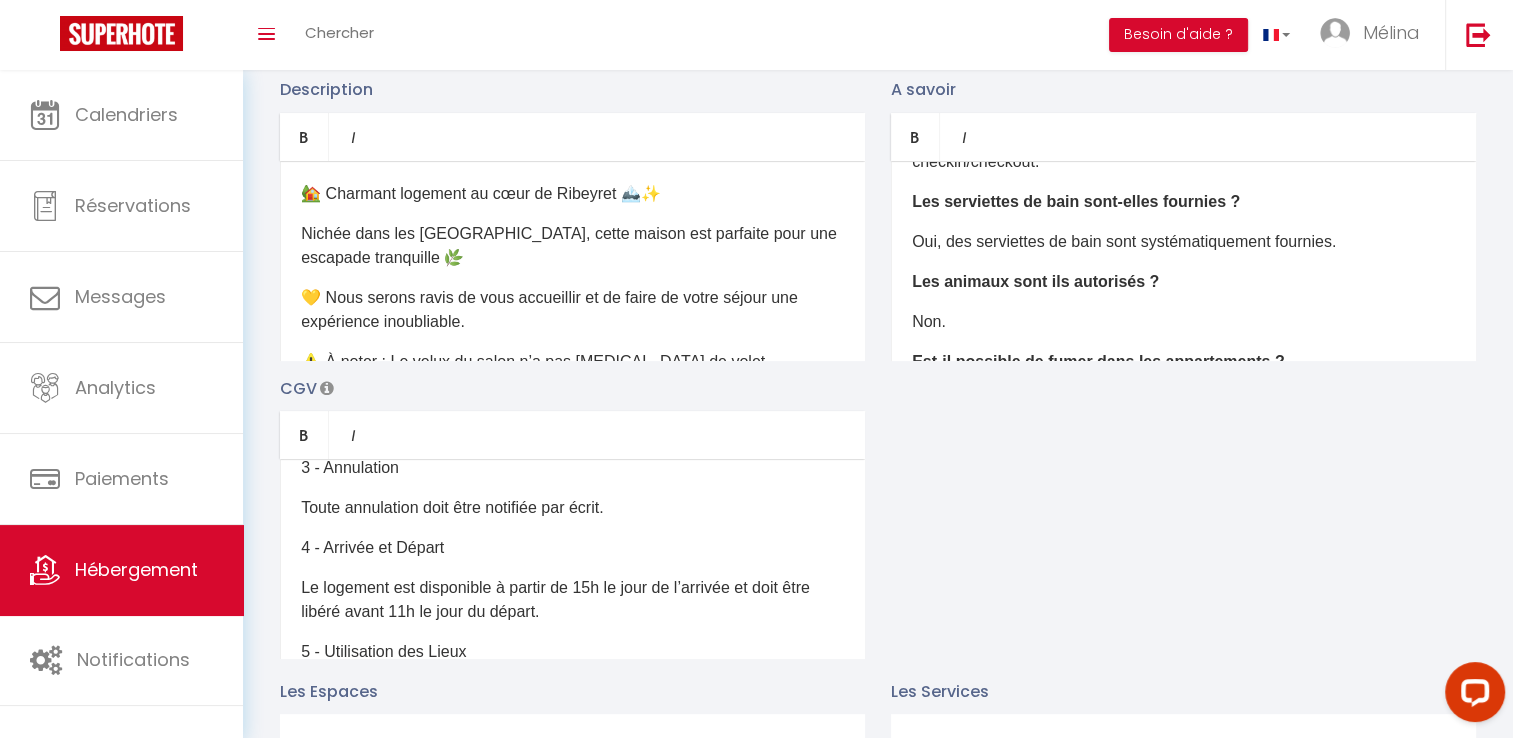 click on "Le logement est disponible à partir de 15h le jour de l’arrivée et doit être libéré avant 11h le jour du départ." at bounding box center (572, 600) 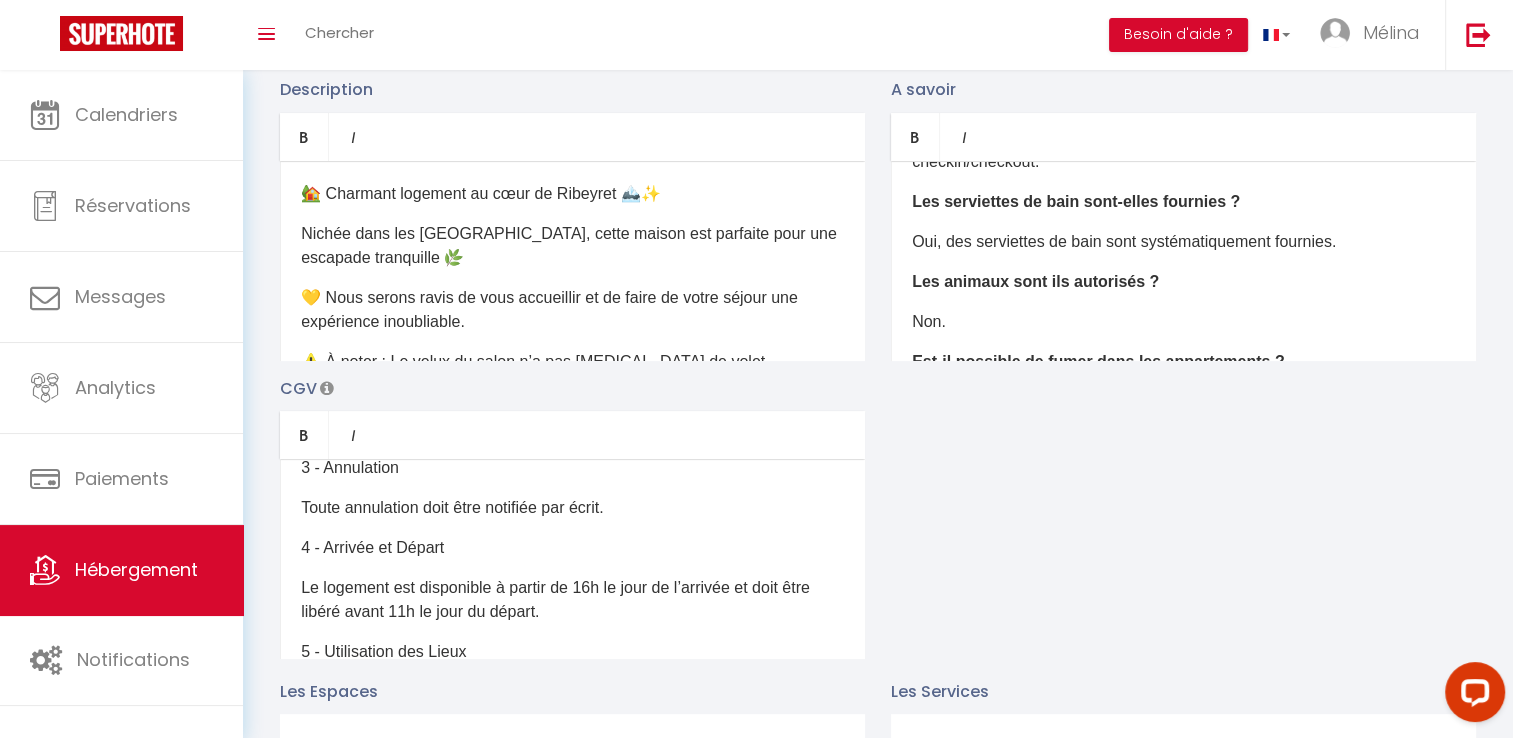 click on "Le logement est disponible à partir de 16h le jour de l’arrivée et doit être libéré avant 11h le jour du départ." at bounding box center (572, 600) 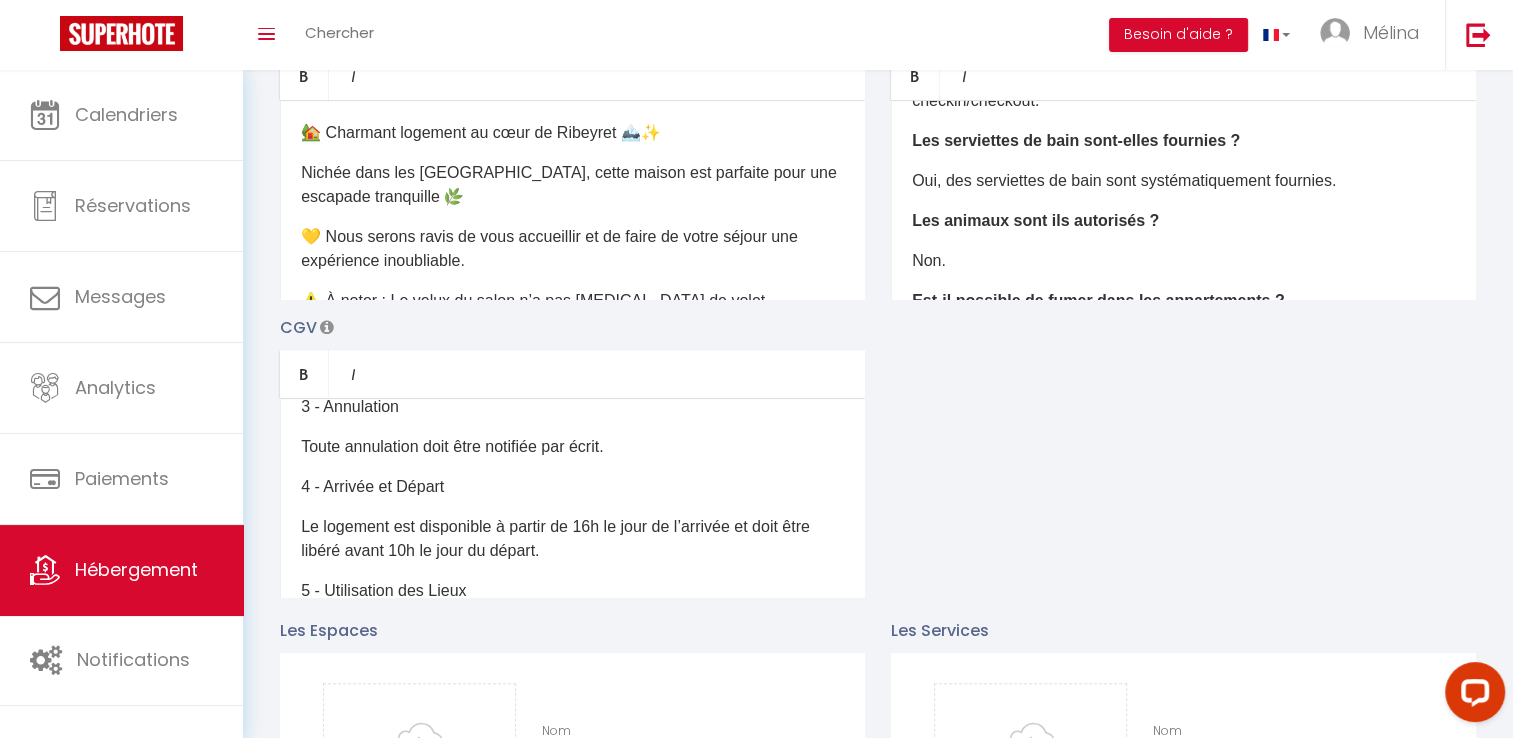 scroll, scrollTop: 0, scrollLeft: 0, axis: both 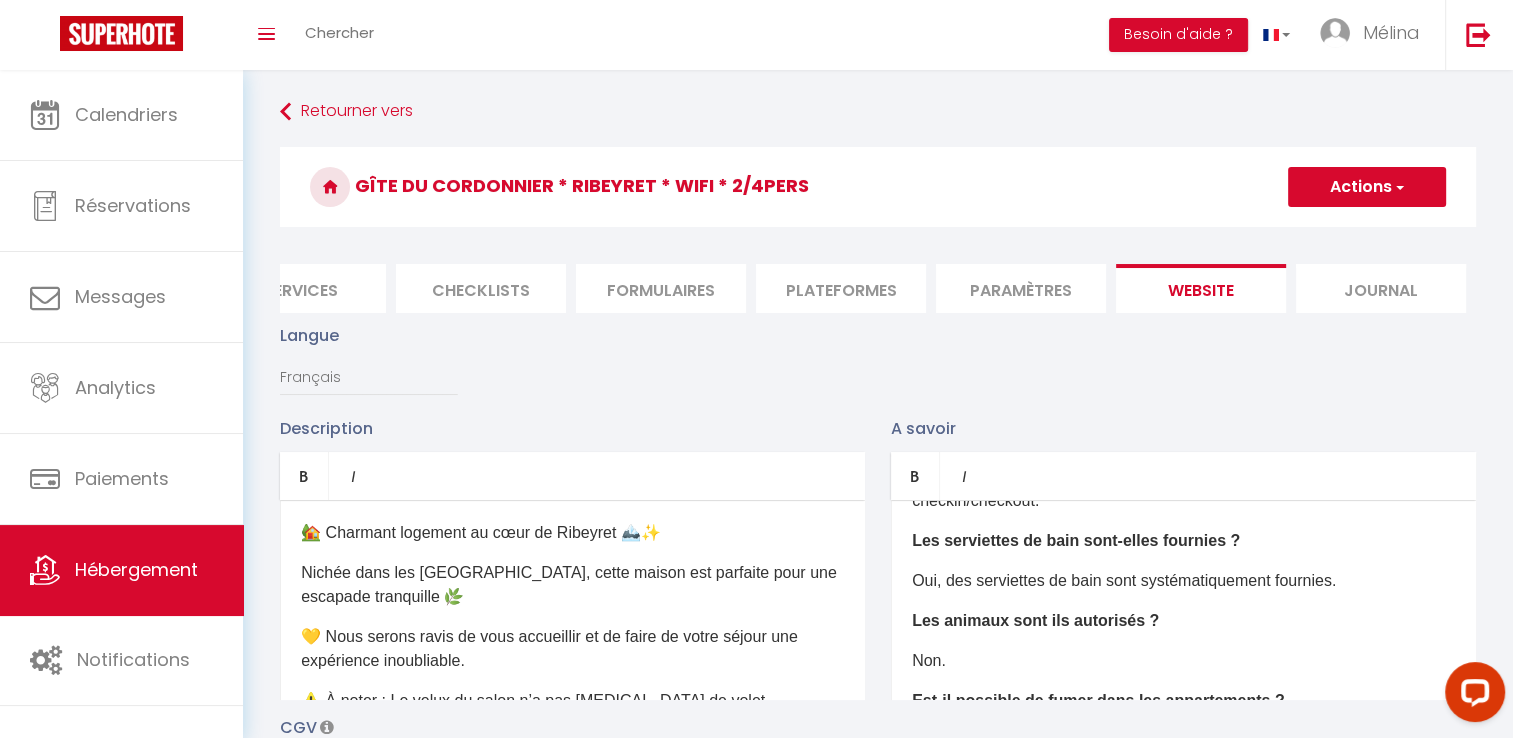 click on "Actions" at bounding box center [1367, 187] 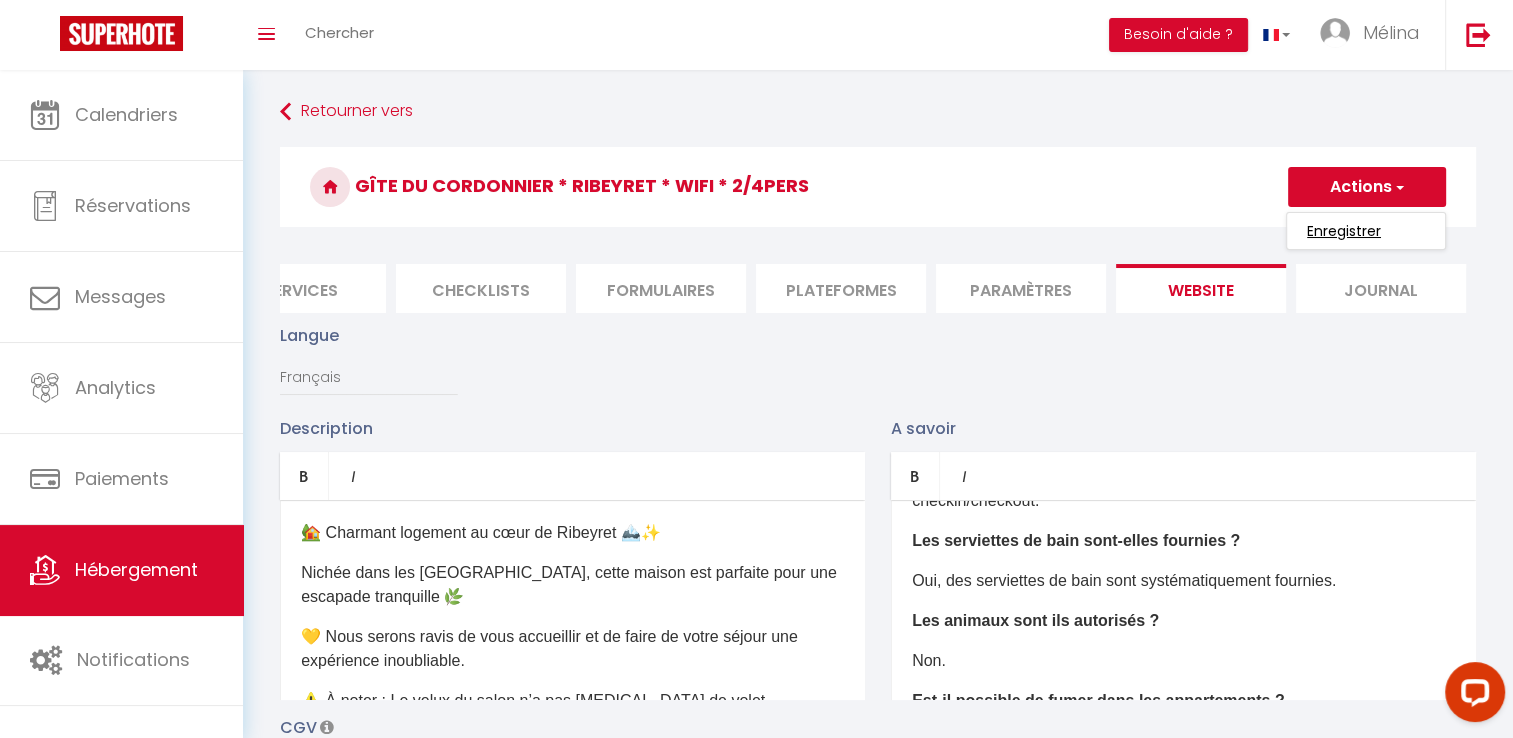 click on "Enregistrer" at bounding box center (1344, 231) 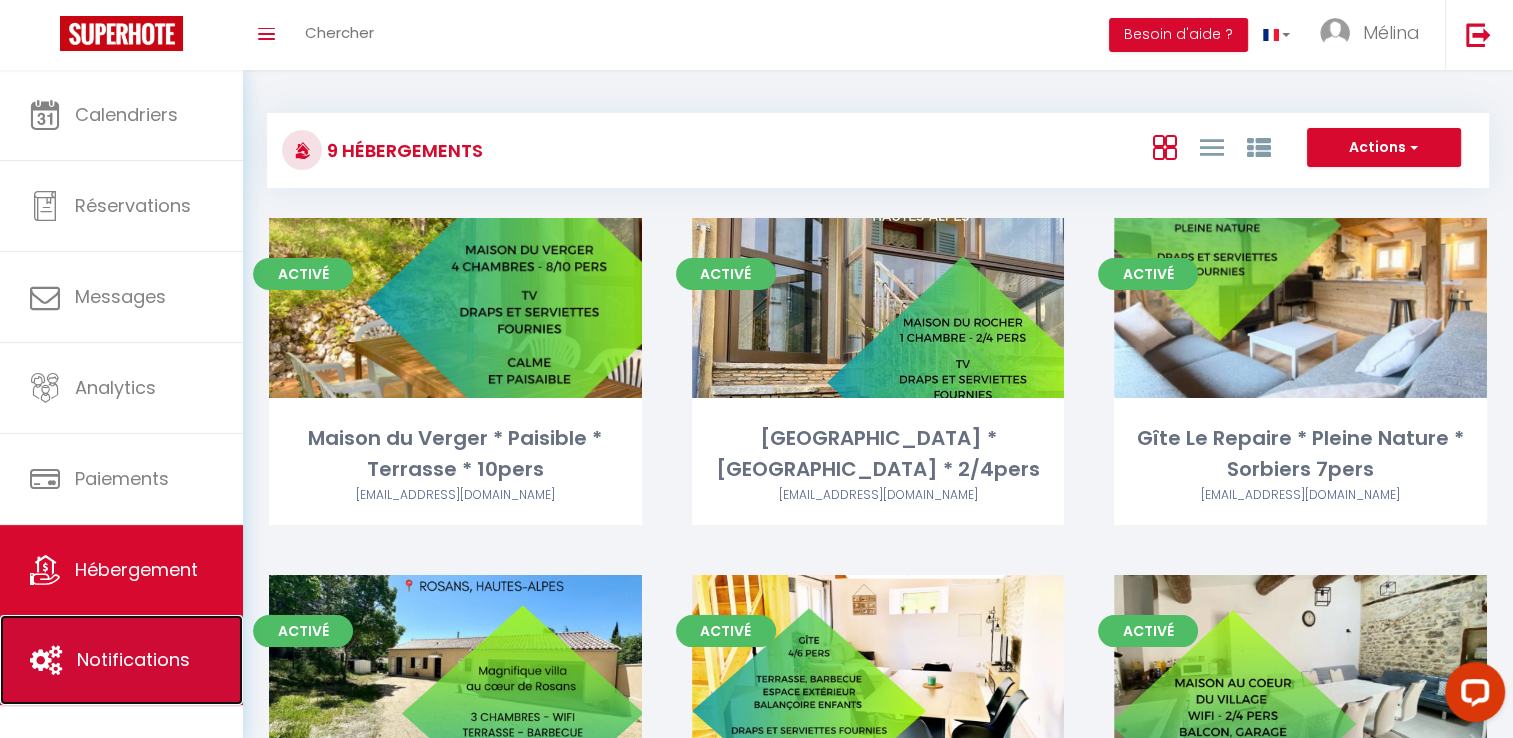 click on "Notifications" at bounding box center [121, 660] 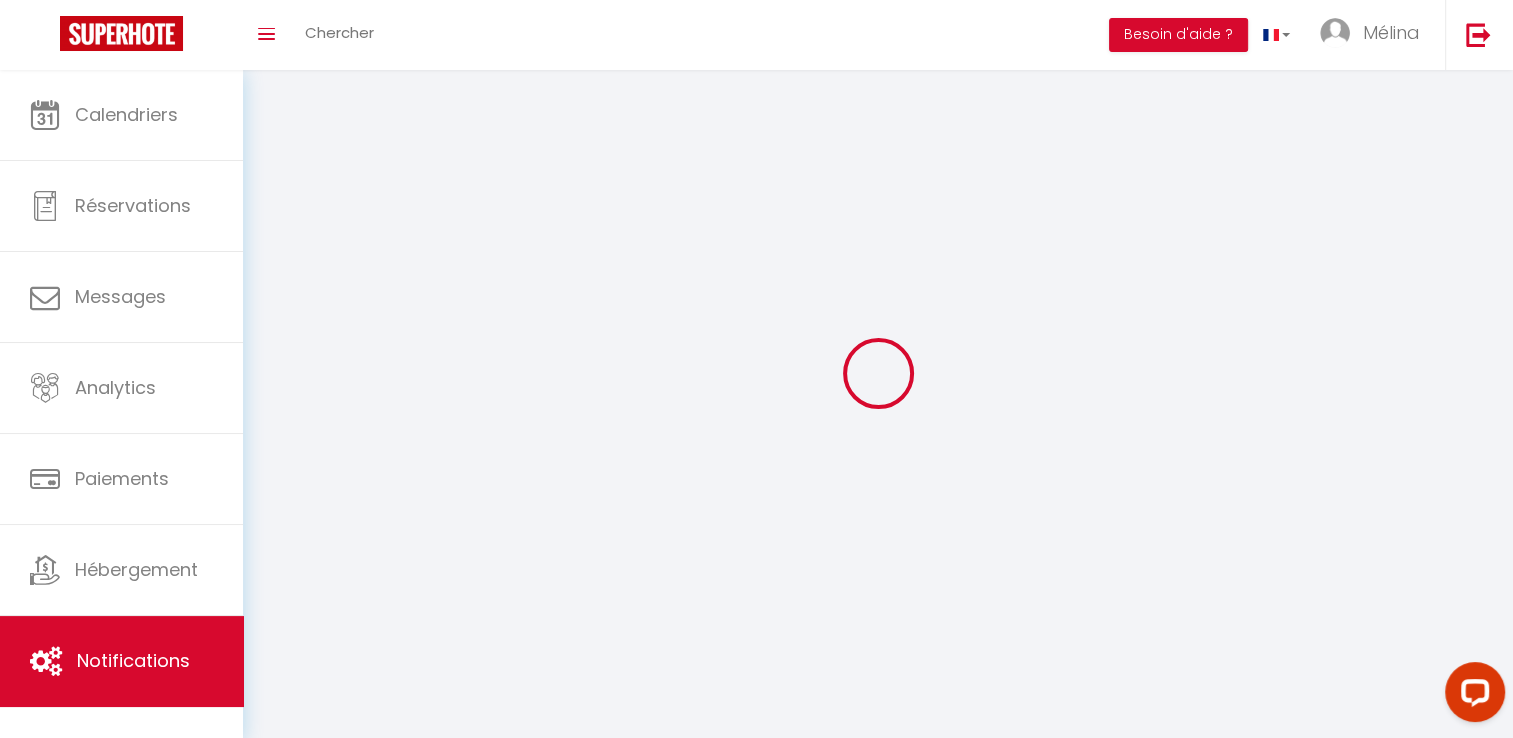 click on "Notifications" at bounding box center (121, 661) 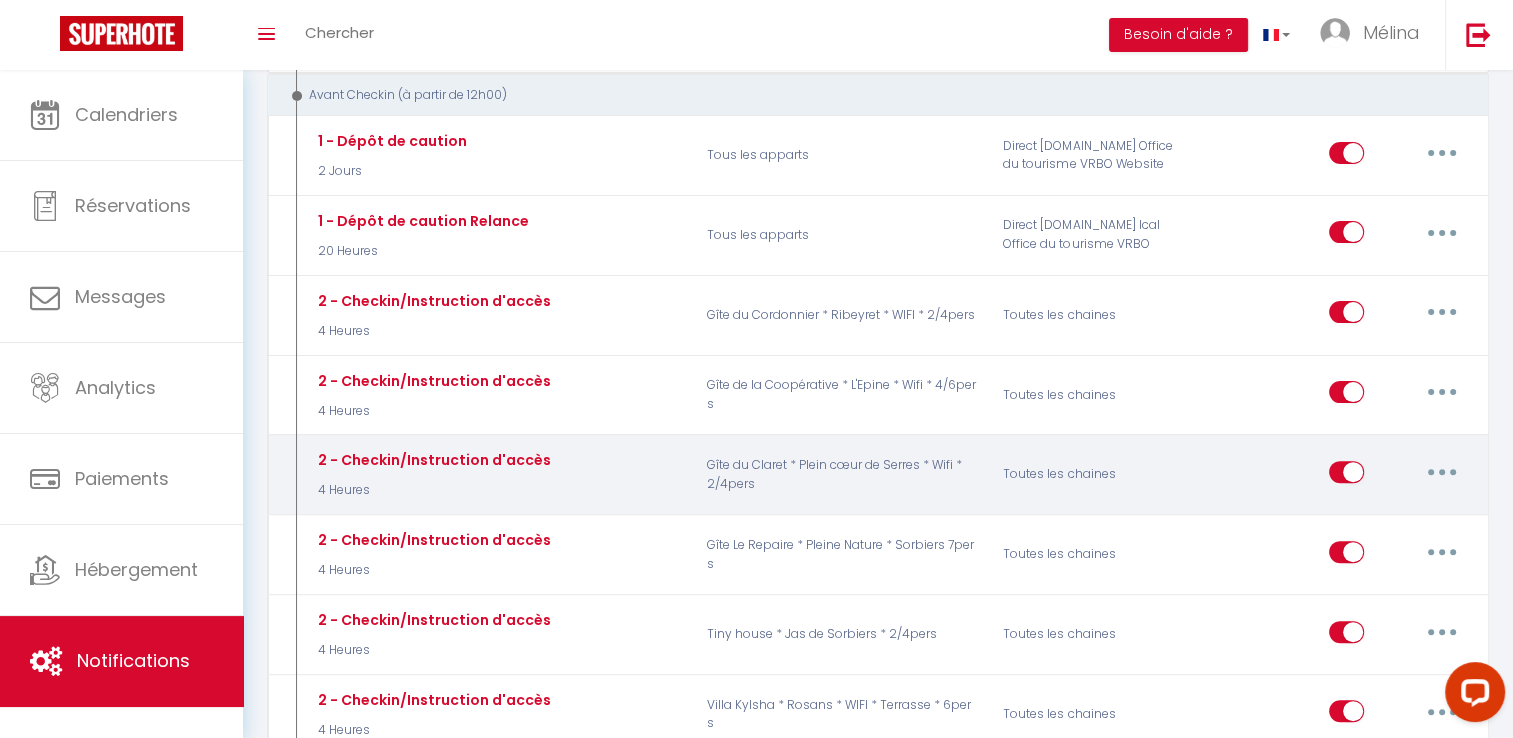 click on "2 - Checkin/Instruction d'accès    4 Heures" at bounding box center (497, 475) 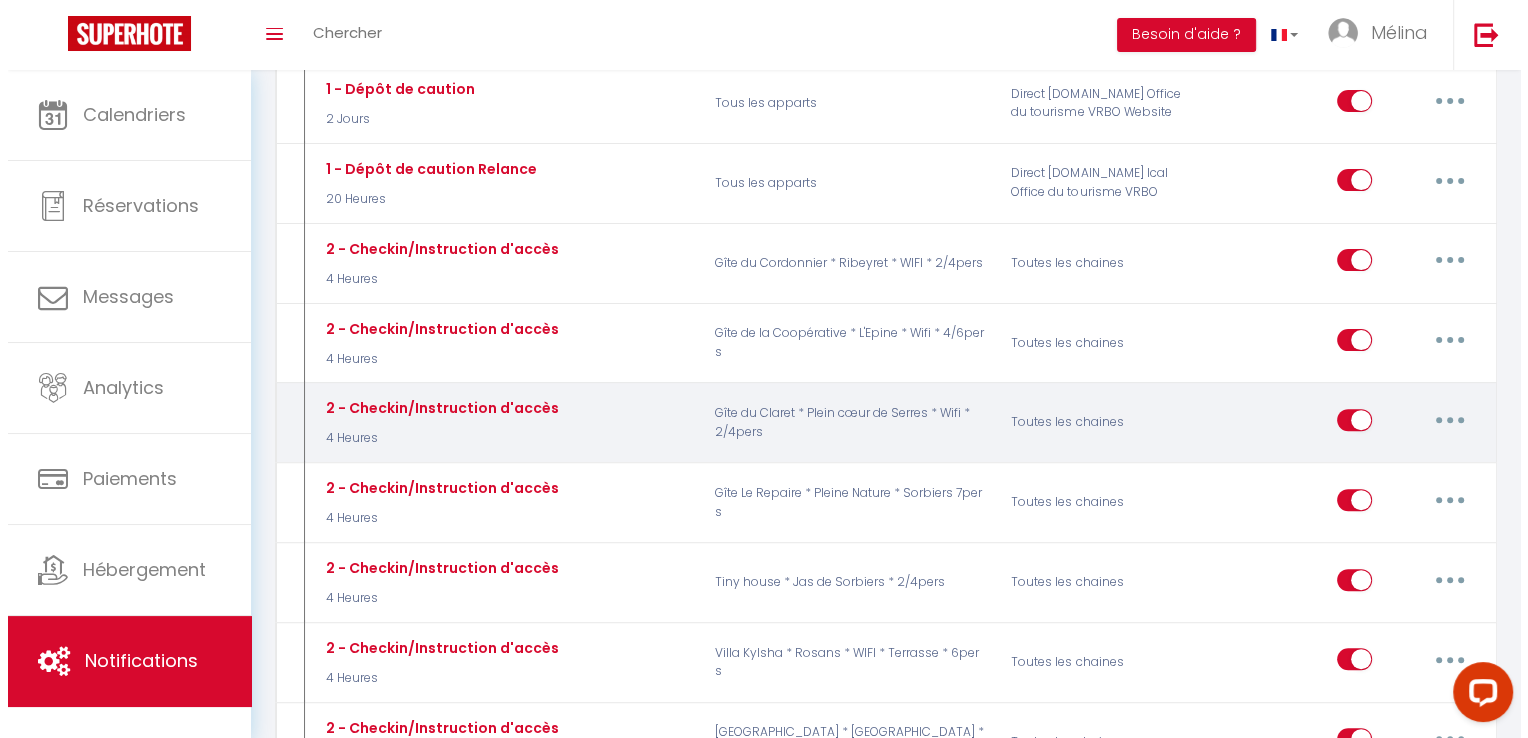 scroll, scrollTop: 575, scrollLeft: 0, axis: vertical 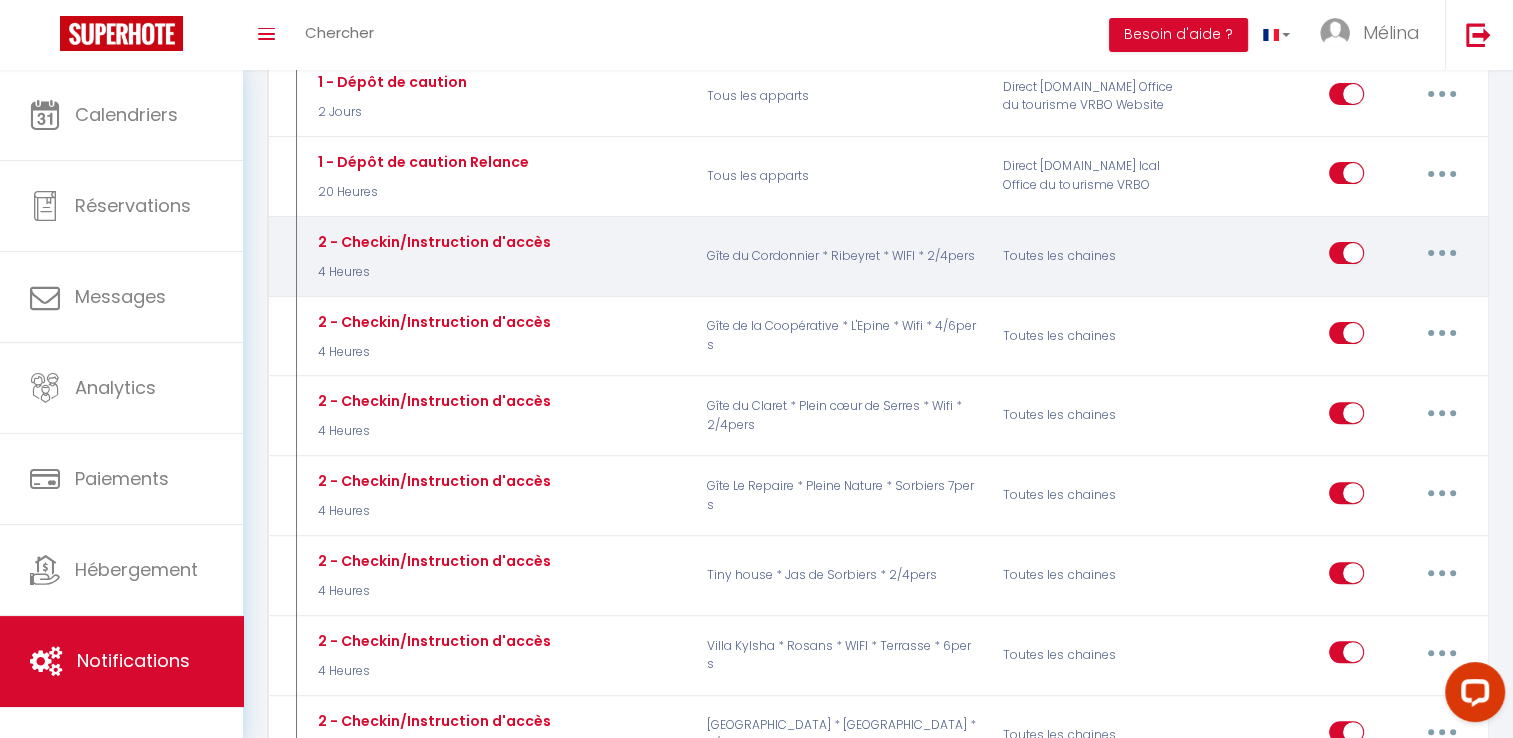 click at bounding box center [1442, 253] 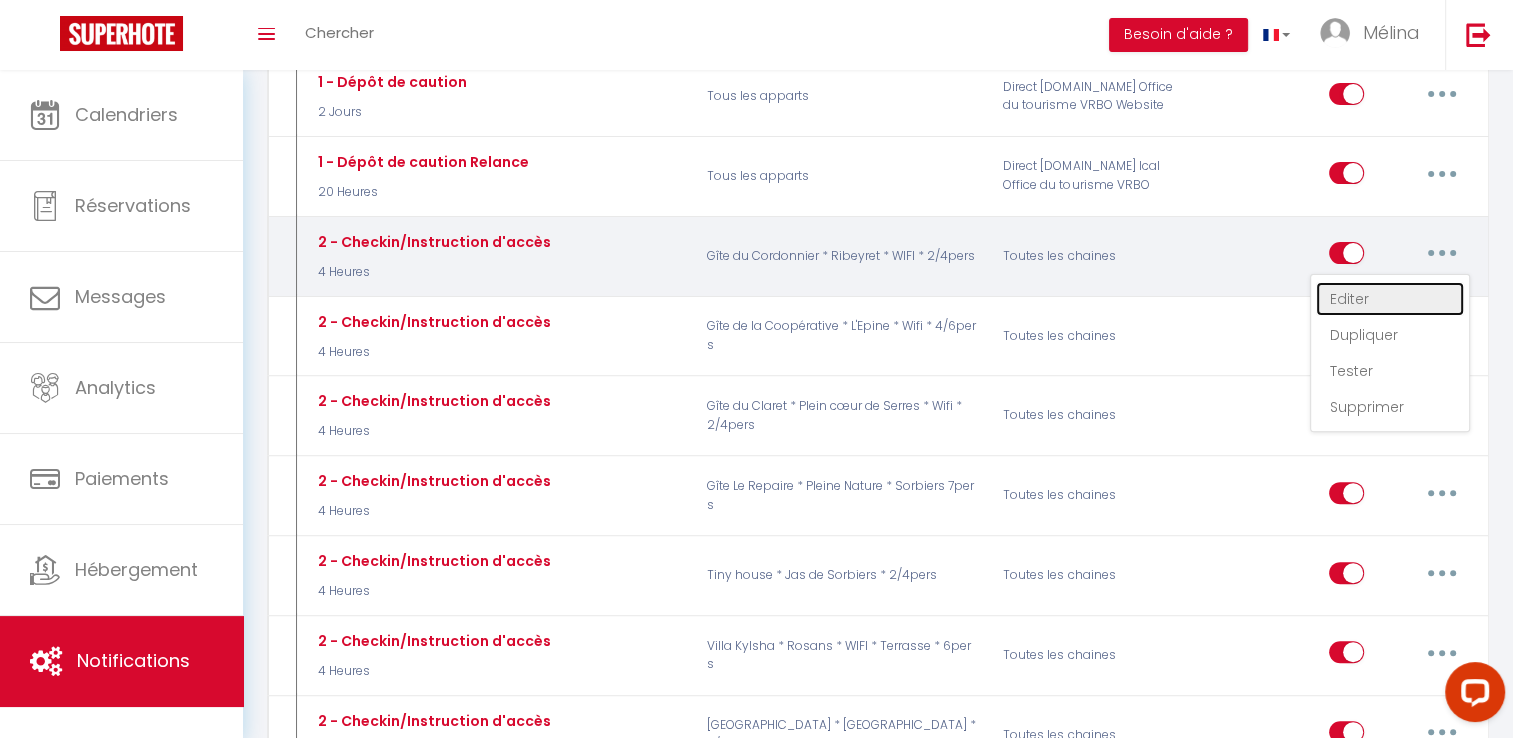 click on "Editer" at bounding box center (1390, 299) 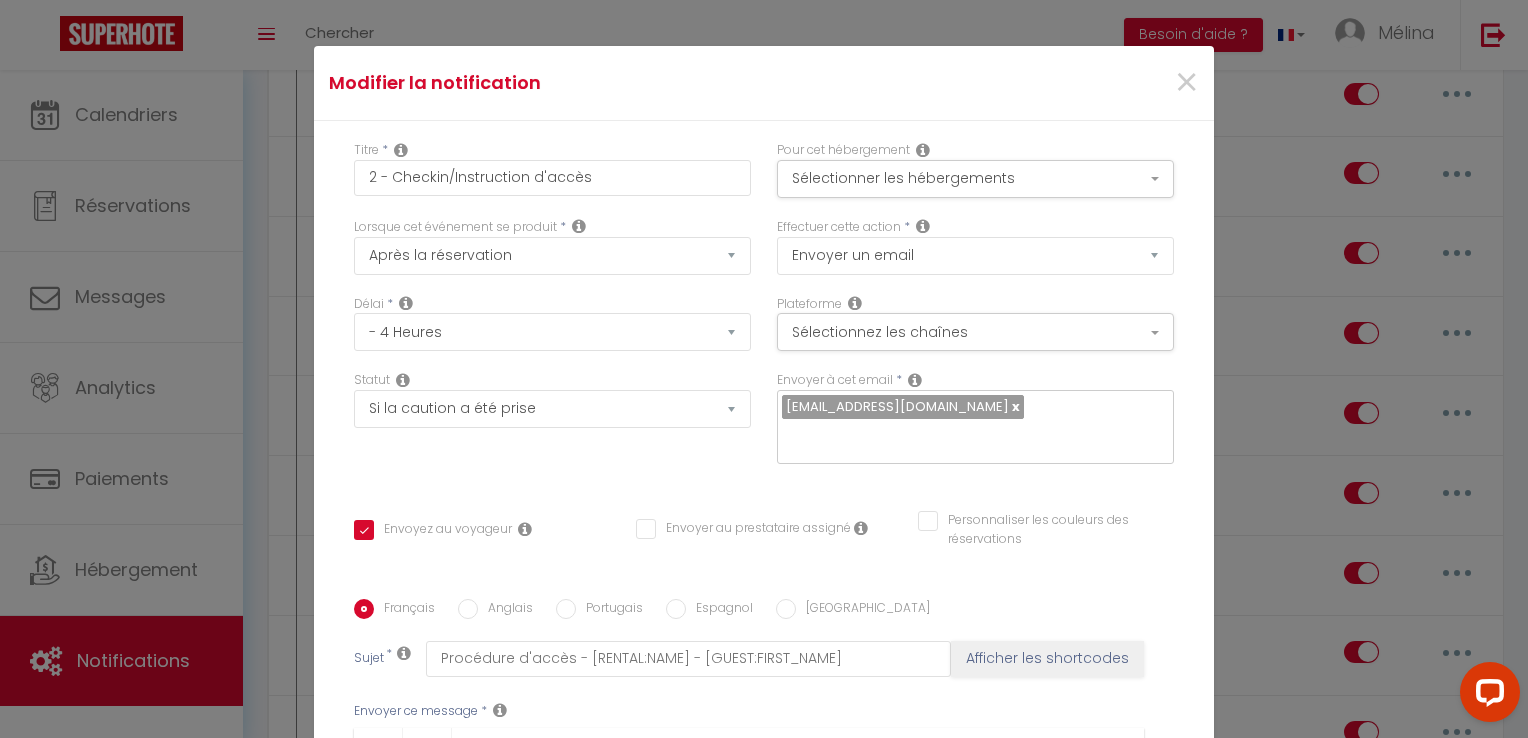 scroll, scrollTop: 352, scrollLeft: 0, axis: vertical 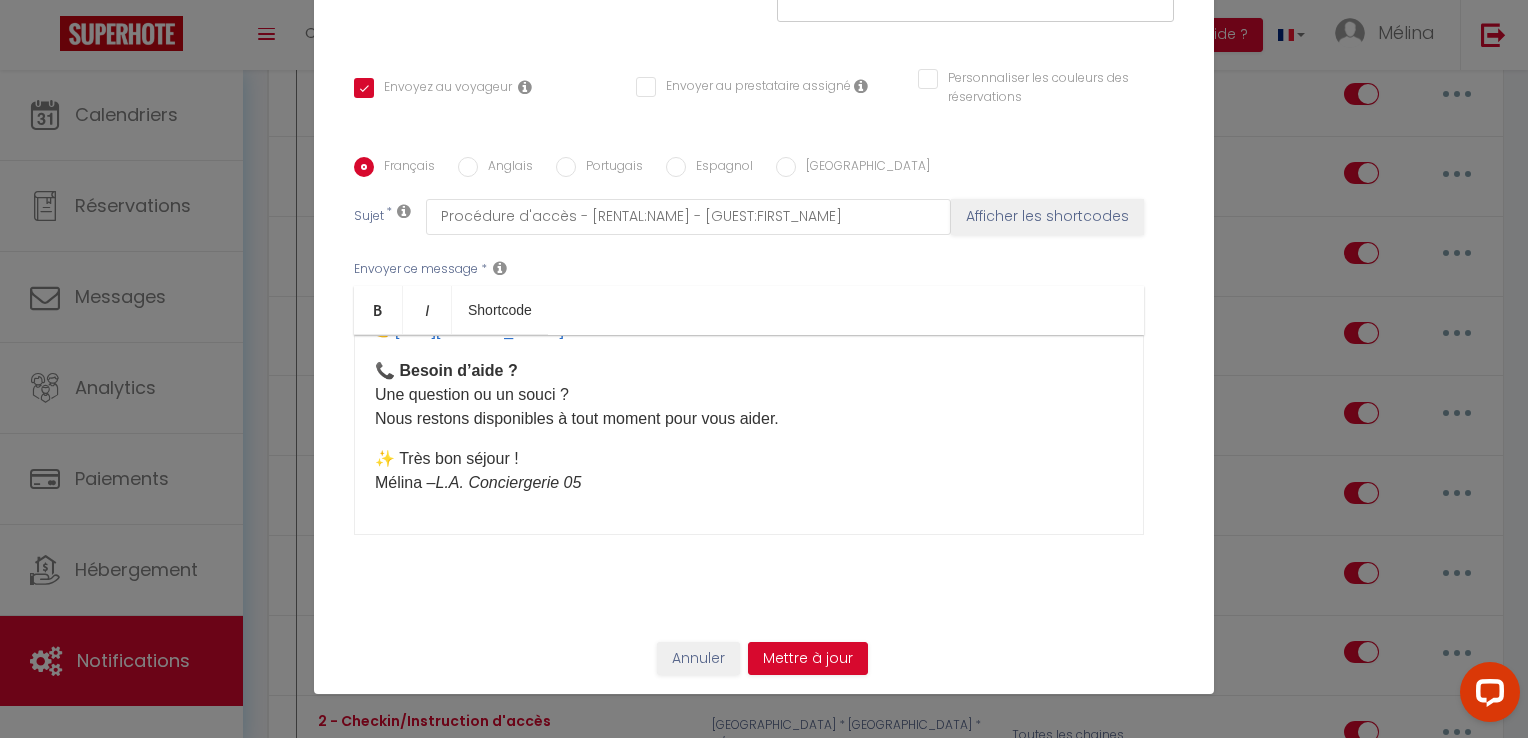 click on "Annuler
Mettre à jour" at bounding box center [764, 666] 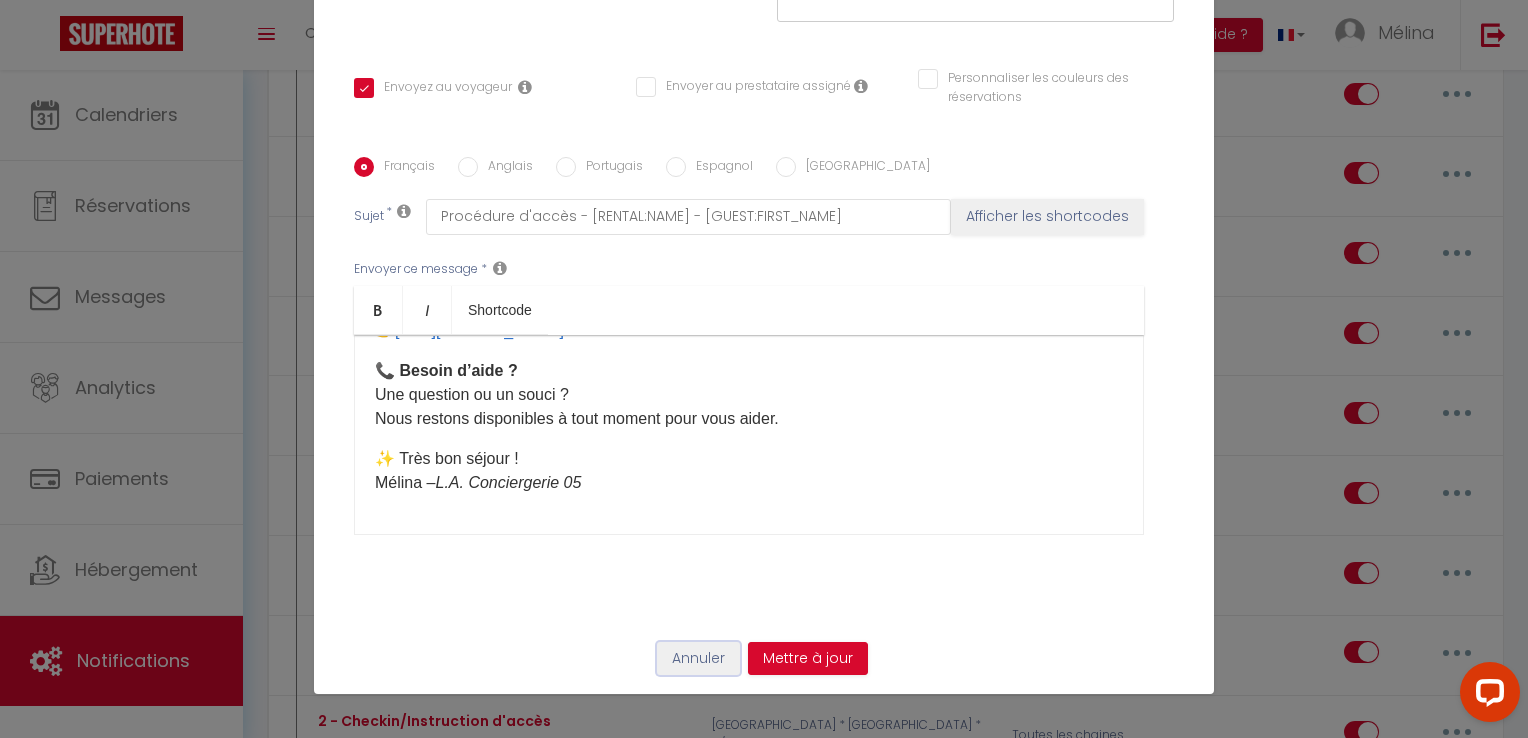 click on "Annuler" at bounding box center (698, 659) 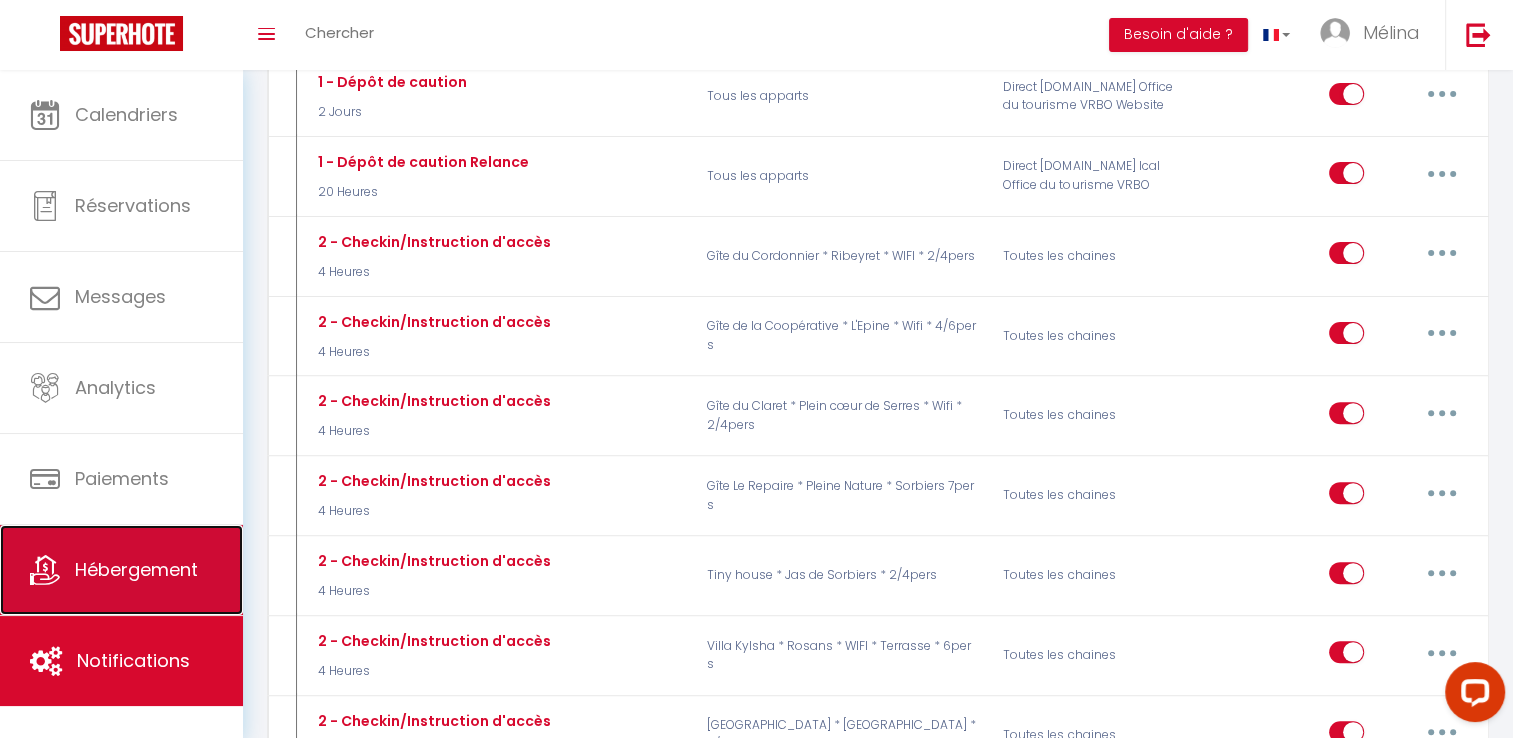 click on "Hébergement" at bounding box center (121, 570) 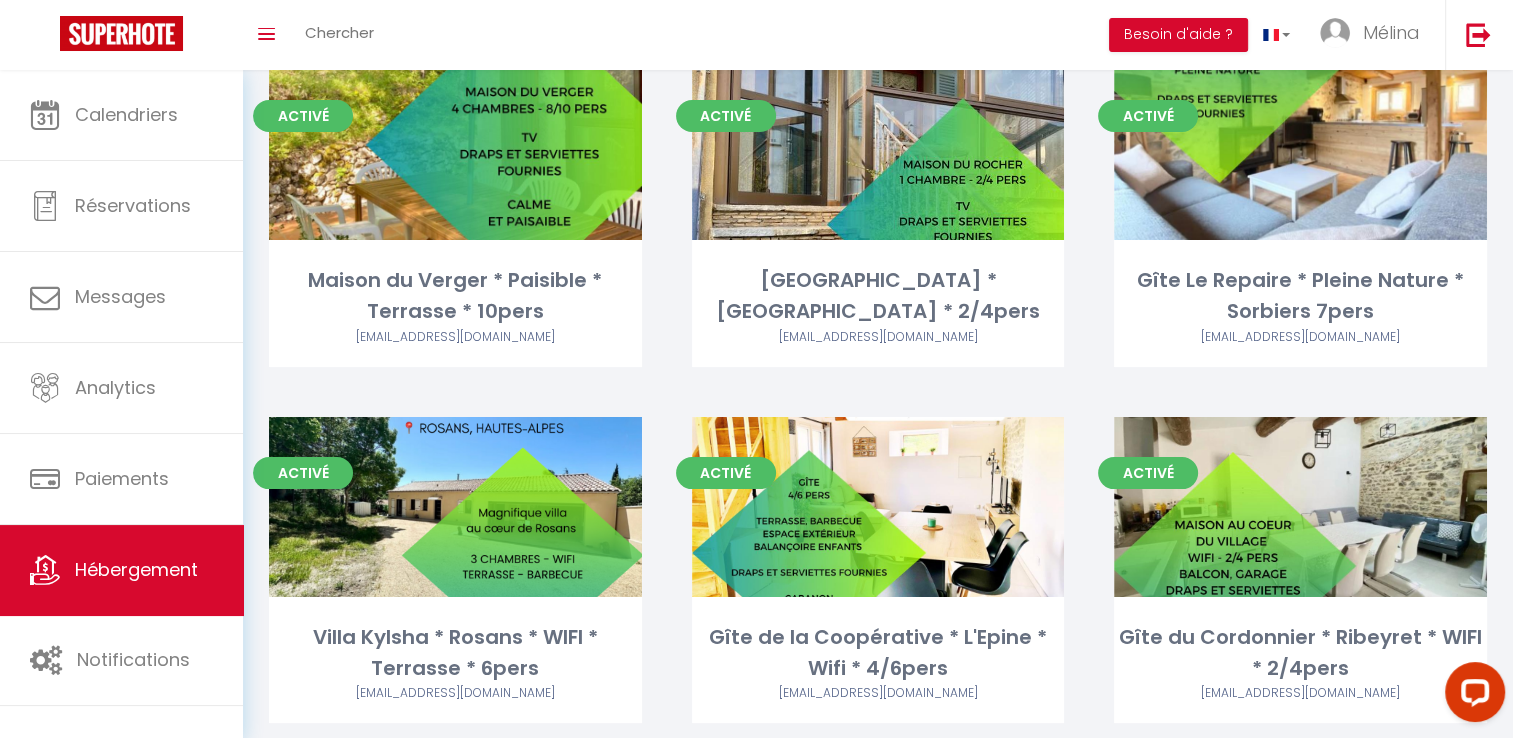 scroll, scrollTop: 160, scrollLeft: 0, axis: vertical 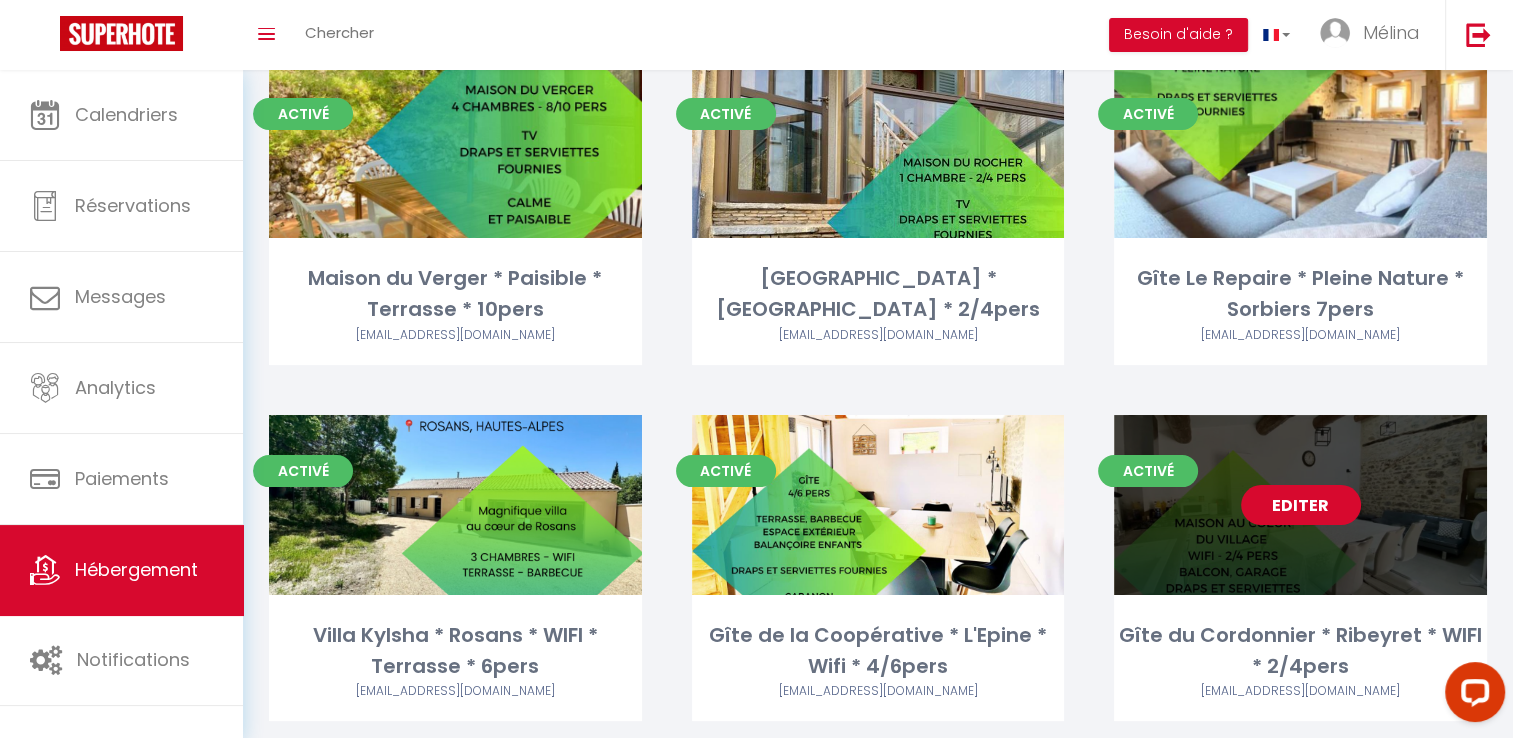 click on "Editer" at bounding box center [1301, 505] 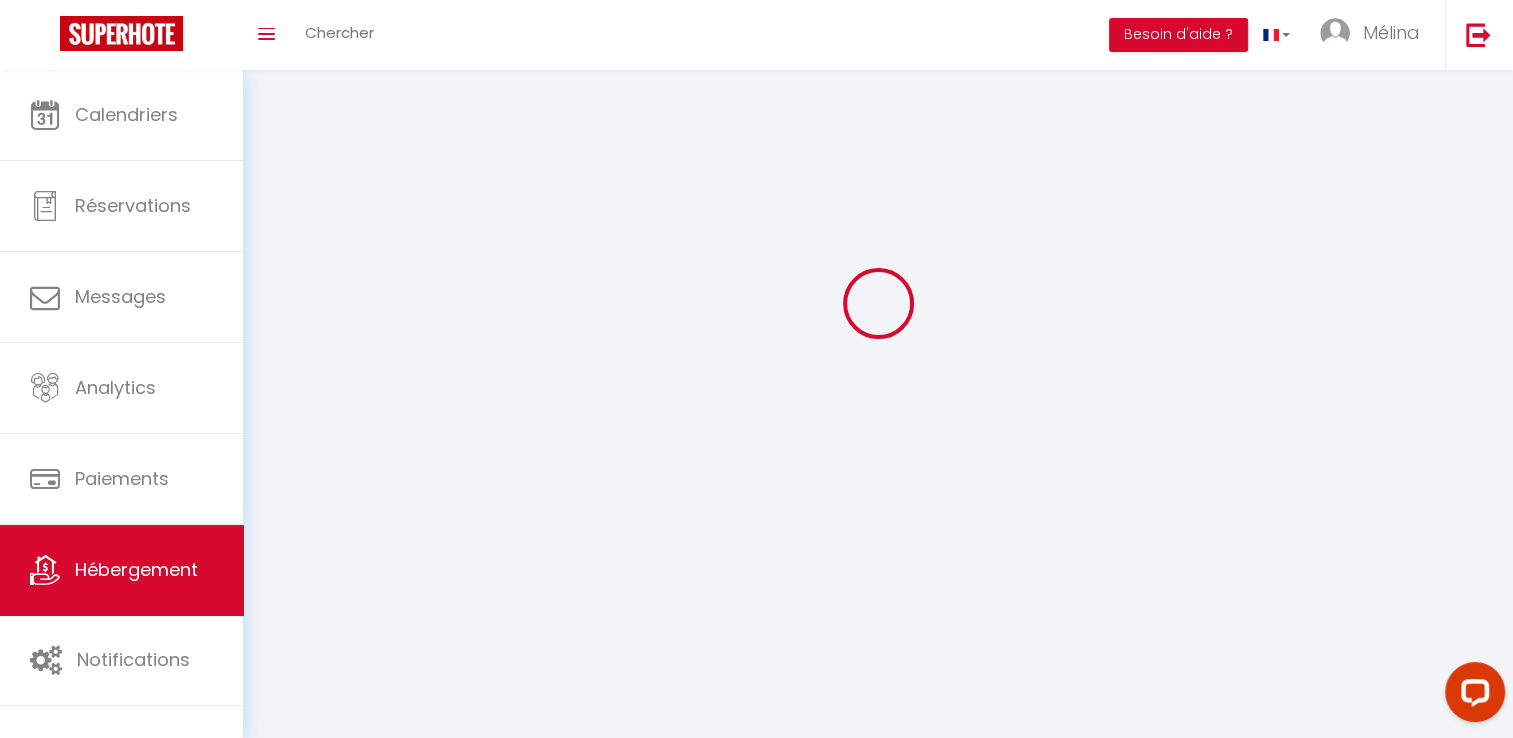 scroll, scrollTop: 0, scrollLeft: 0, axis: both 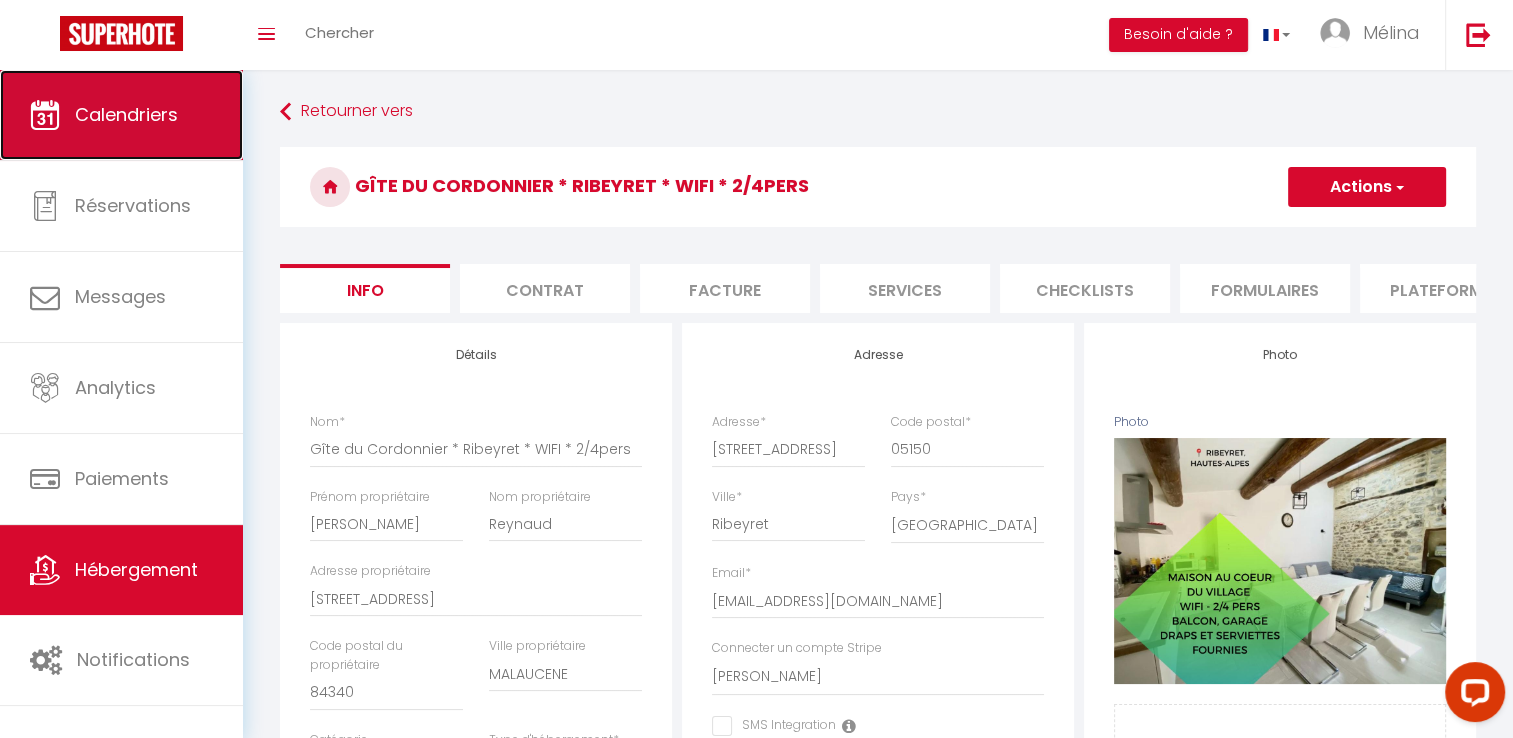 click on "Calendriers" at bounding box center [121, 115] 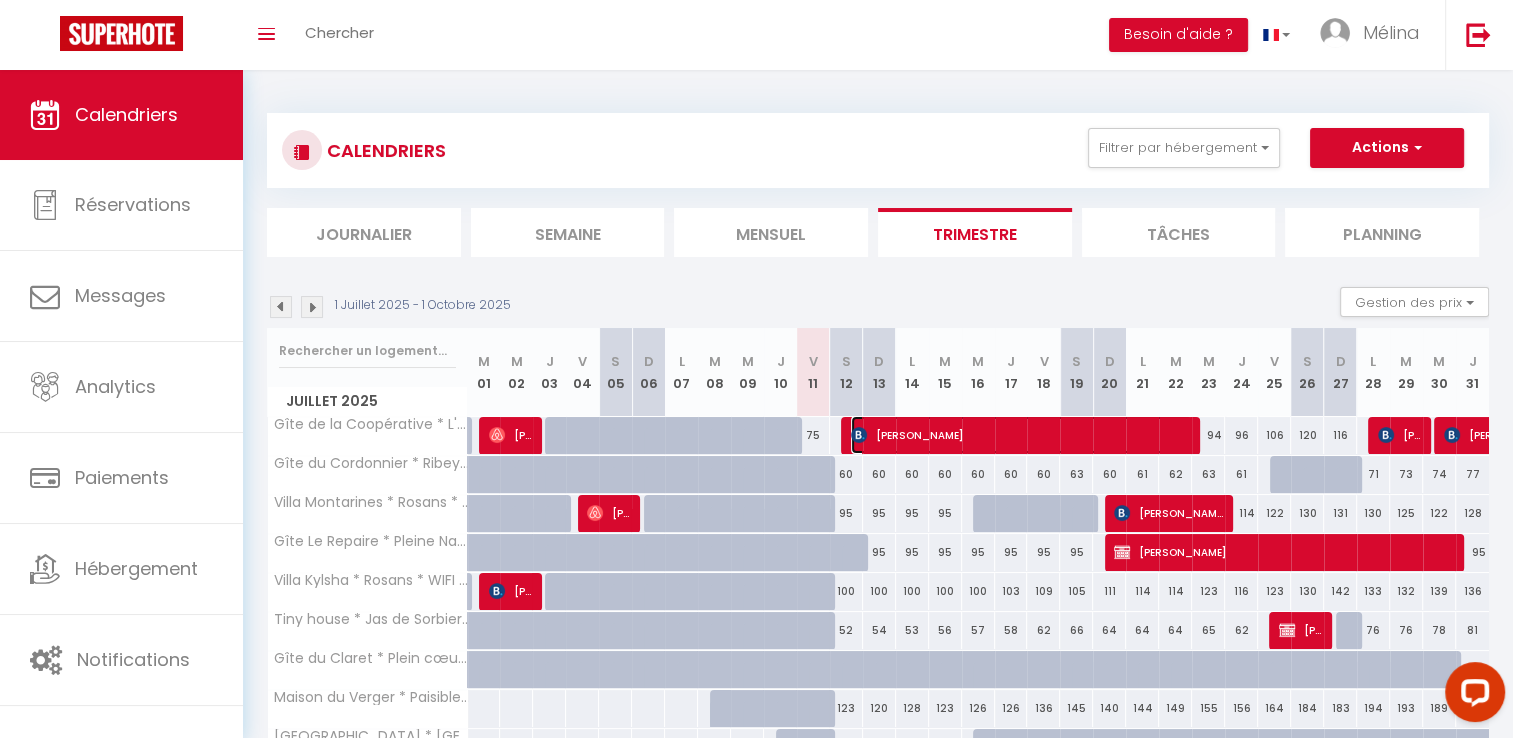 click on "[PERSON_NAME]" at bounding box center [1021, 435] 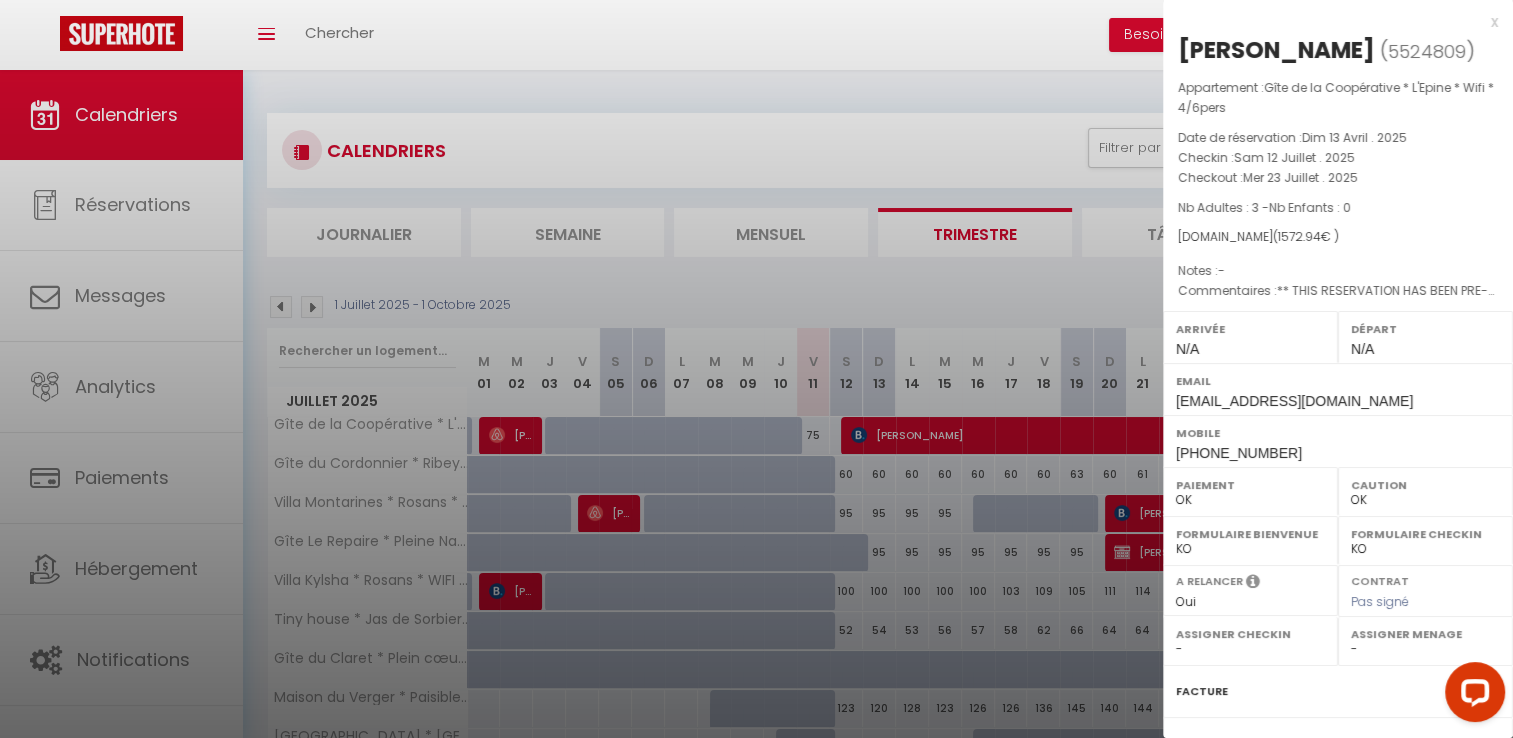 click at bounding box center (756, 369) 